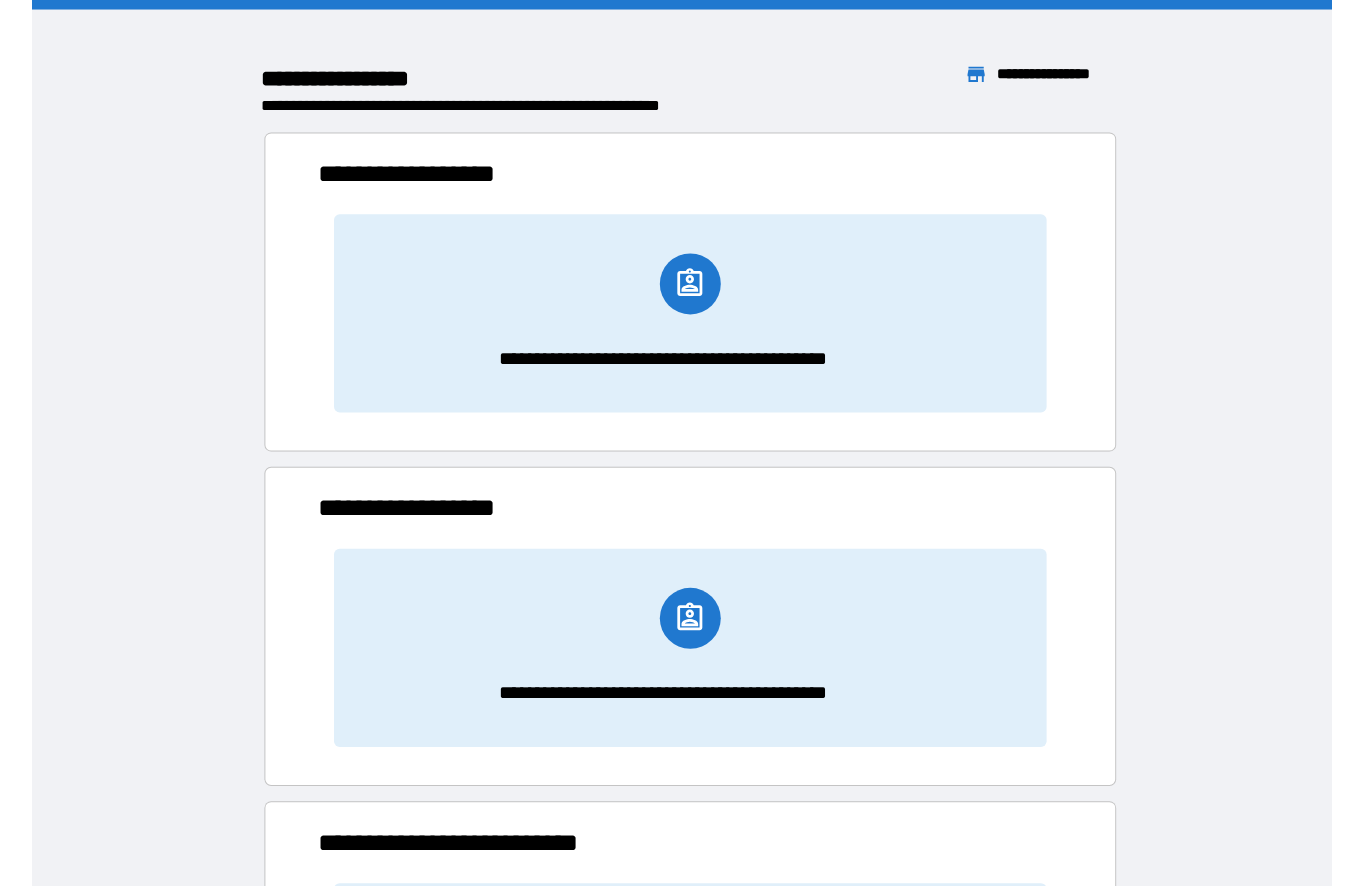 scroll, scrollTop: 0, scrollLeft: 0, axis: both 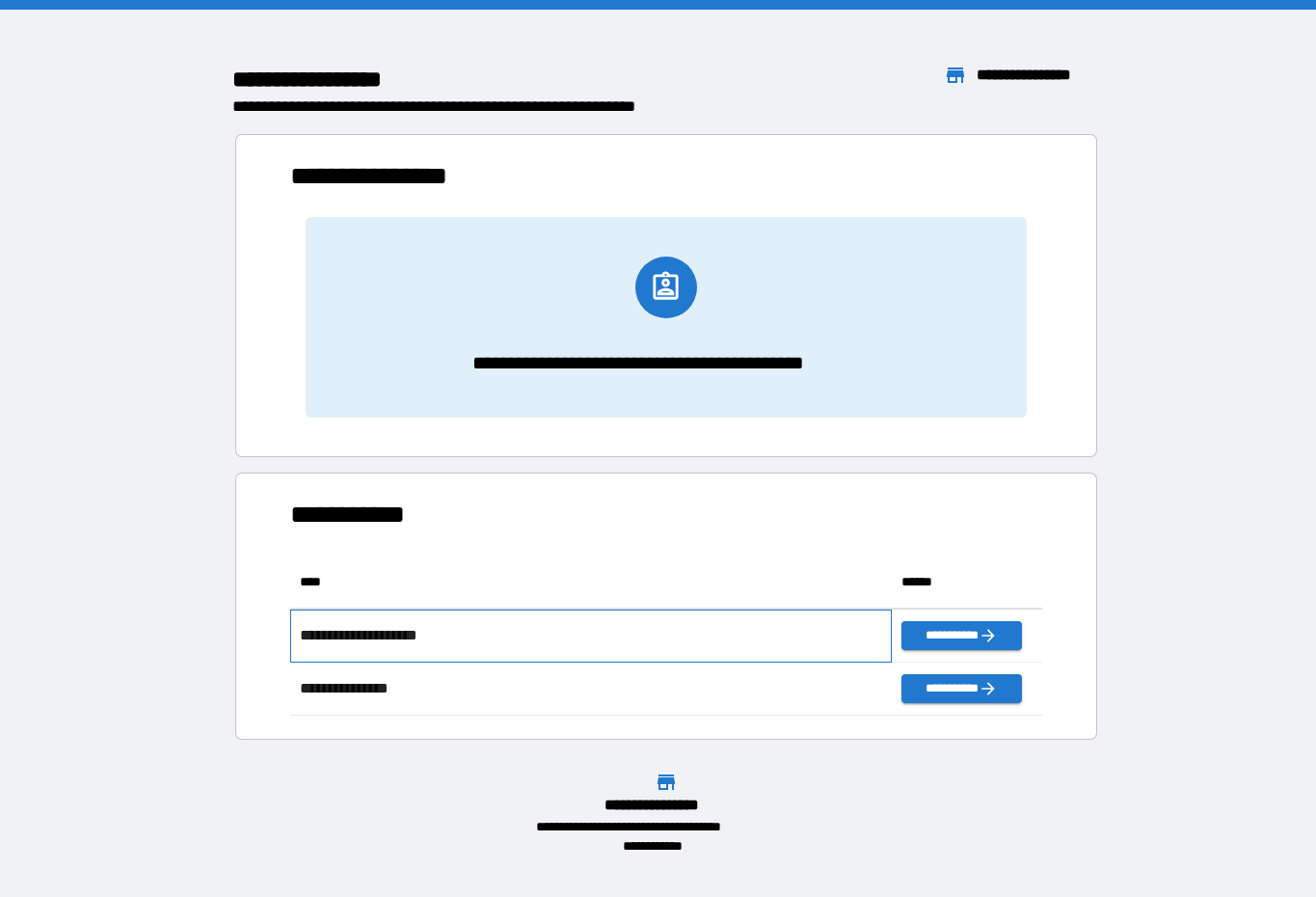 click on "**********" at bounding box center (371, 636) 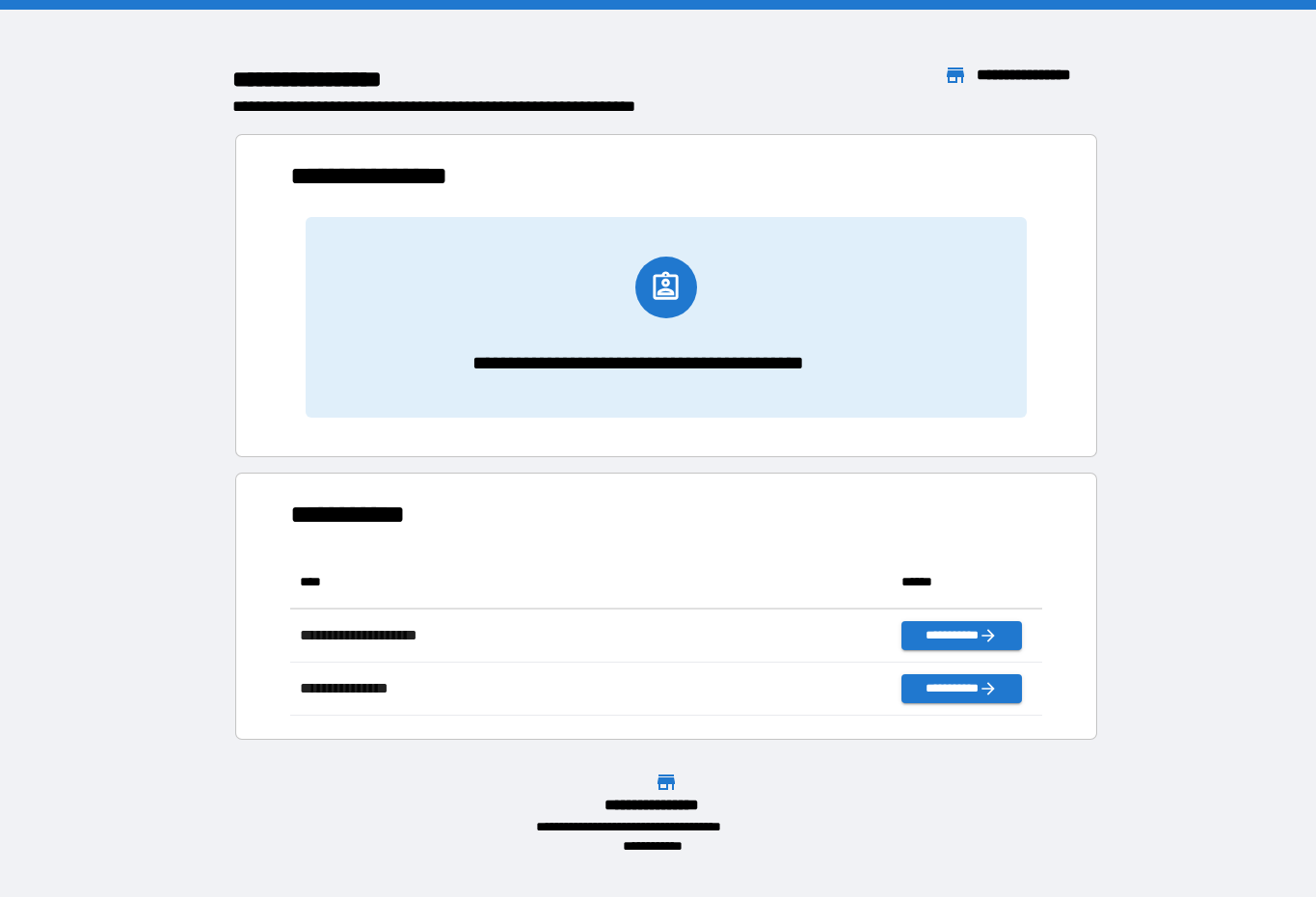 click on "**********" at bounding box center [666, 317] 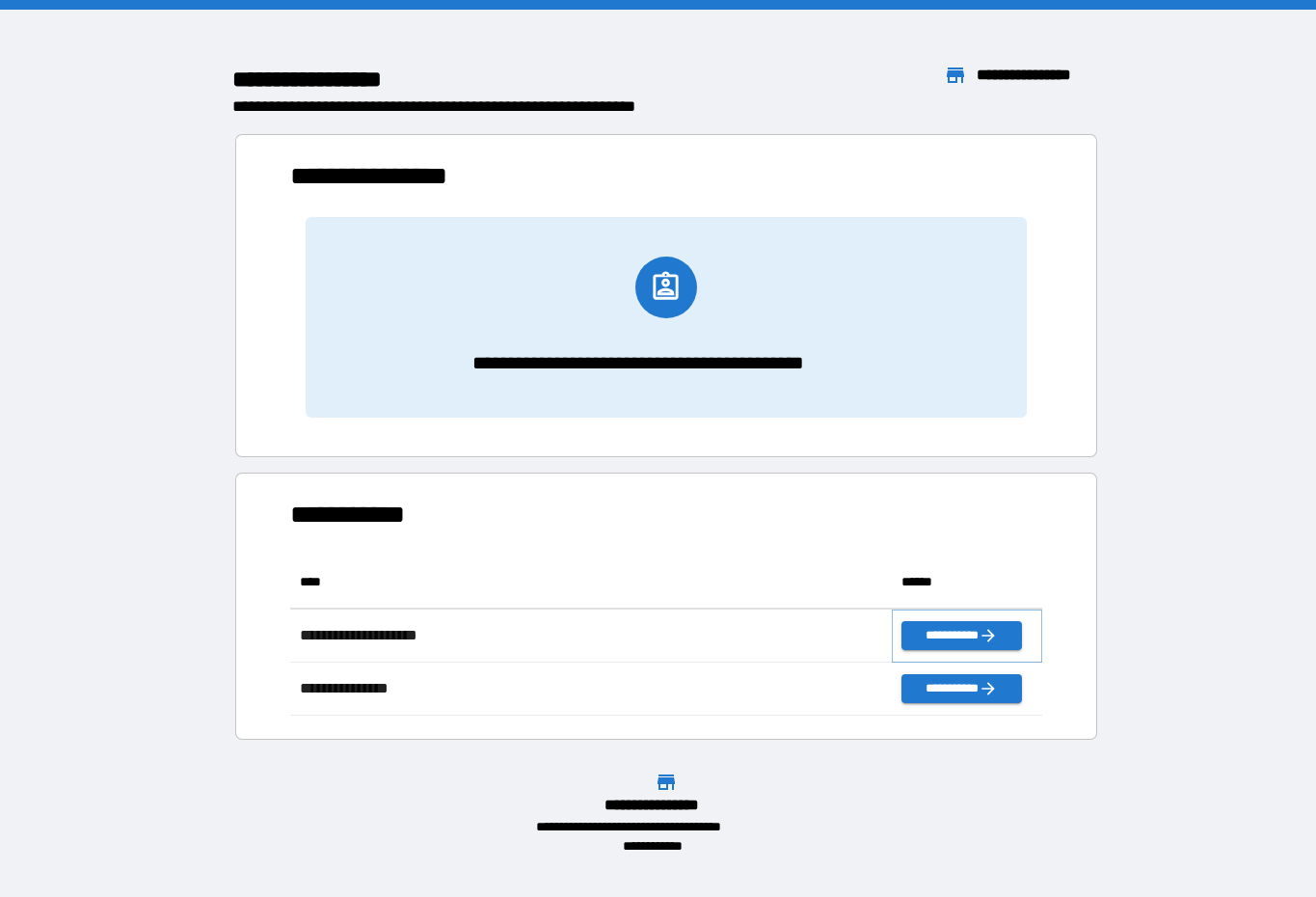 click on "**********" at bounding box center [961, 636] 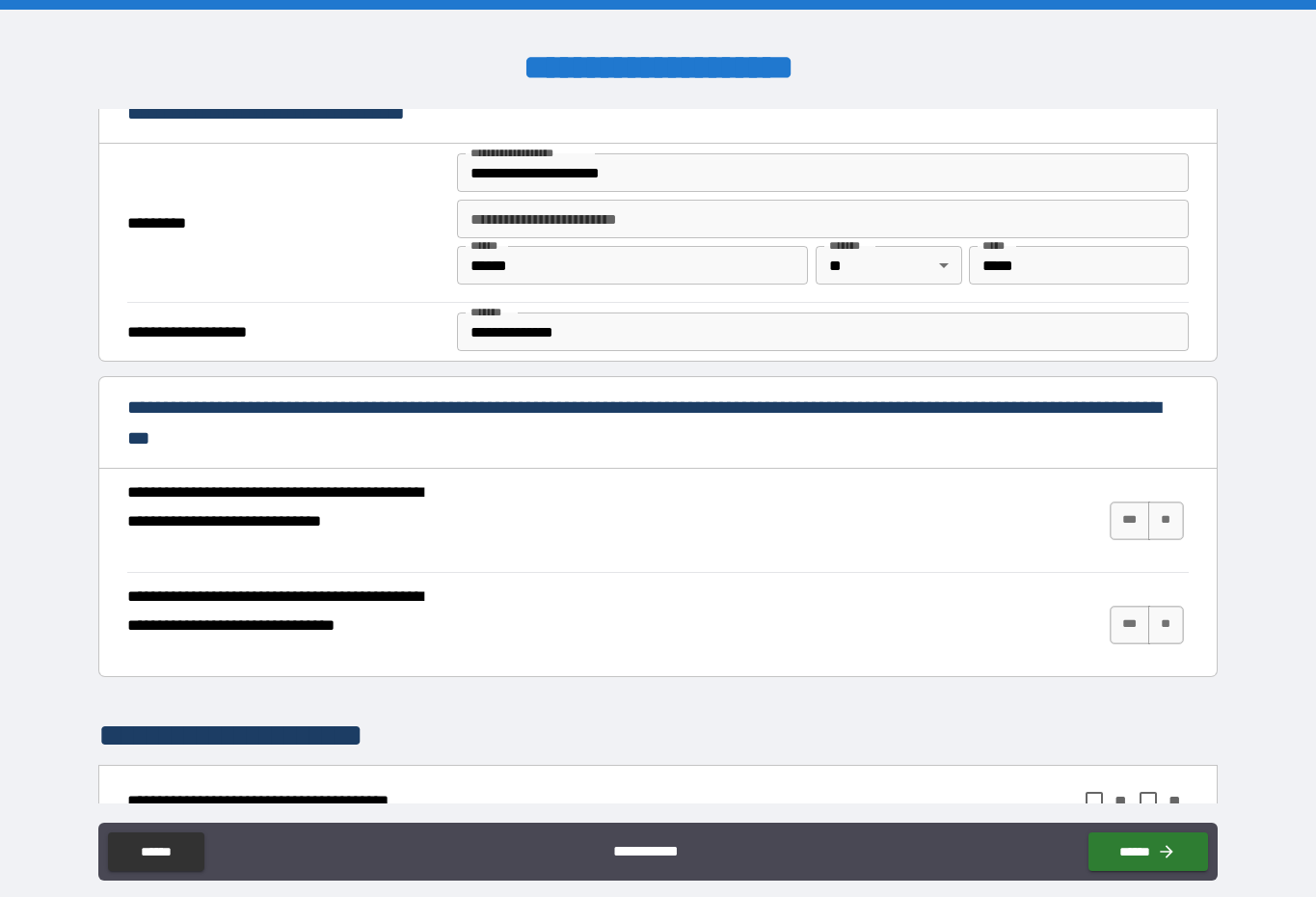 scroll, scrollTop: 352, scrollLeft: 0, axis: vertical 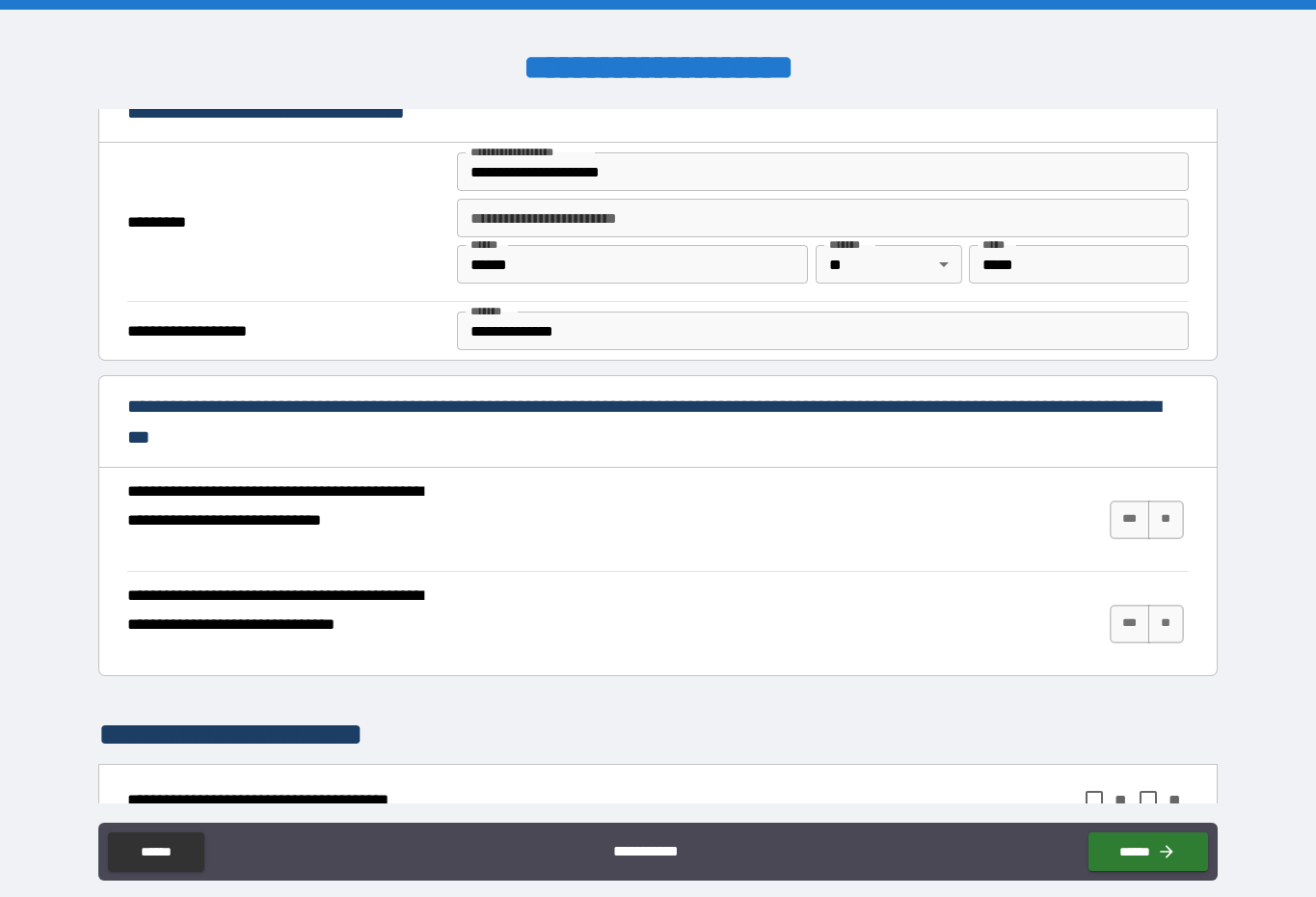 click on "**" at bounding box center (1166, 520) 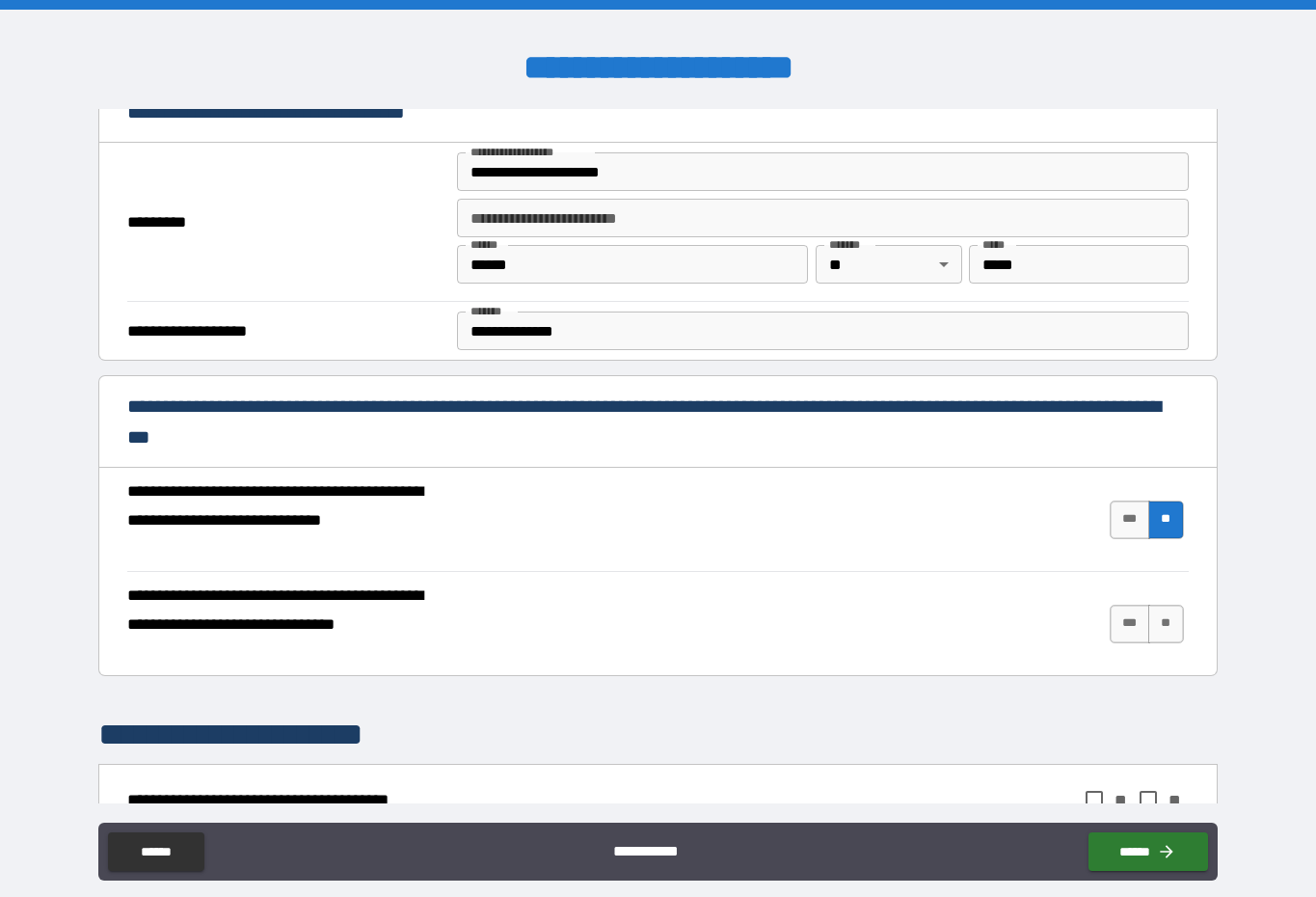 click on "**" at bounding box center (1166, 624) 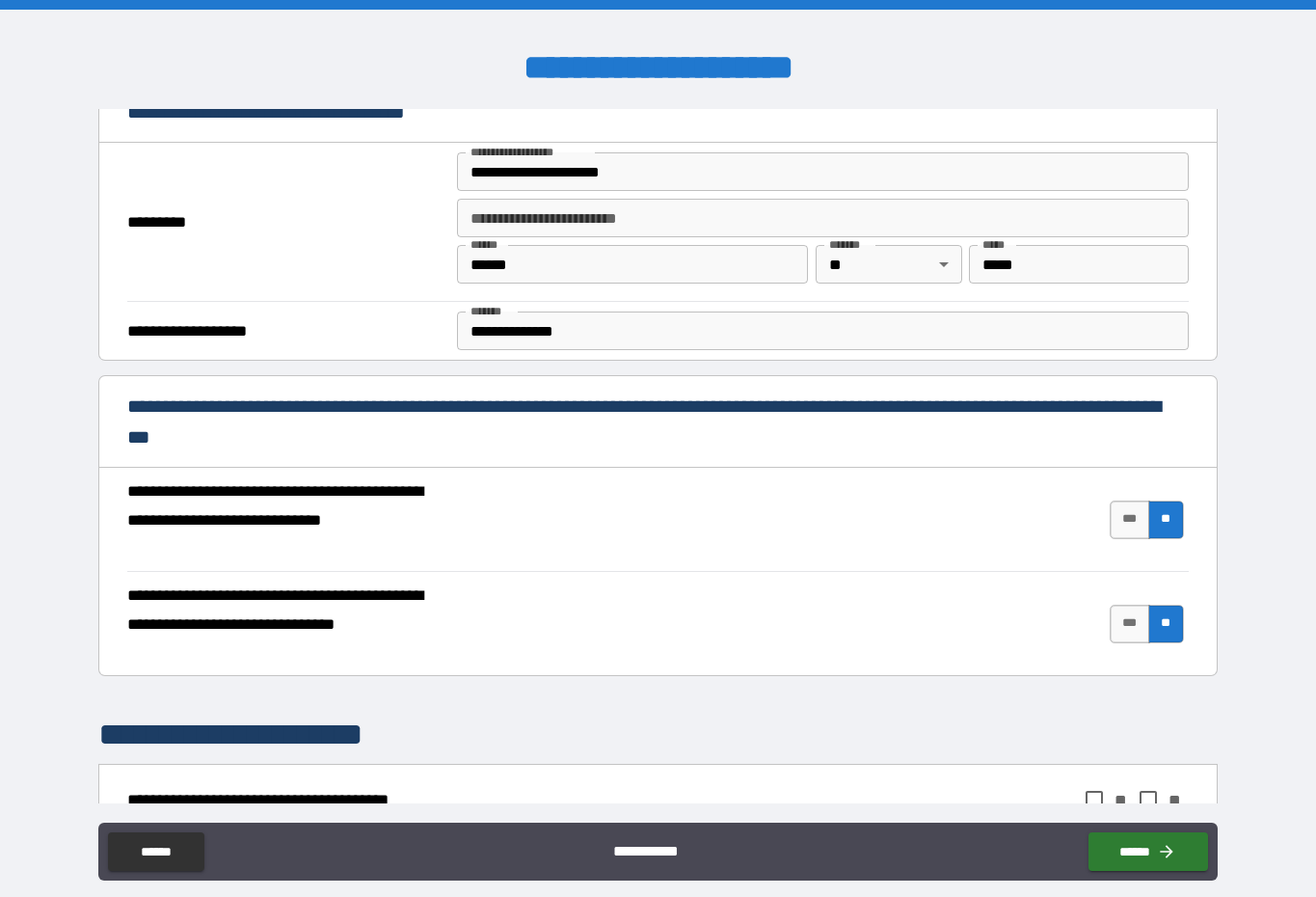 click on "***" at bounding box center (1130, 520) 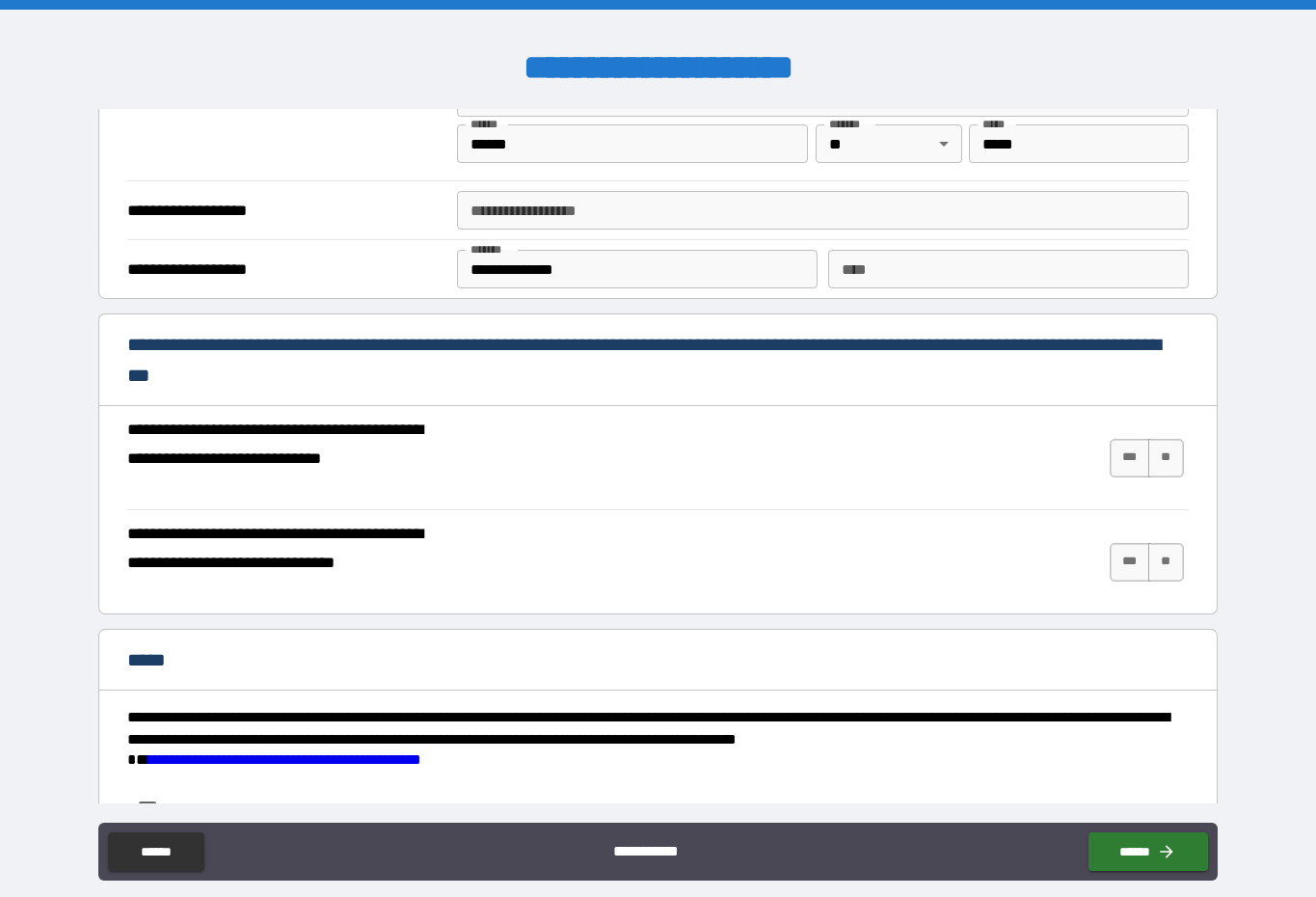 scroll, scrollTop: 1433, scrollLeft: 0, axis: vertical 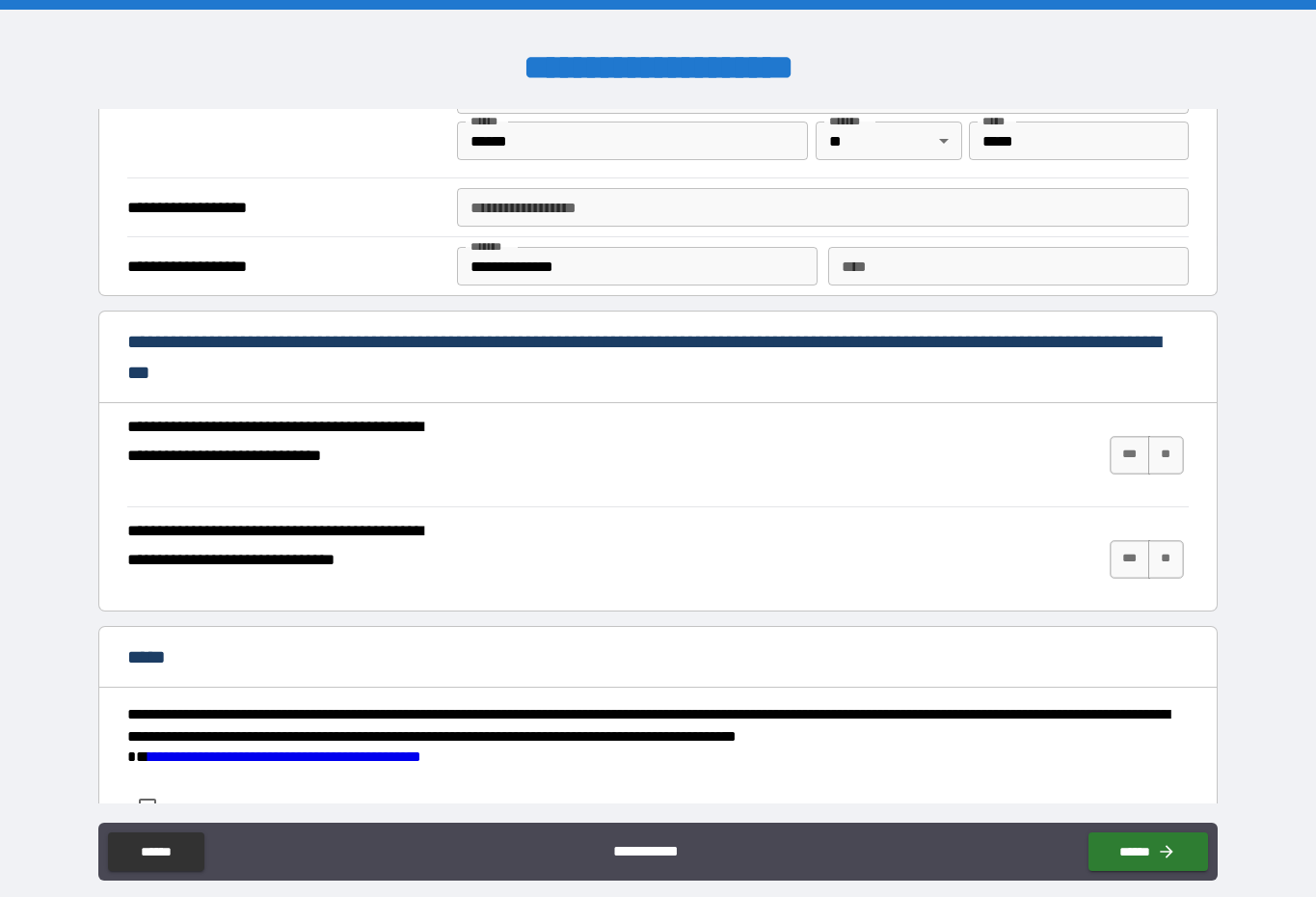 click on "***" at bounding box center (1130, 455) 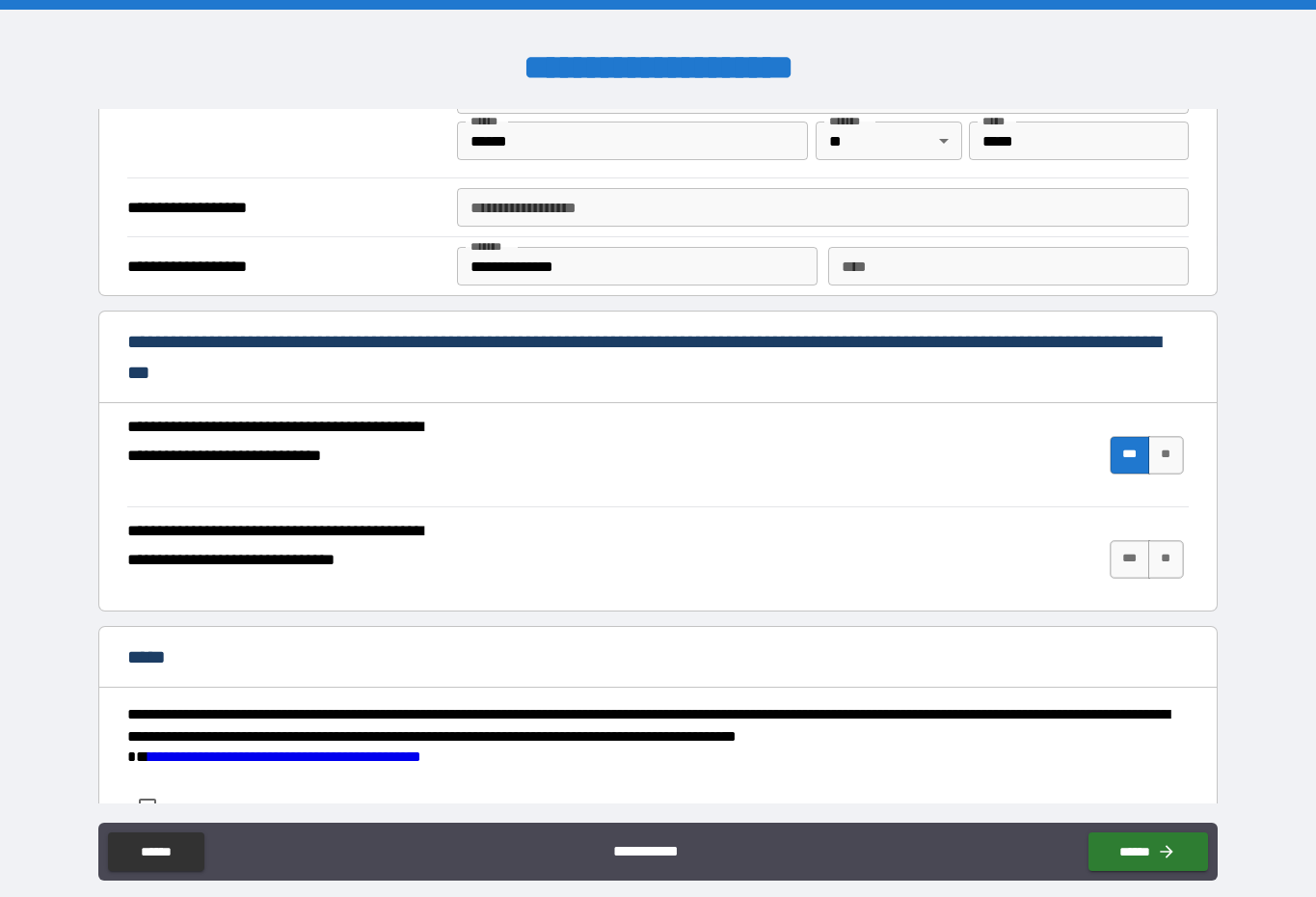 click on "**" at bounding box center [1166, 559] 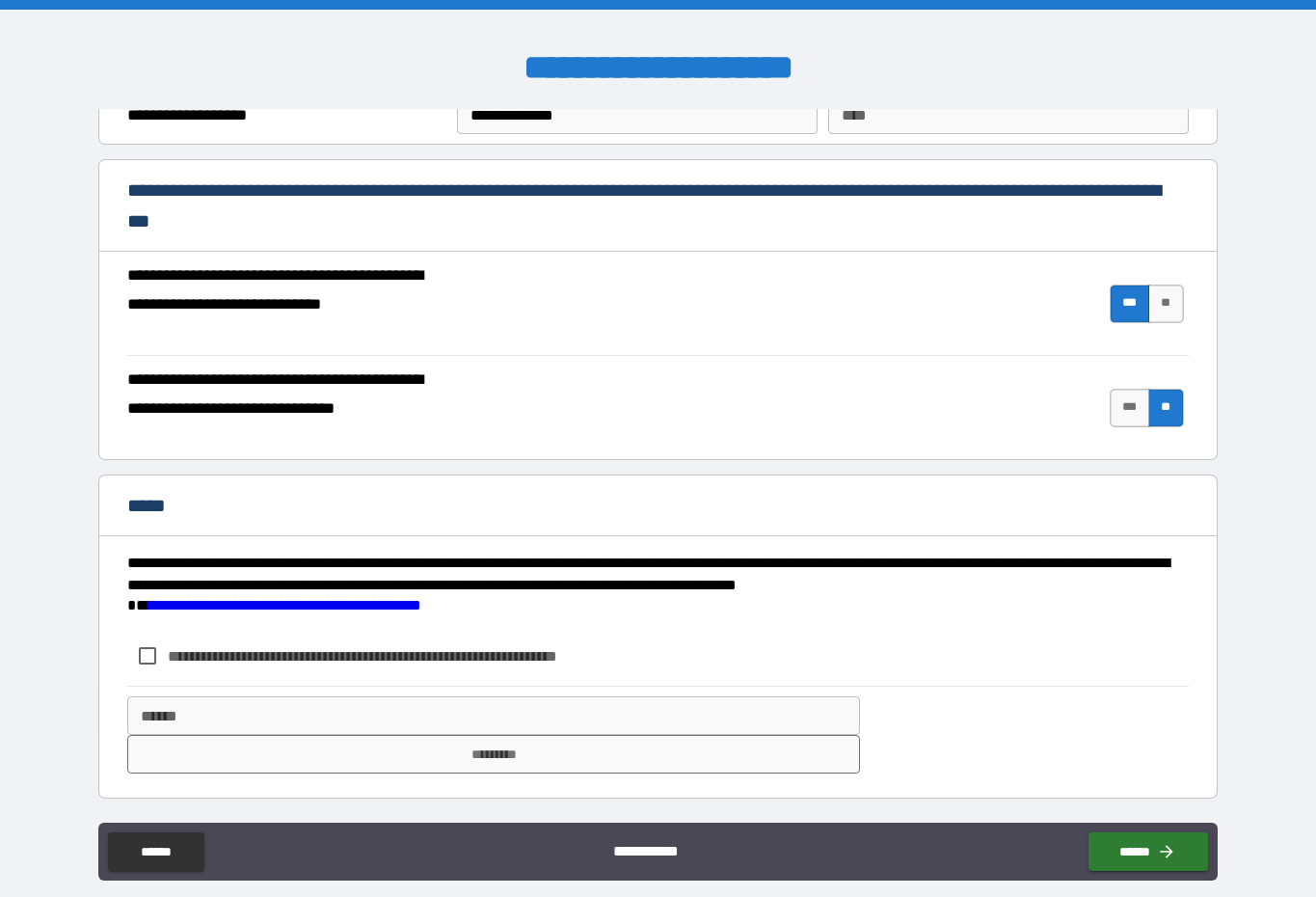 scroll, scrollTop: 1585, scrollLeft: 0, axis: vertical 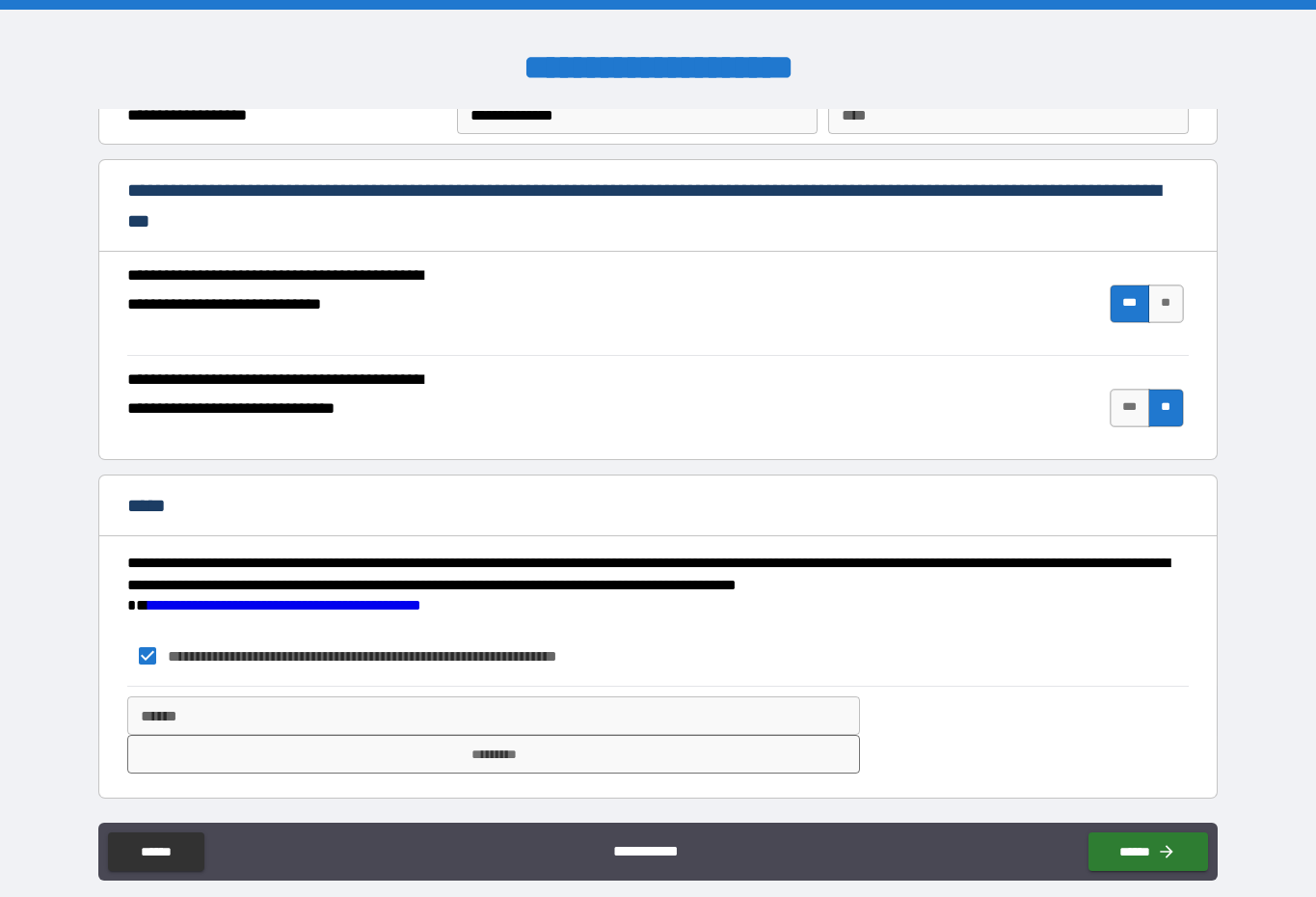 click on "******" at bounding box center (493, 716) 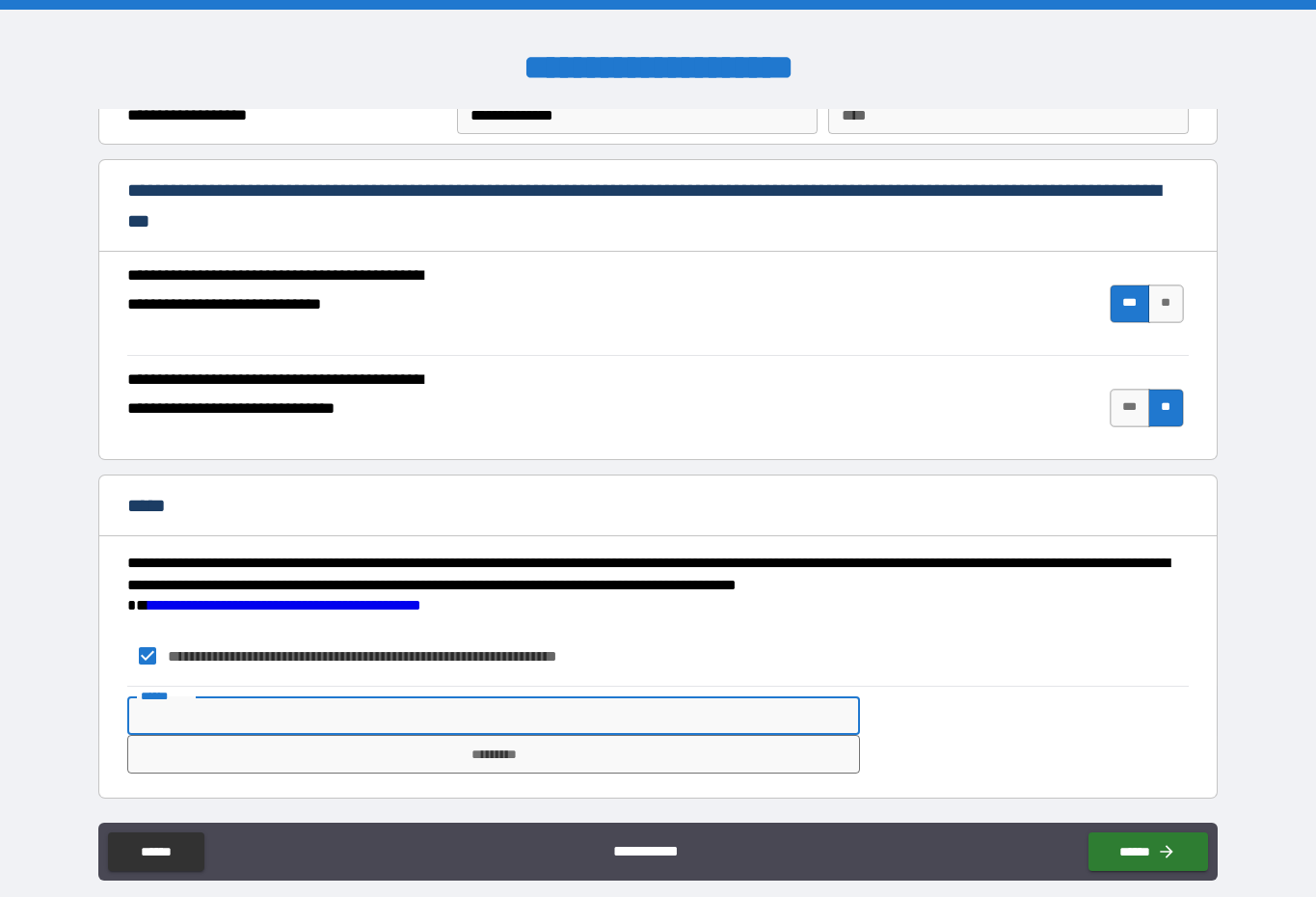 scroll, scrollTop: 5, scrollLeft: 0, axis: vertical 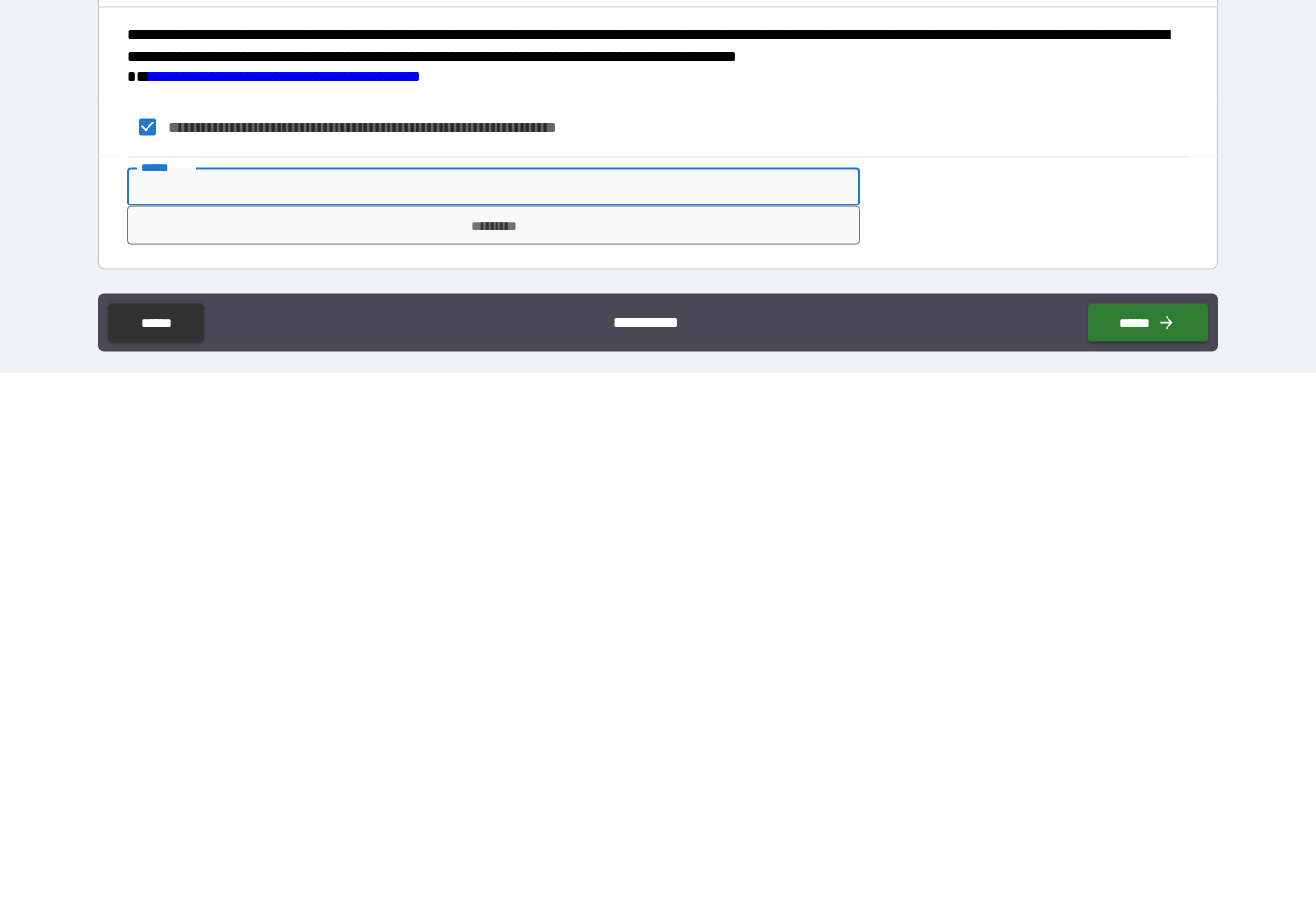 type on "*" 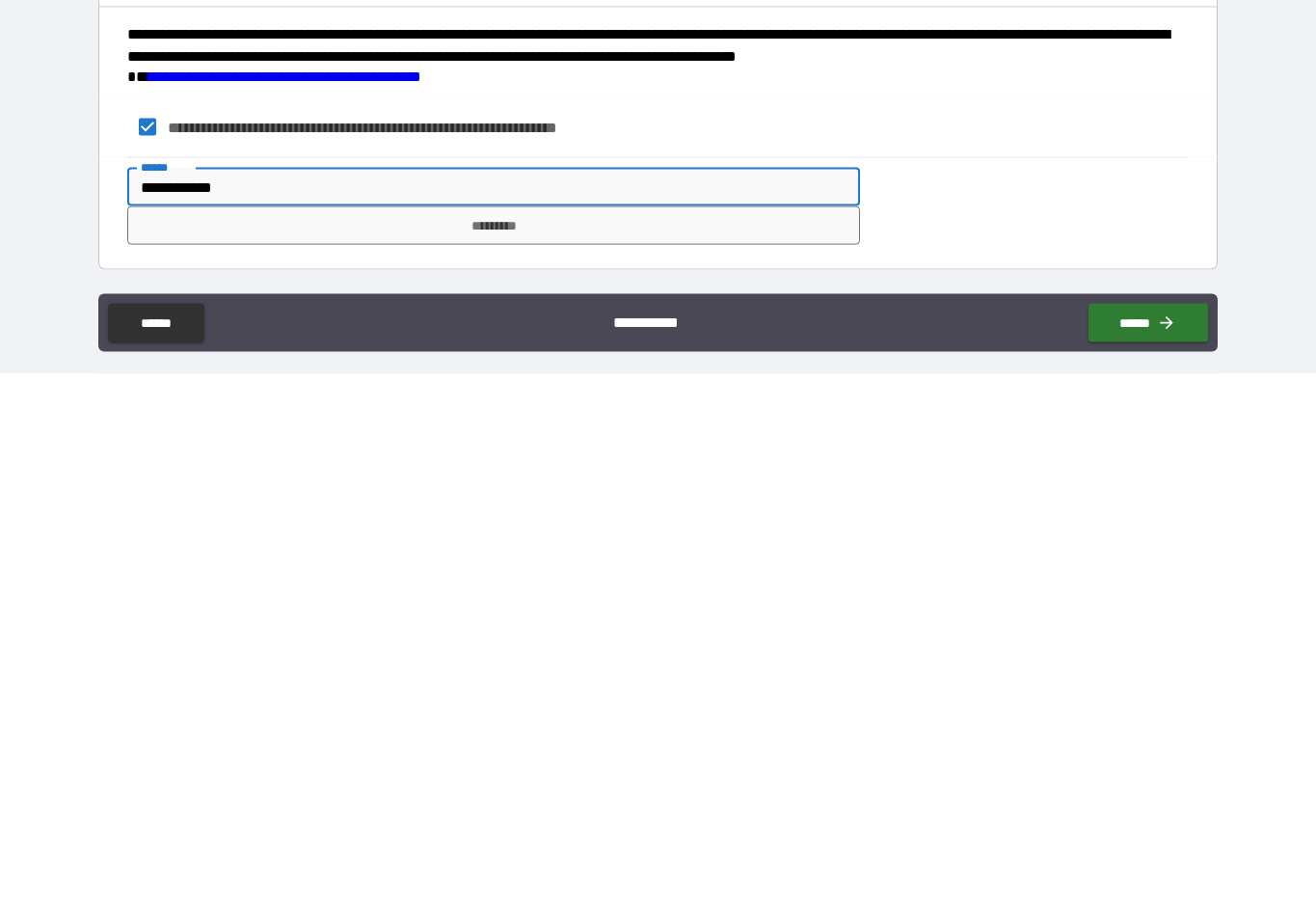 click on "*********" at bounding box center [493, 749] 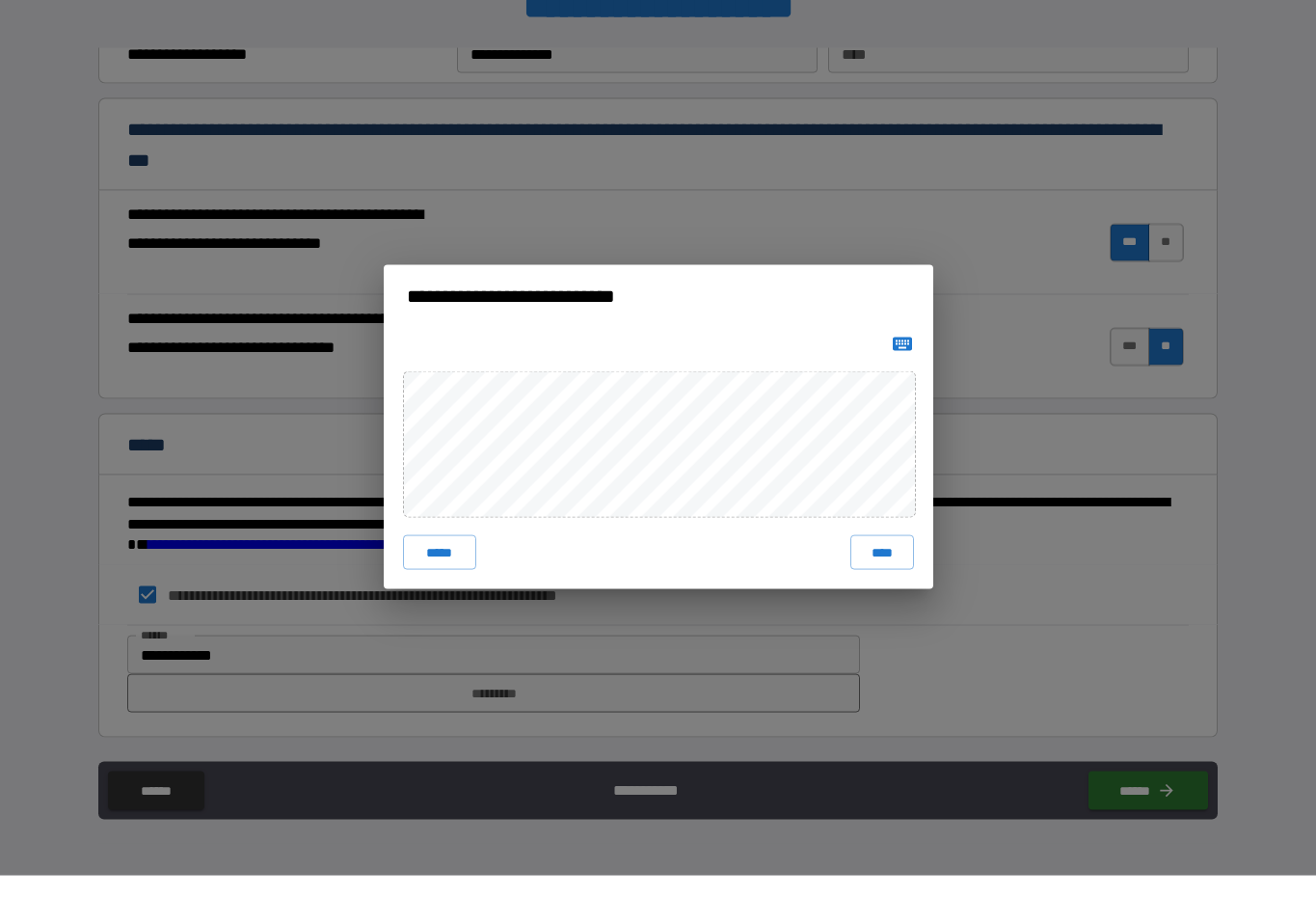 scroll, scrollTop: 0, scrollLeft: 0, axis: both 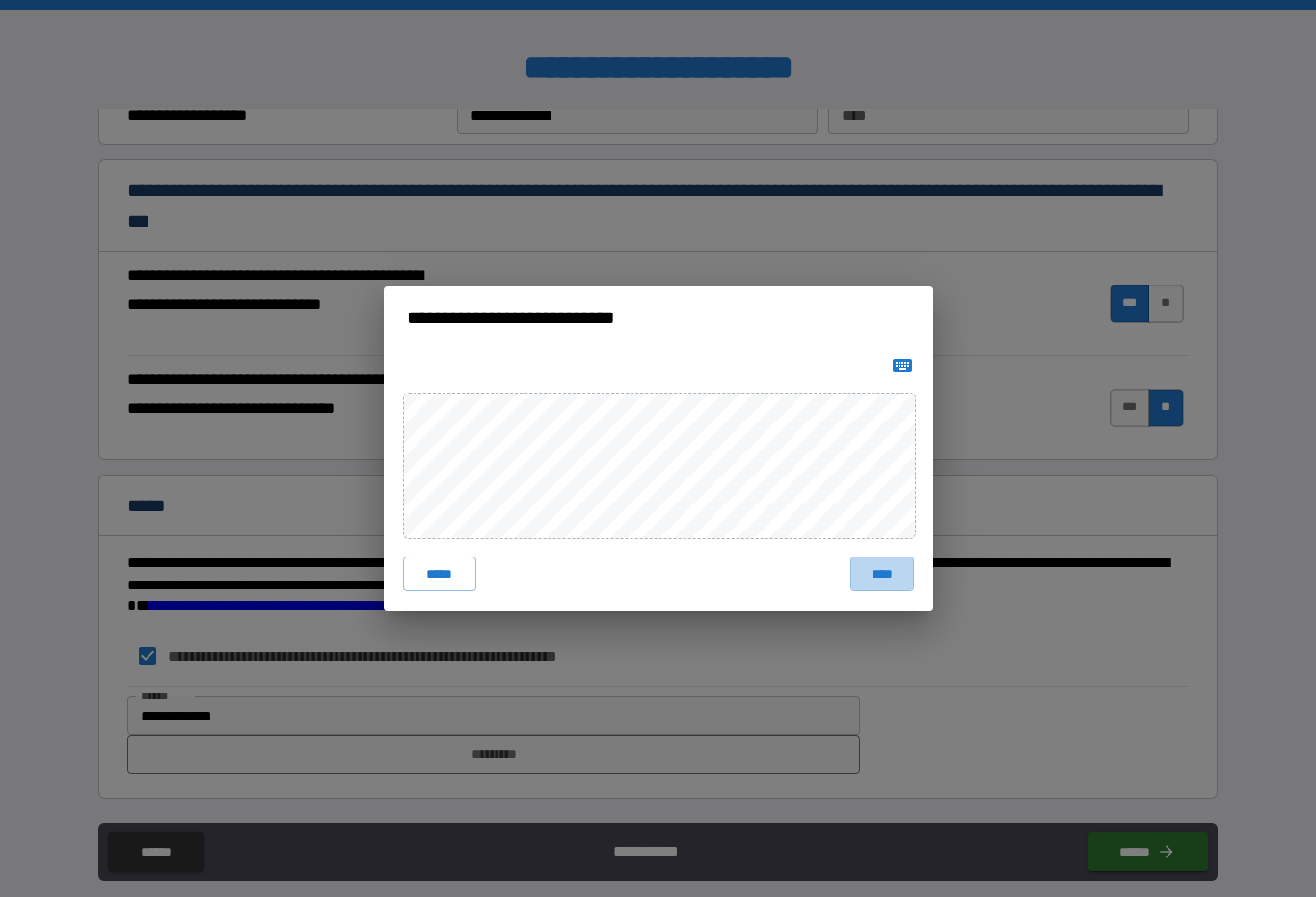 click on "****" at bounding box center [882, 574] 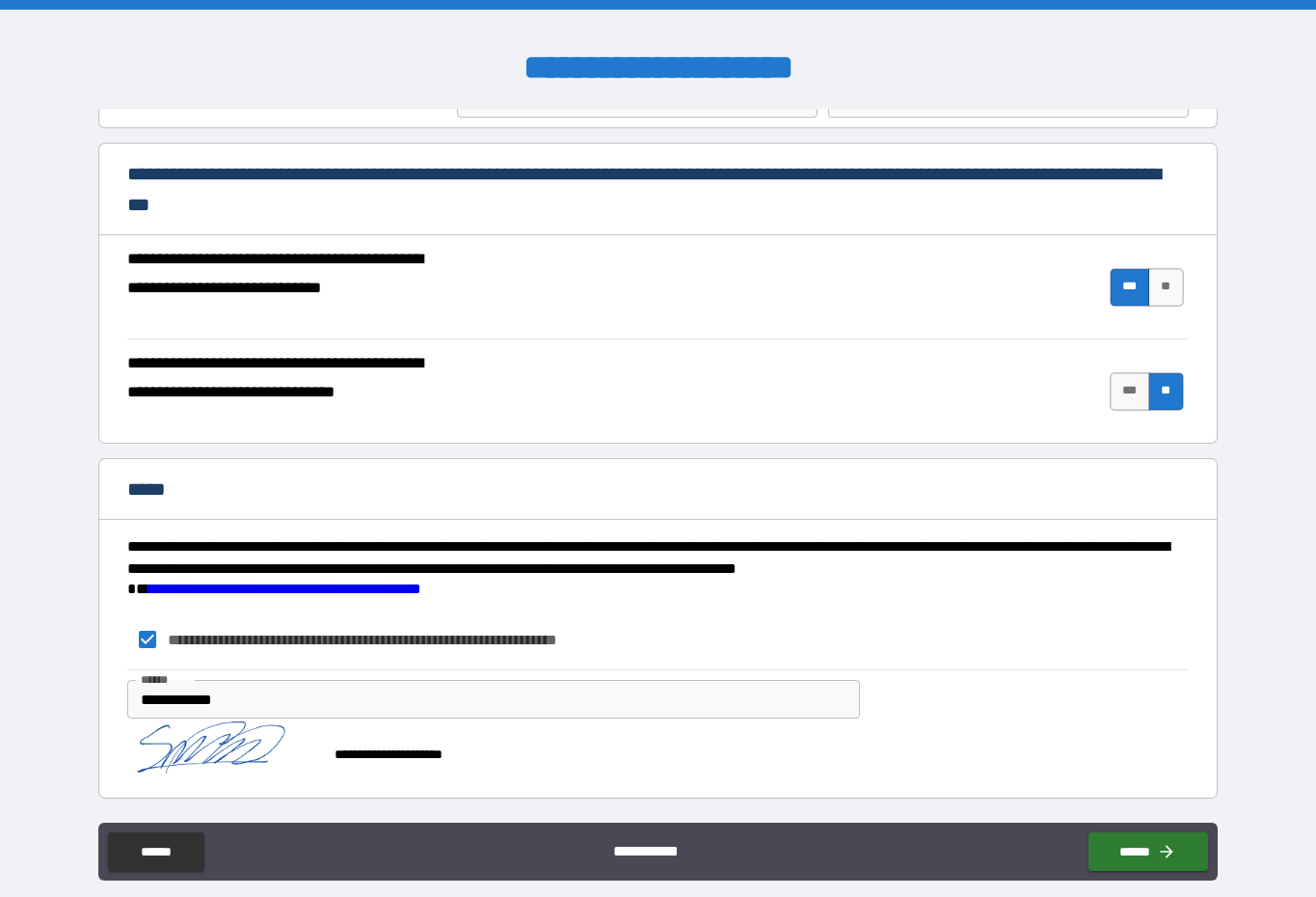 scroll, scrollTop: 1601, scrollLeft: 0, axis: vertical 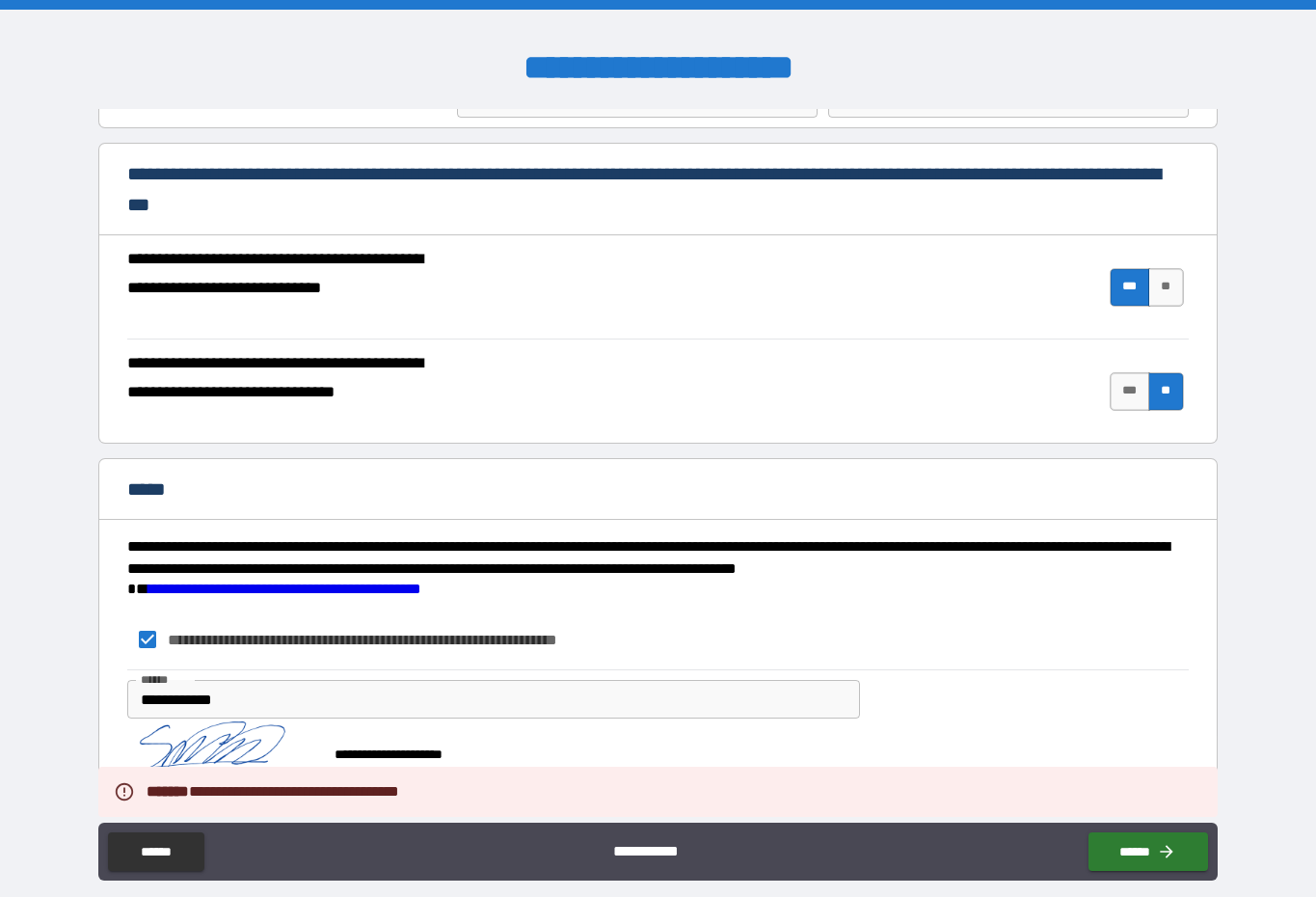 click on "**********" at bounding box center [493, 699] 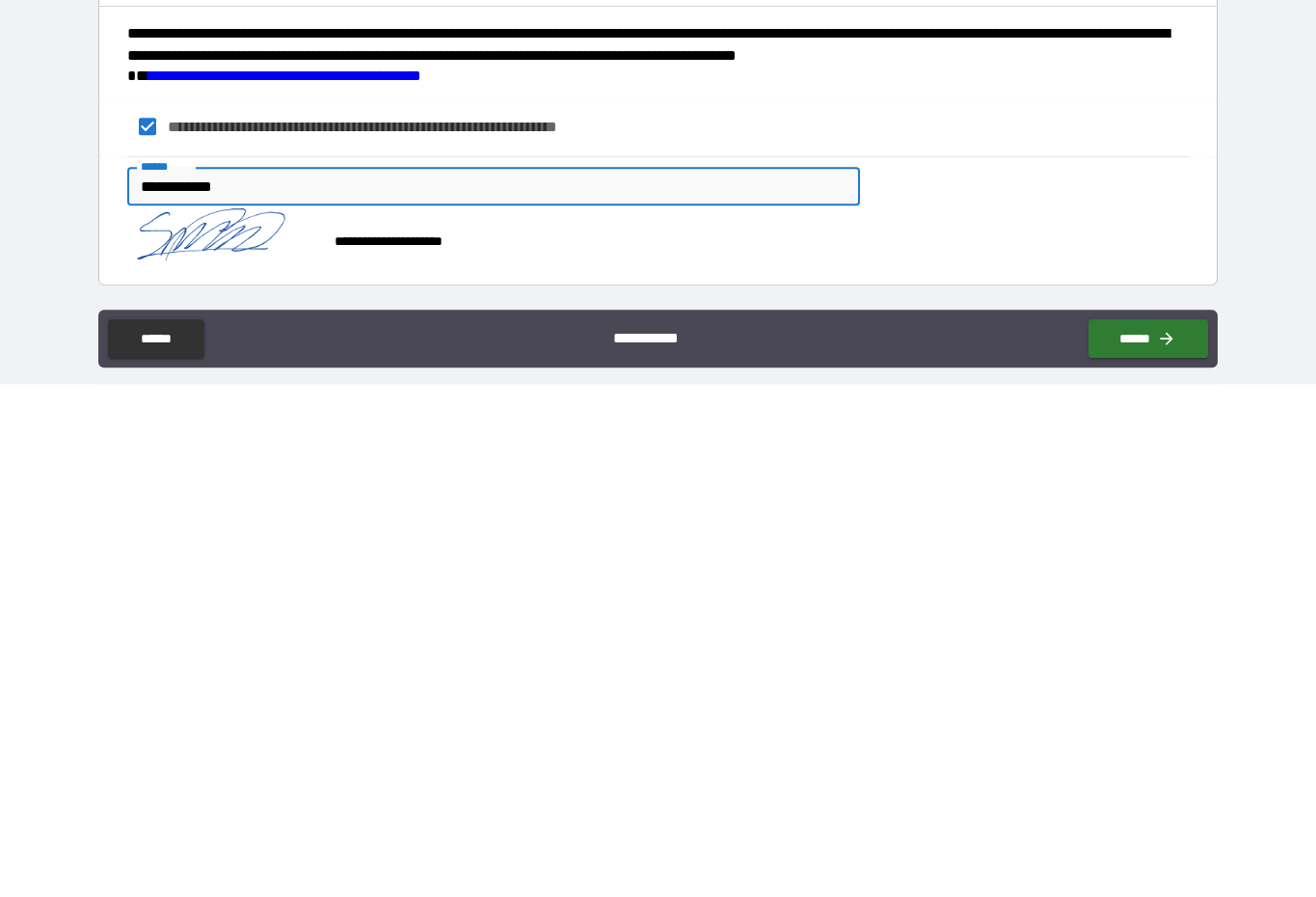 click on "**********" at bounding box center (493, 699) 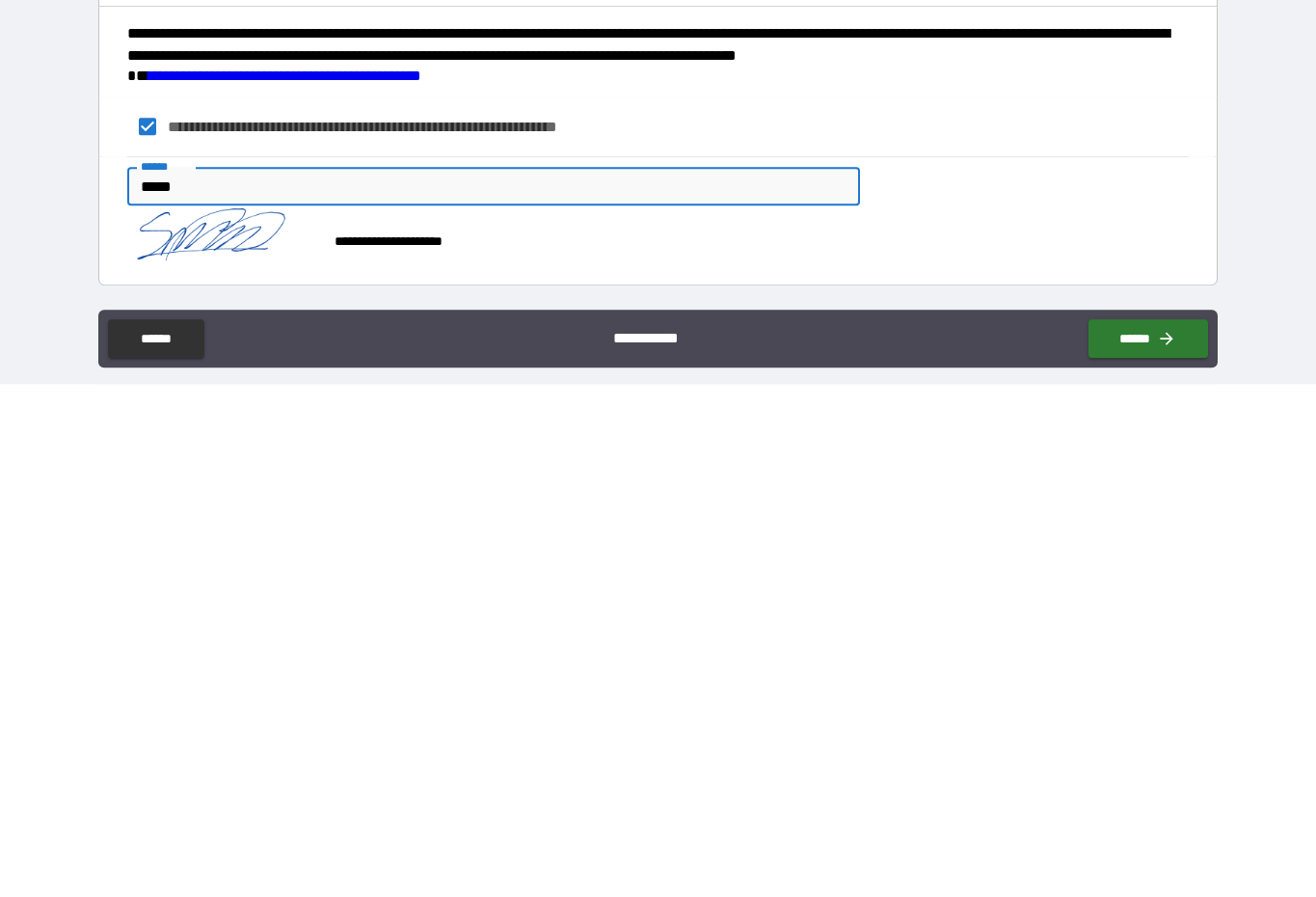 click on "*****" at bounding box center [493, 699] 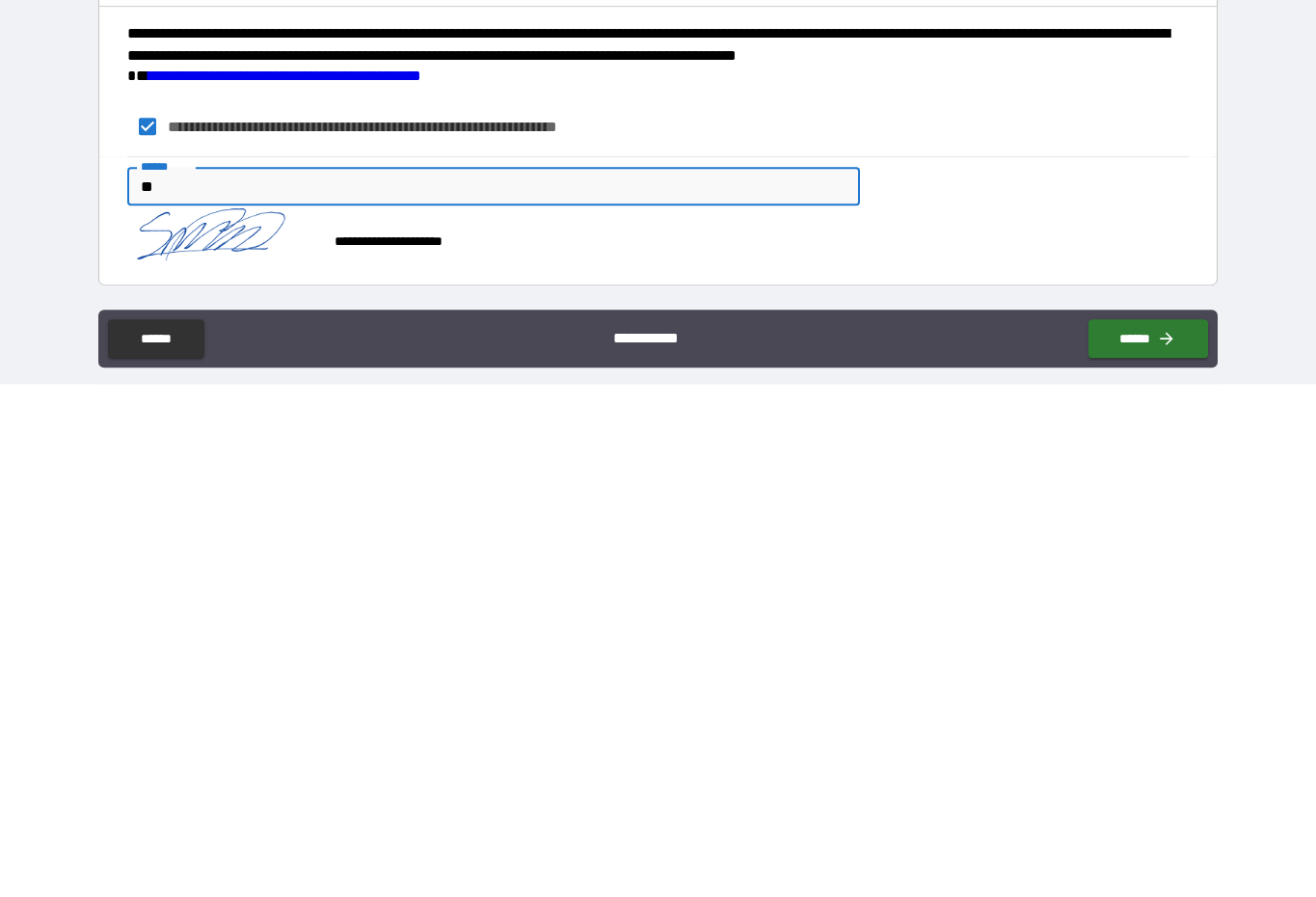 type on "*" 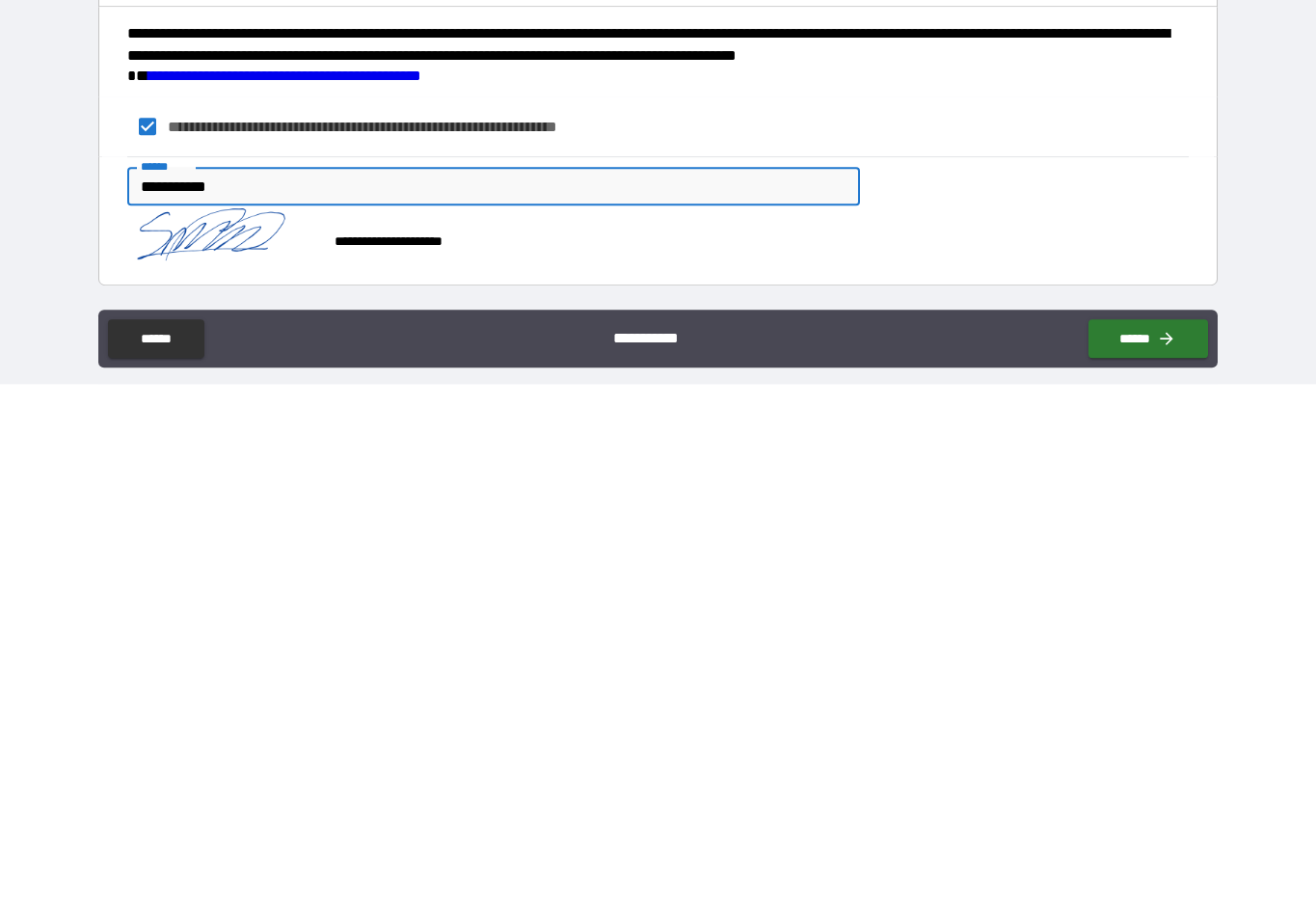 type on "**********" 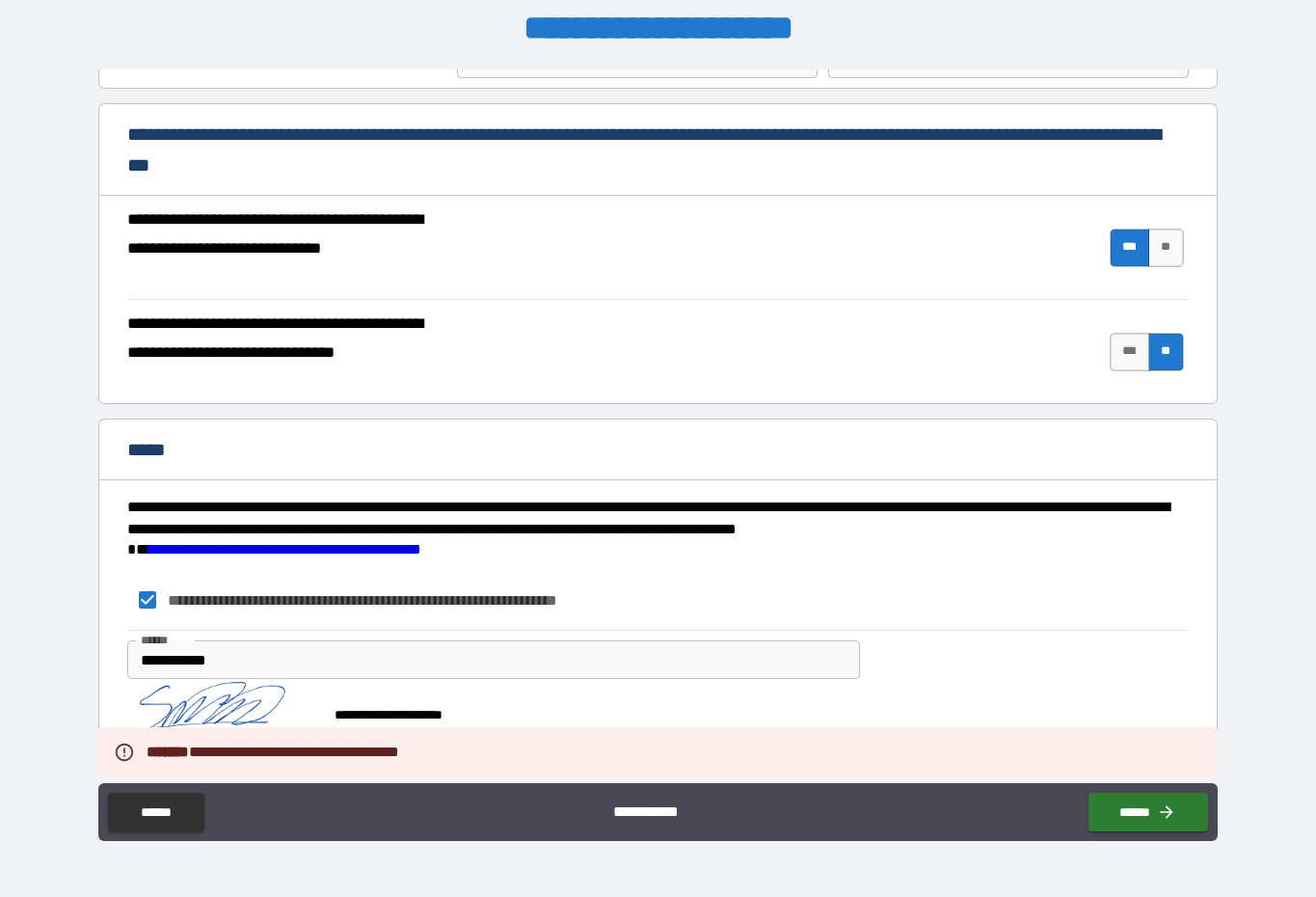 click on "******" at bounding box center [1148, 812] 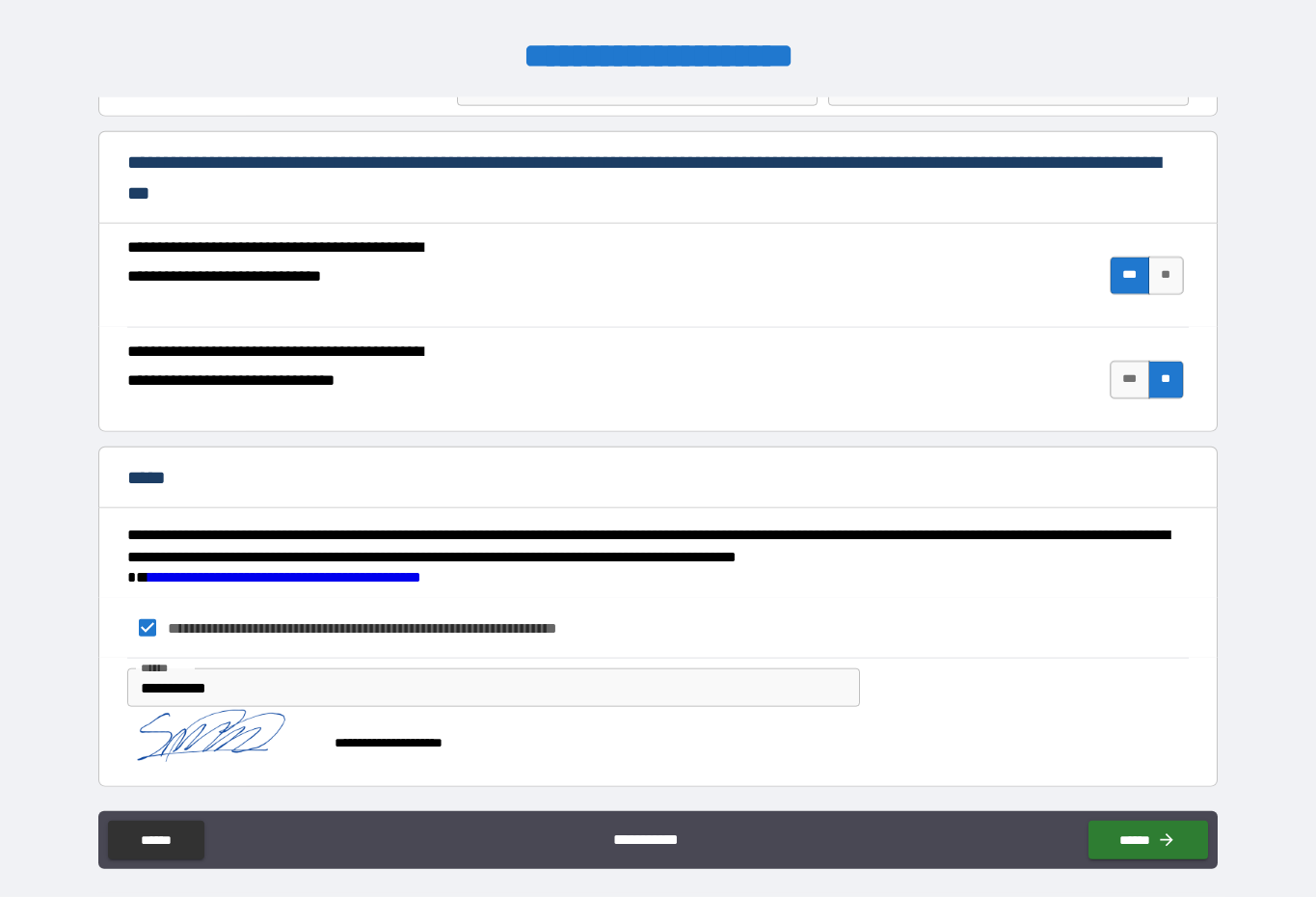 scroll, scrollTop: 0, scrollLeft: 0, axis: both 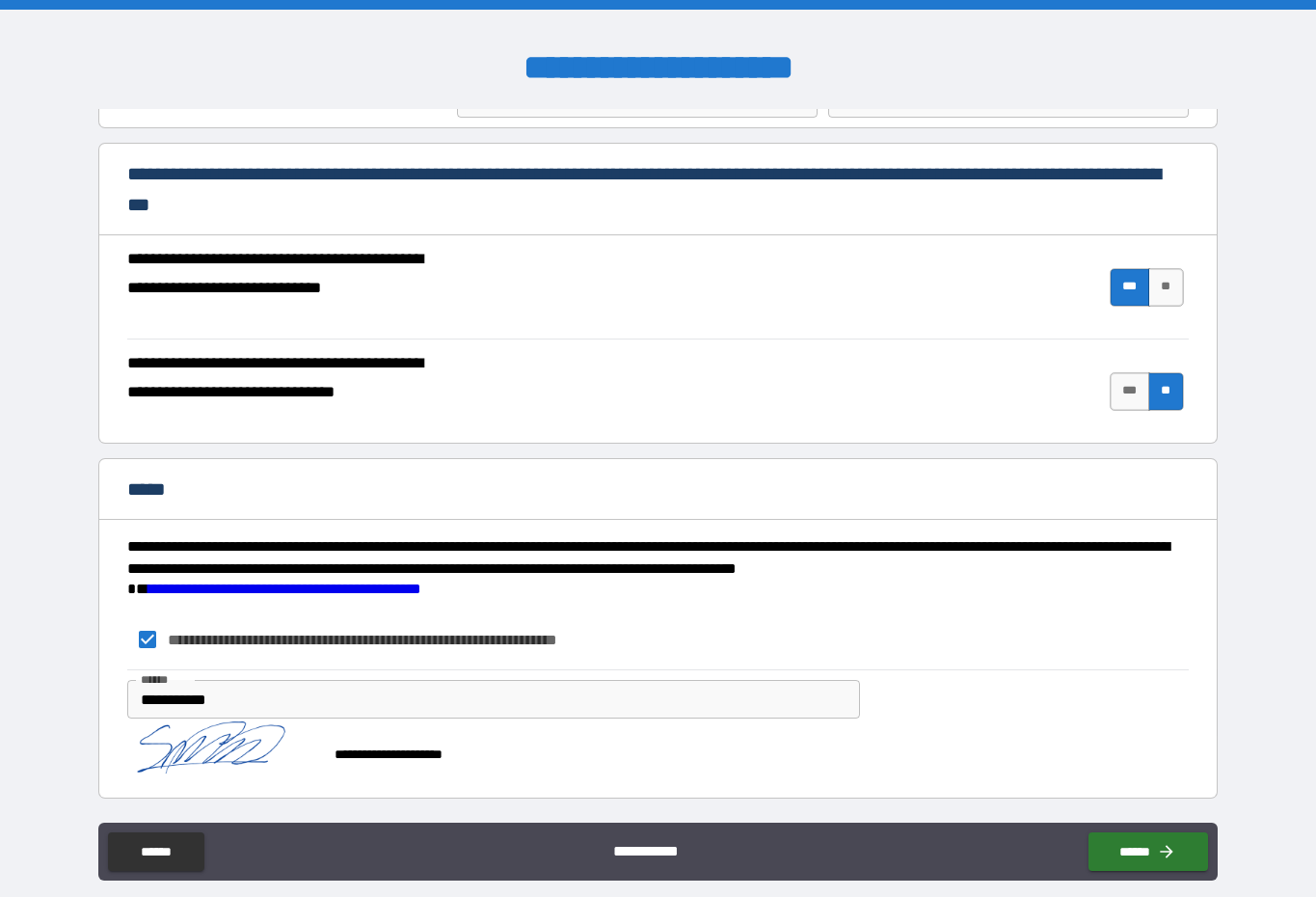click on "*****" at bounding box center (658, 491) 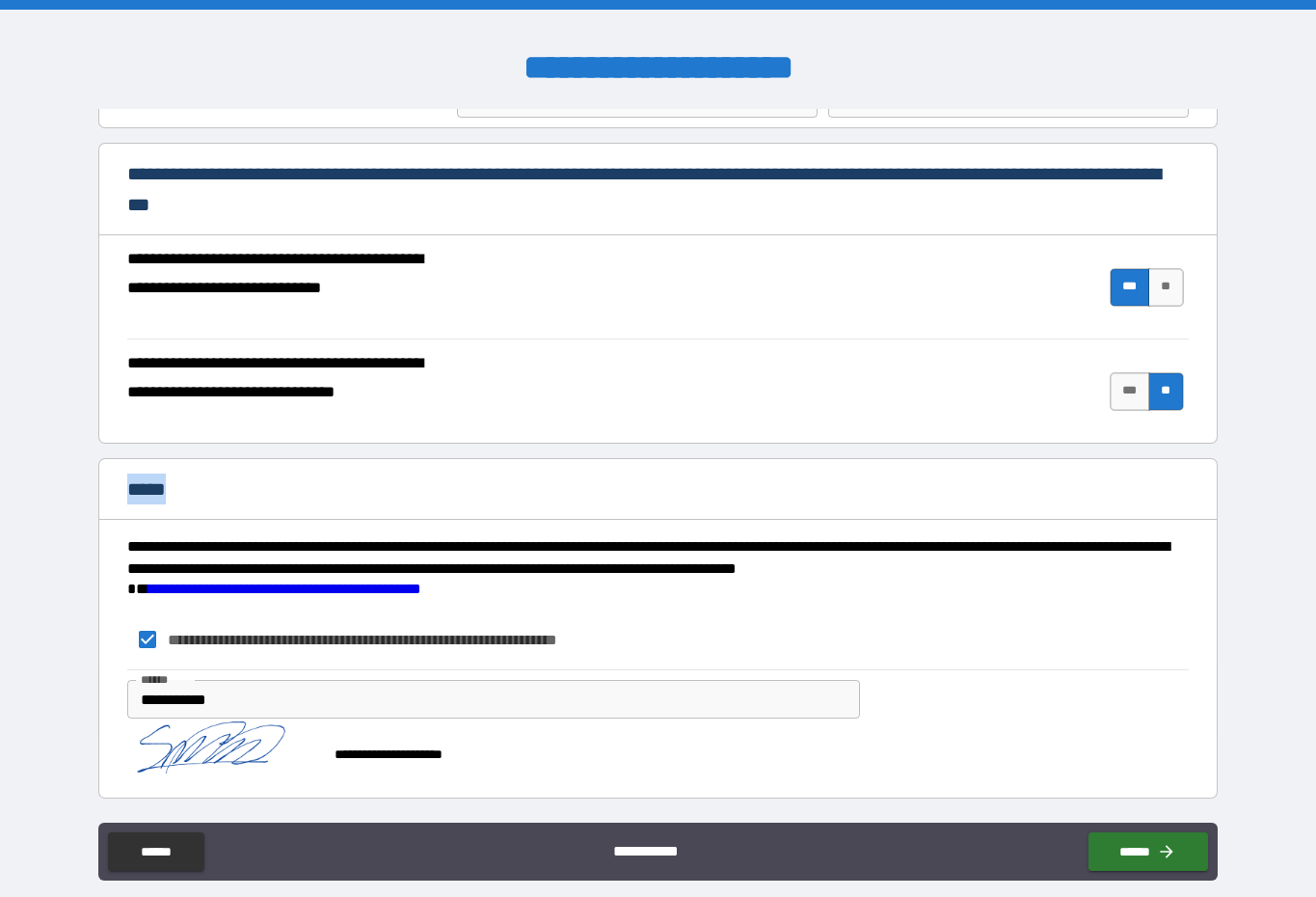 click on "*****" at bounding box center (658, 491) 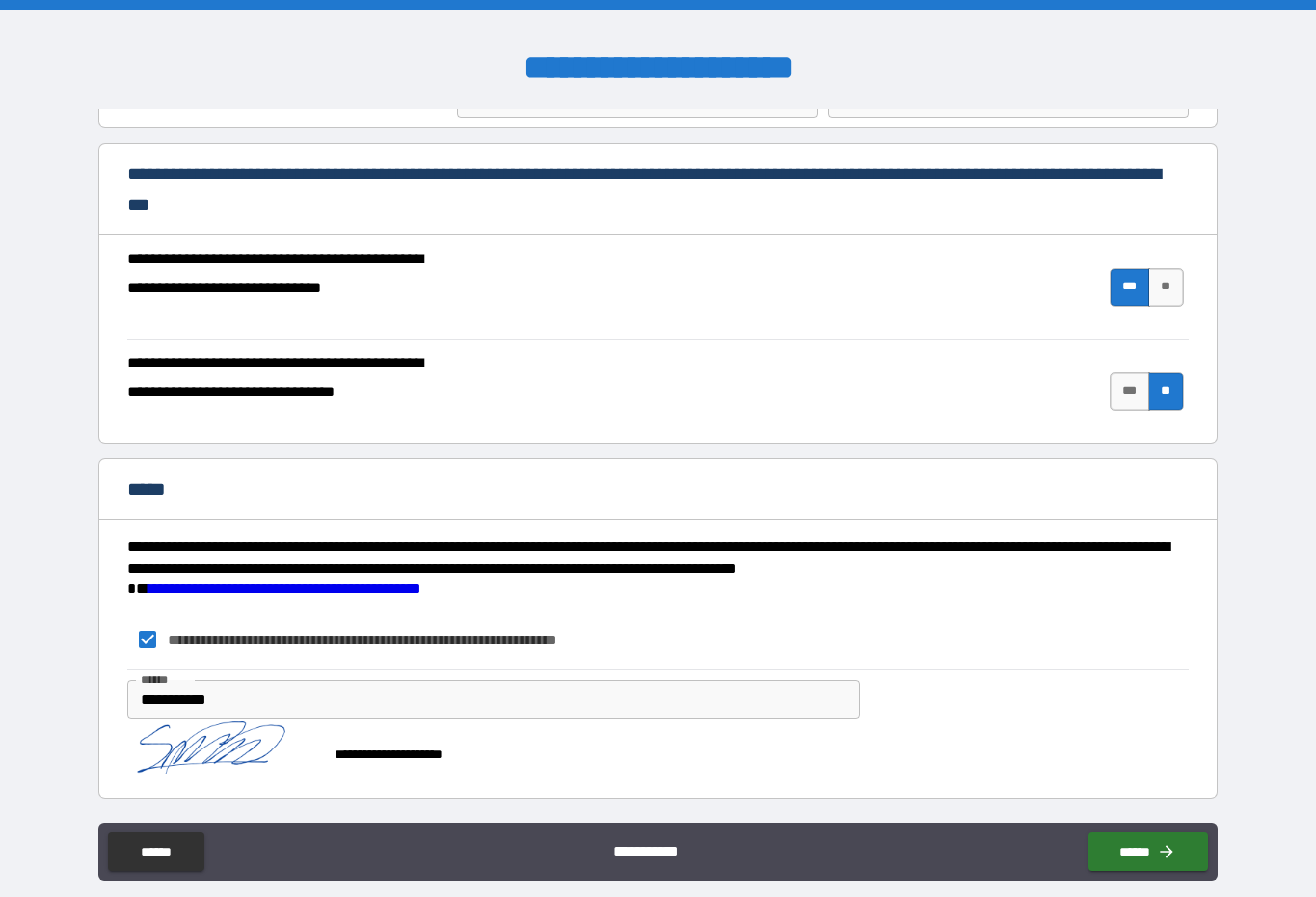 click on "*****" at bounding box center (658, 491) 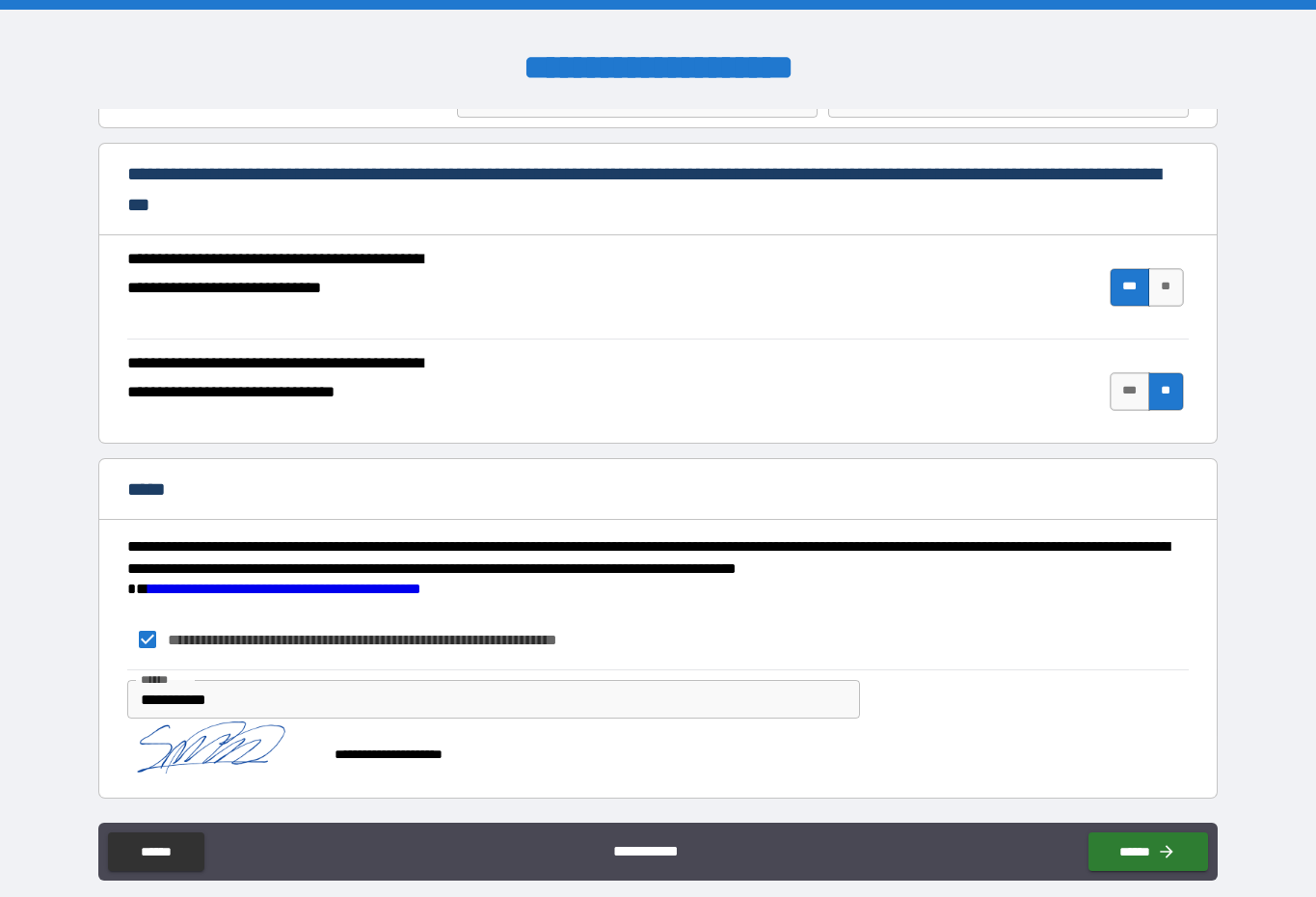click on "*****" at bounding box center [658, 491] 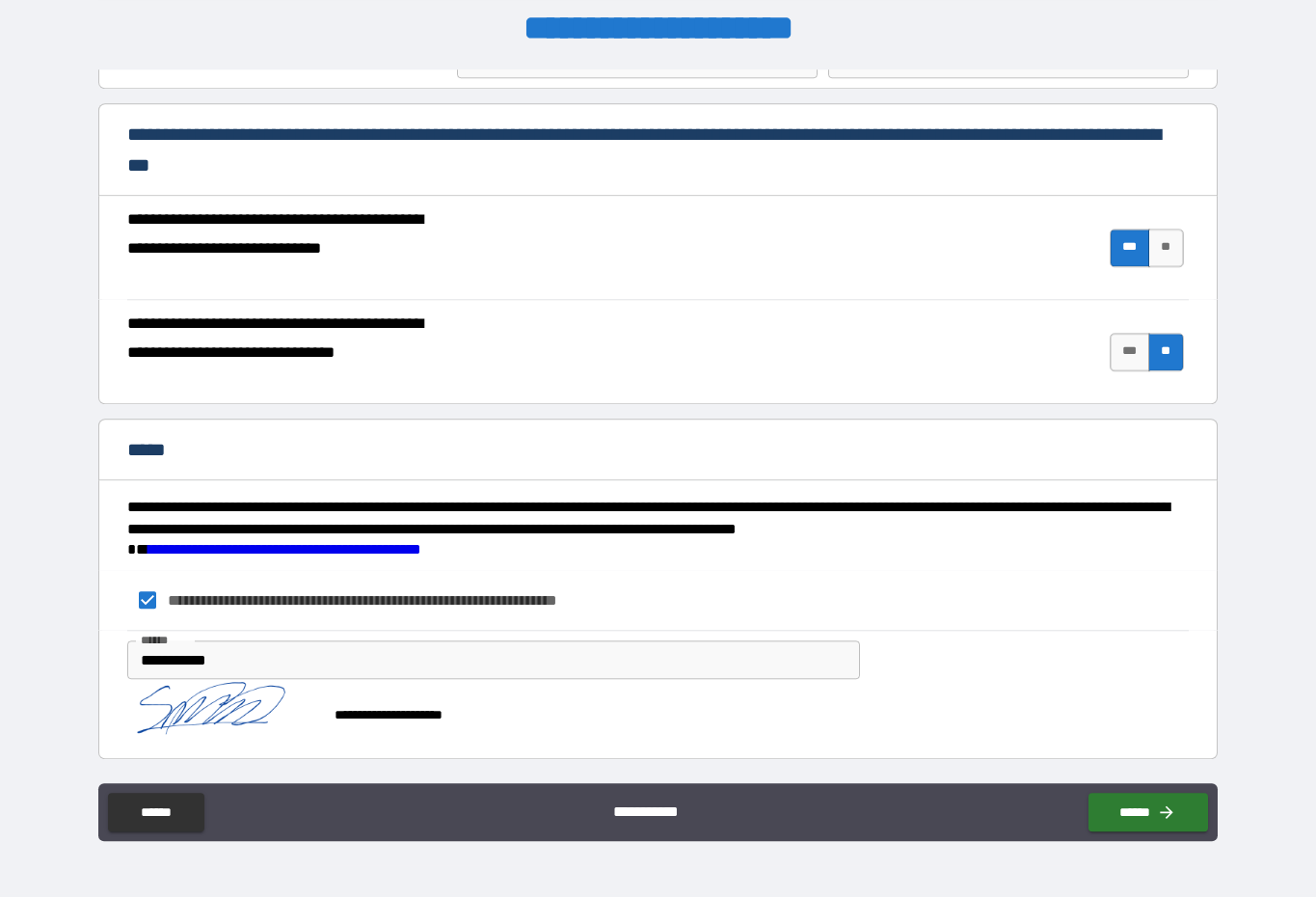 scroll, scrollTop: 40, scrollLeft: 0, axis: vertical 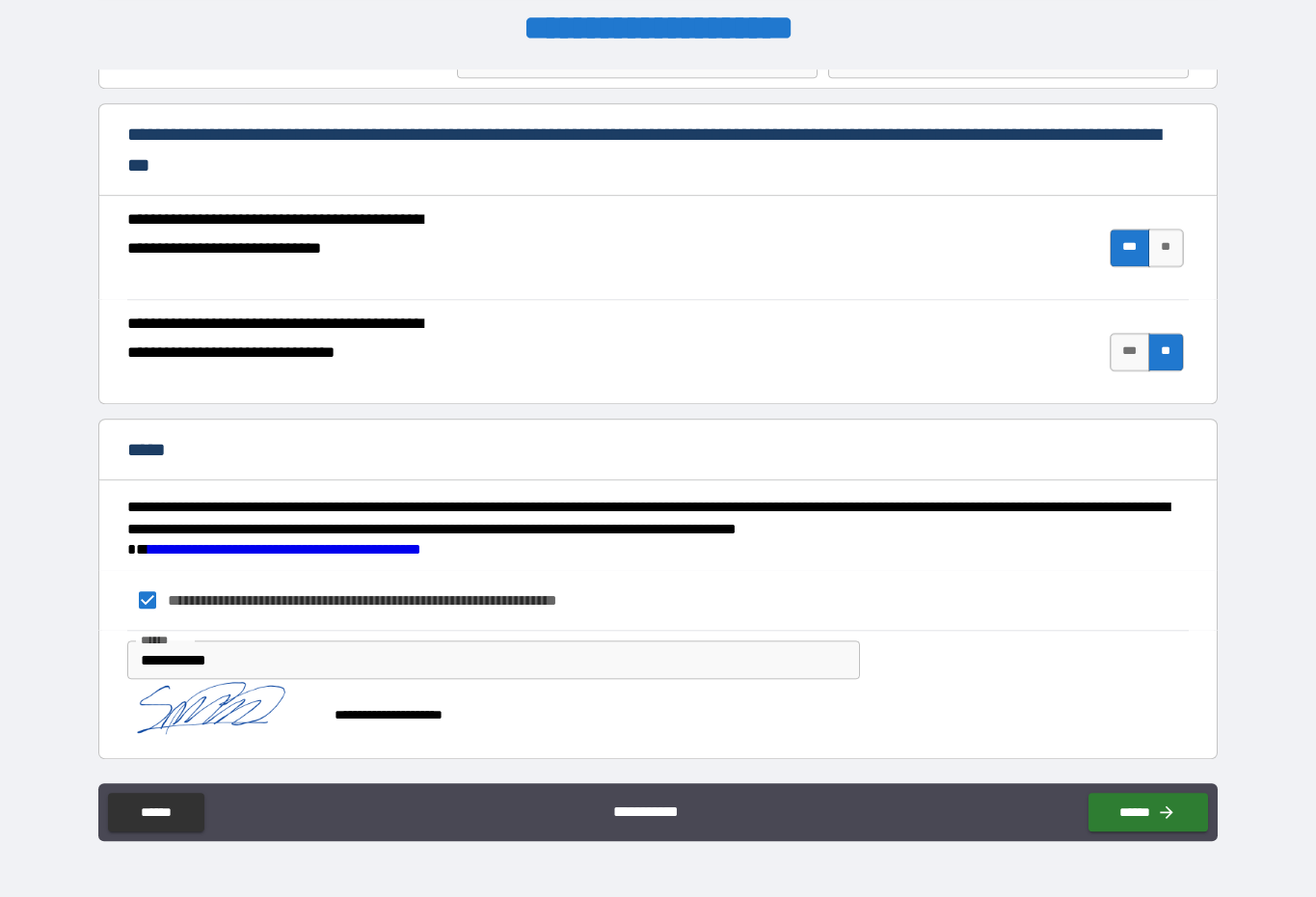 click on "******" at bounding box center [1148, 812] 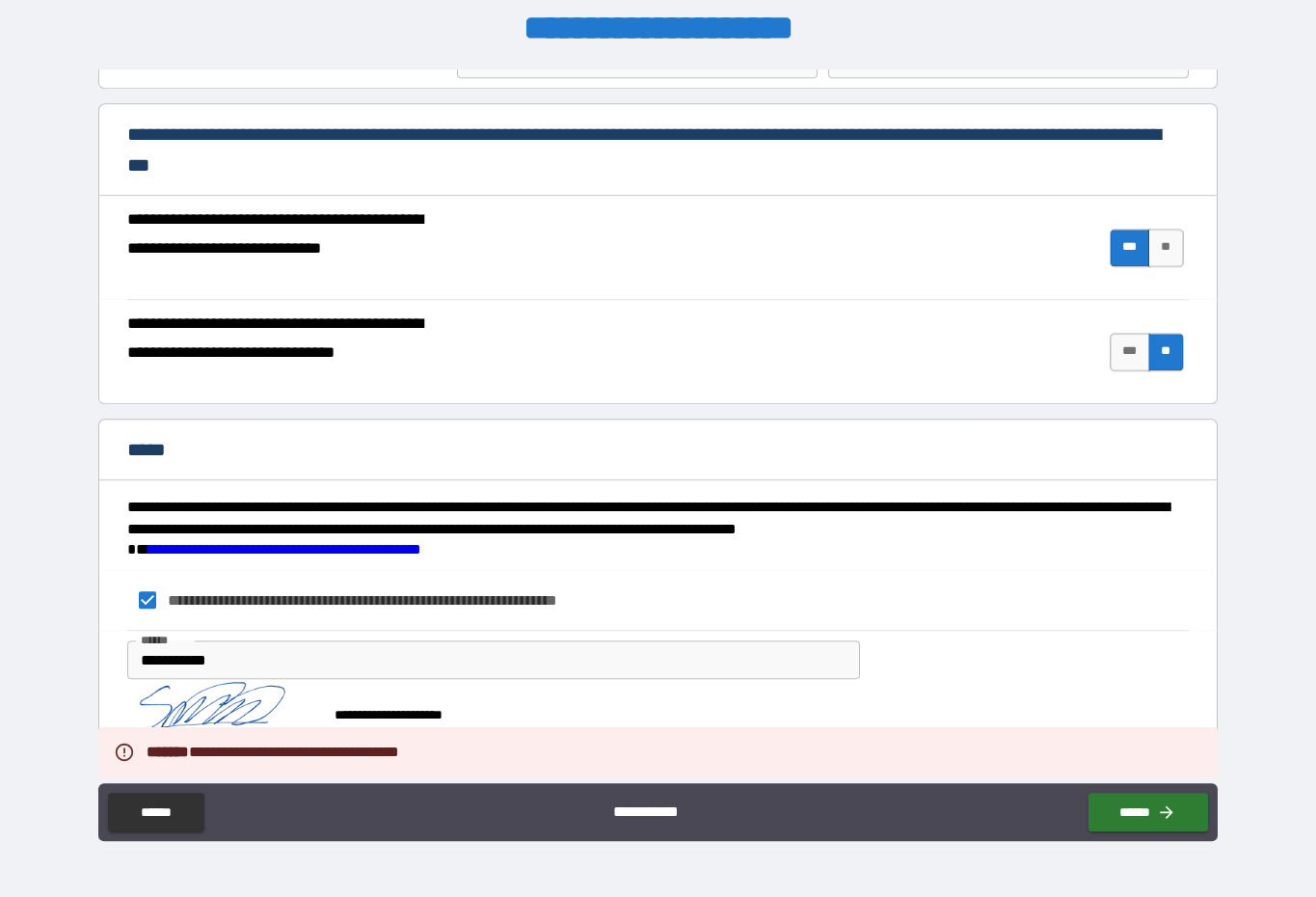 scroll, scrollTop: 40, scrollLeft: 0, axis: vertical 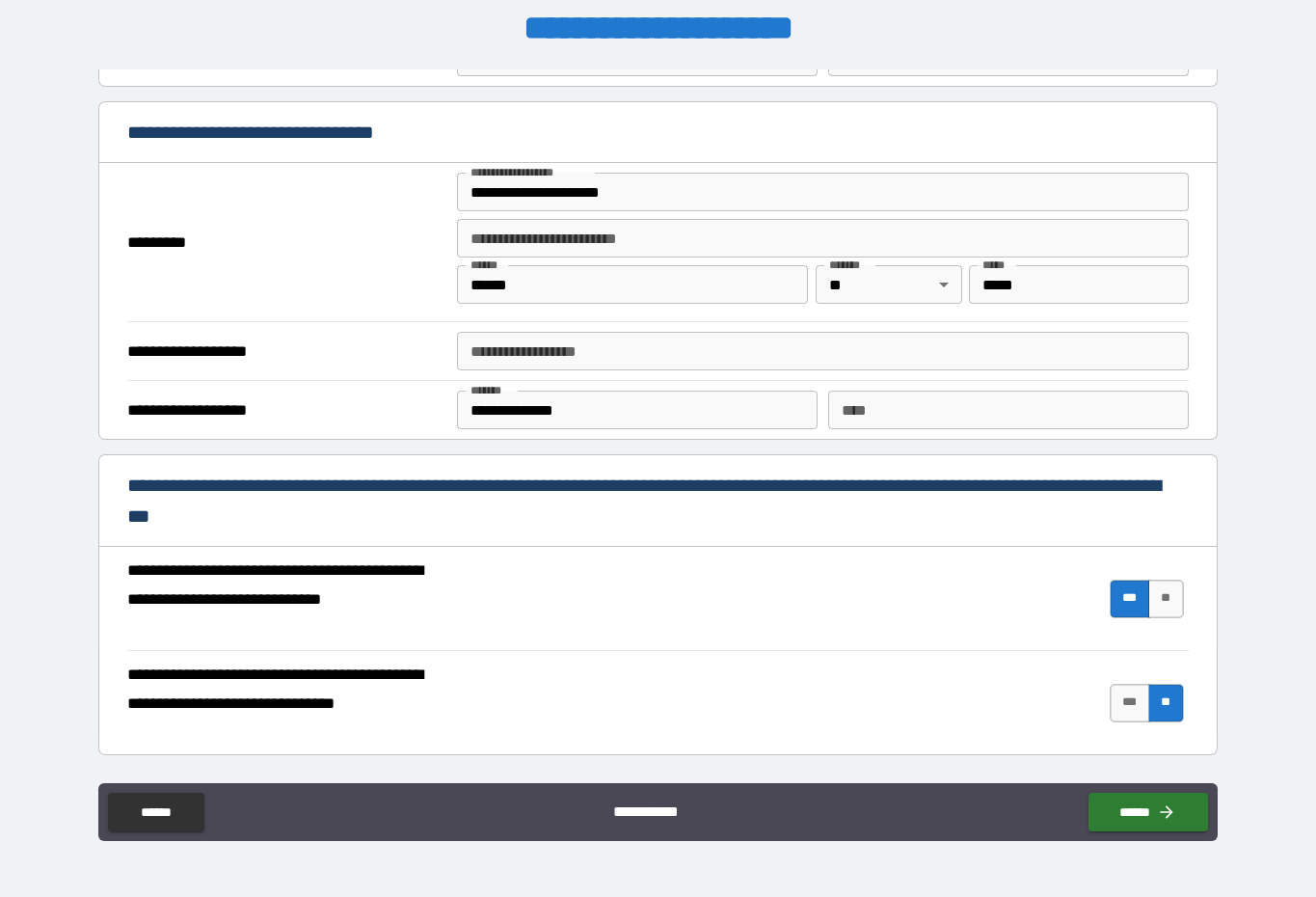 click on "******" at bounding box center (1148, 812) 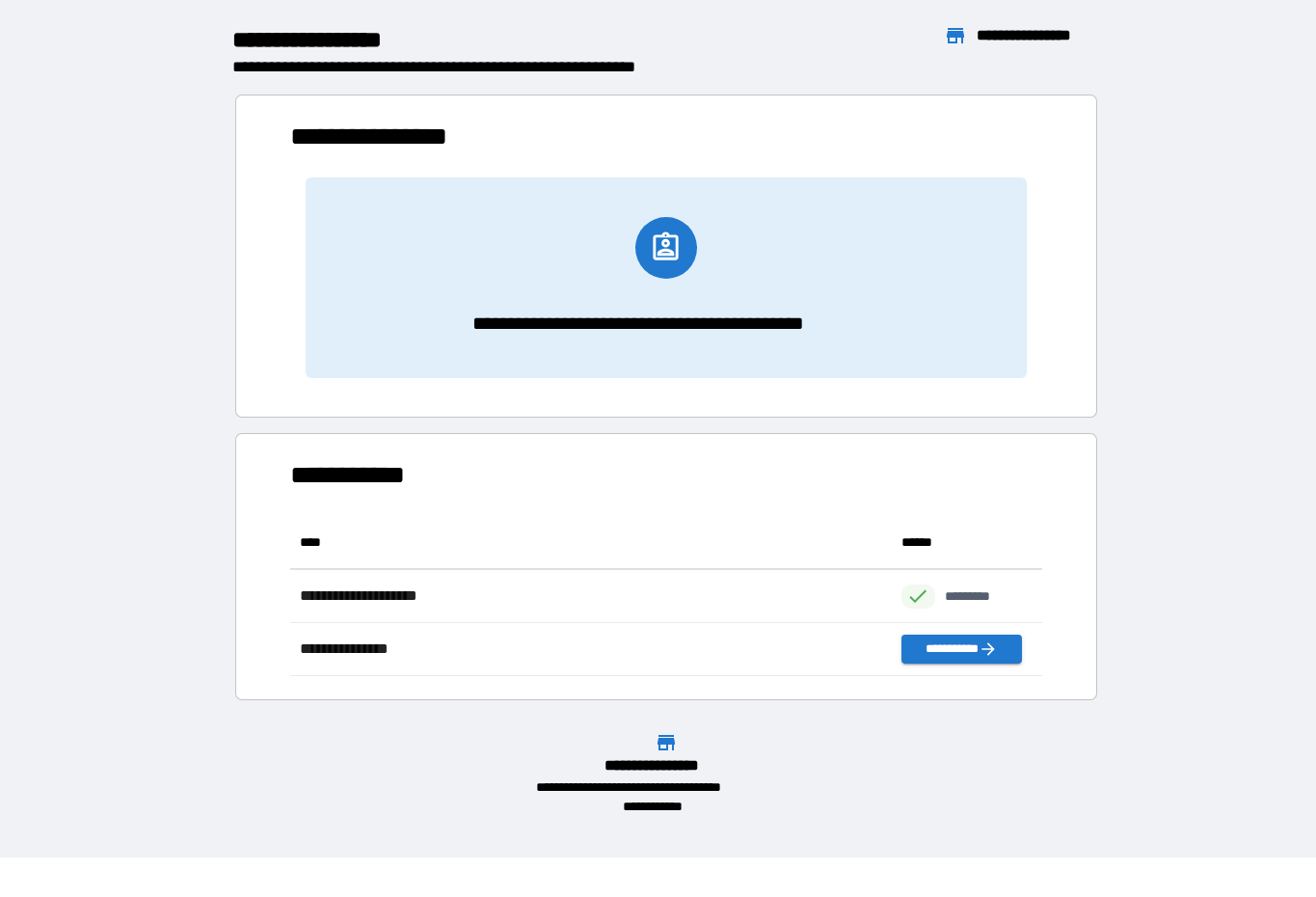 scroll, scrollTop: 1, scrollLeft: 1, axis: both 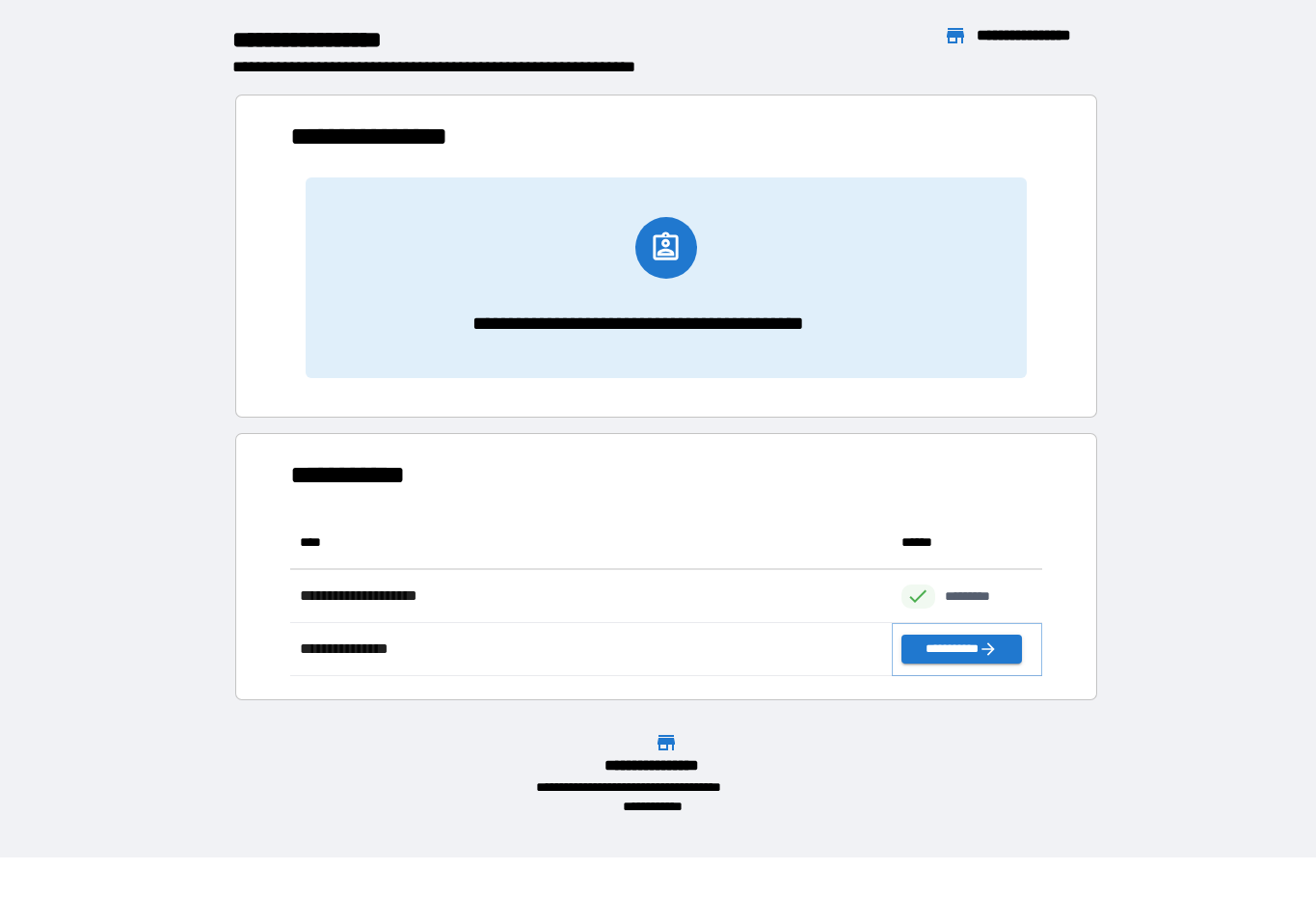 click on "**********" at bounding box center [961, 649] 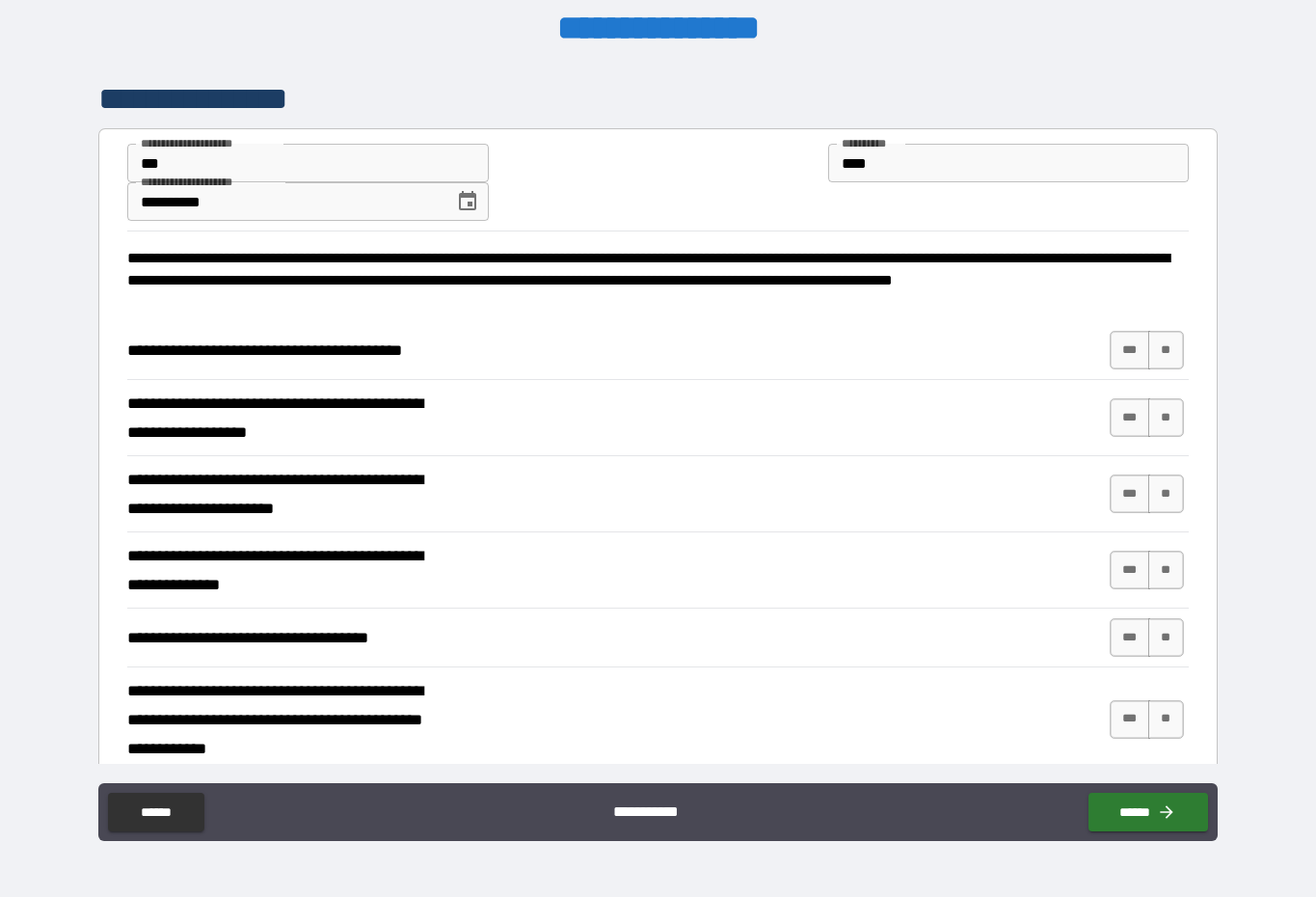 scroll, scrollTop: 0, scrollLeft: 0, axis: both 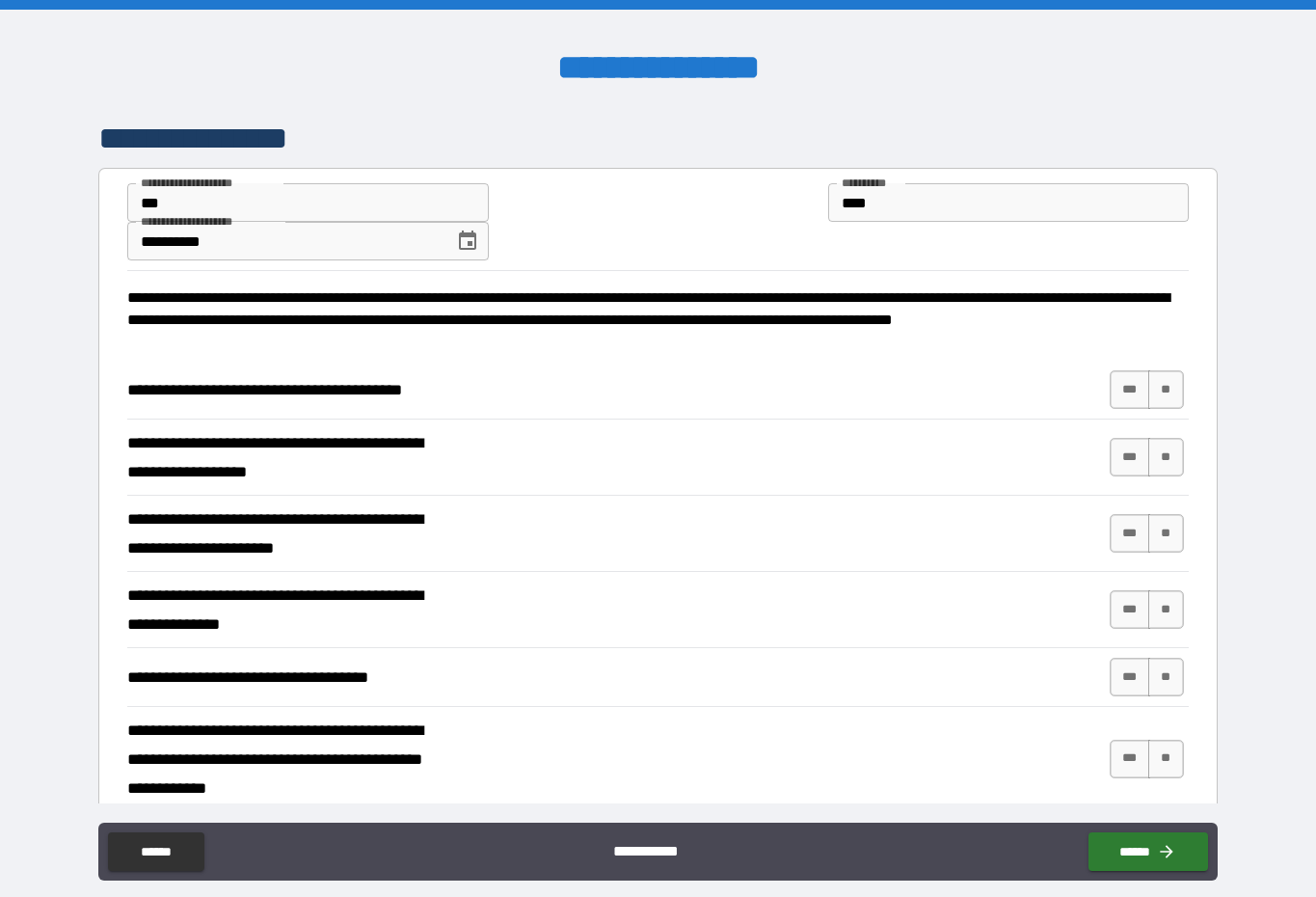 click on "**" at bounding box center [1166, 390] 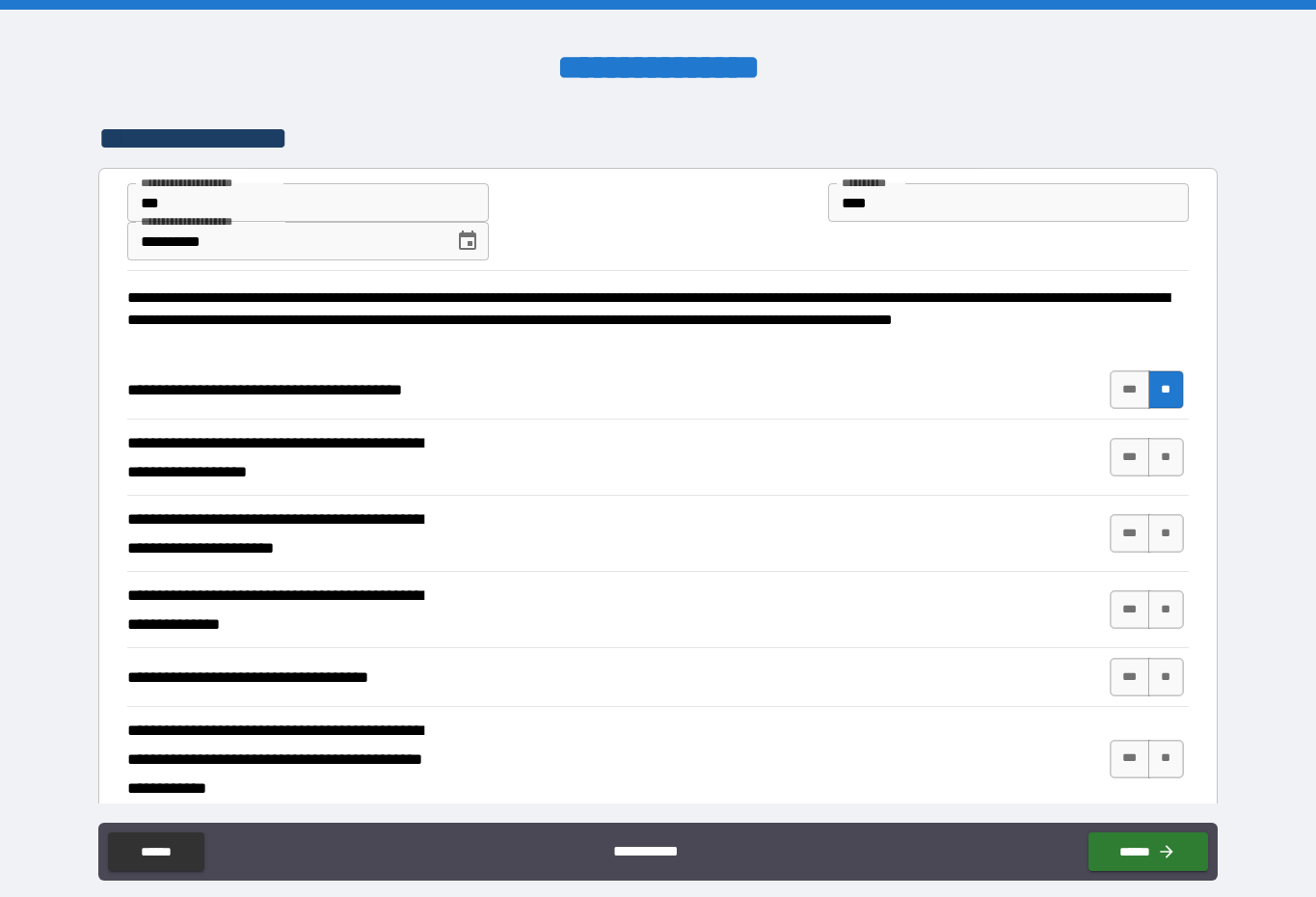 click on "**" at bounding box center [1166, 457] 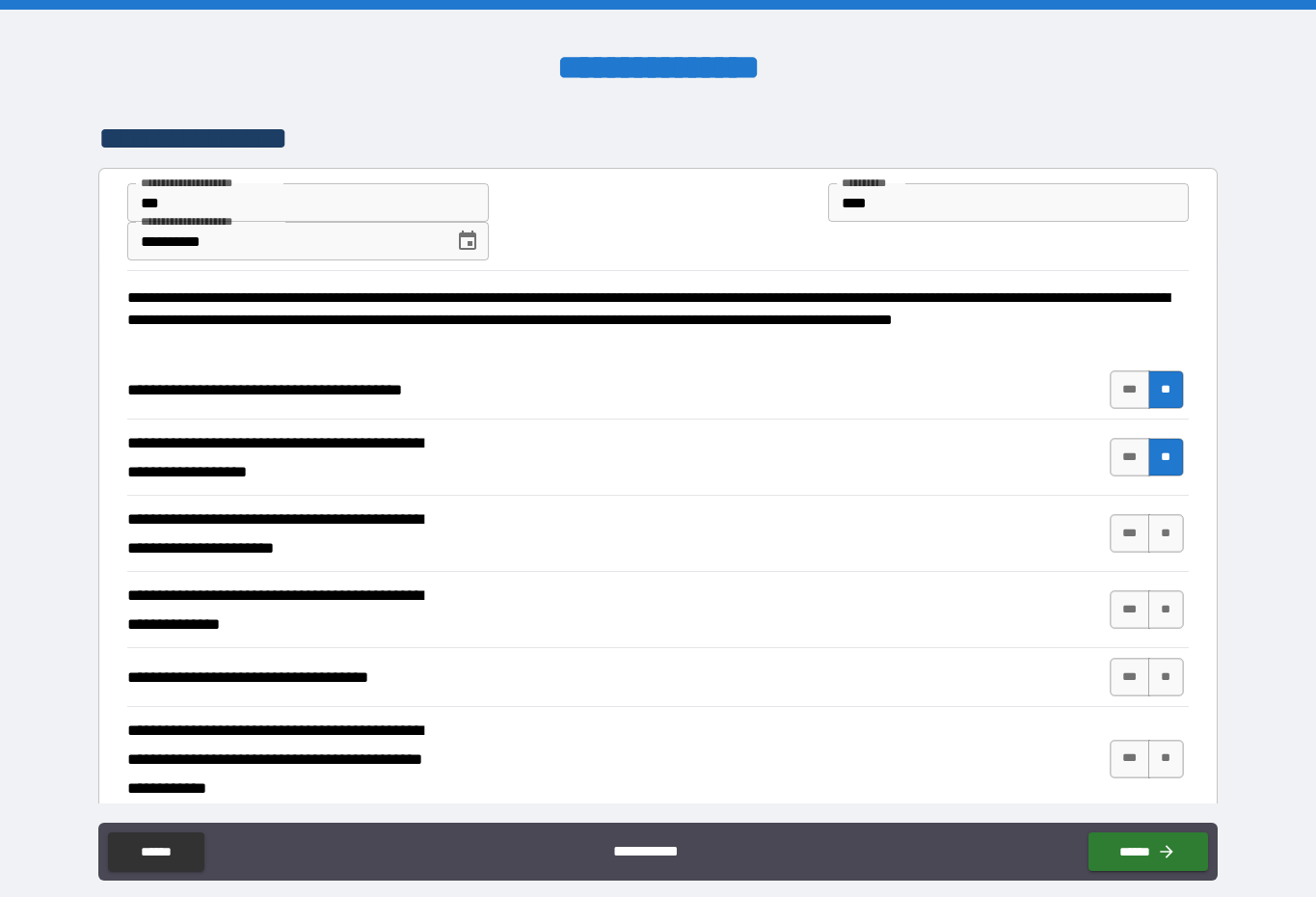 click on "**" at bounding box center [1166, 533] 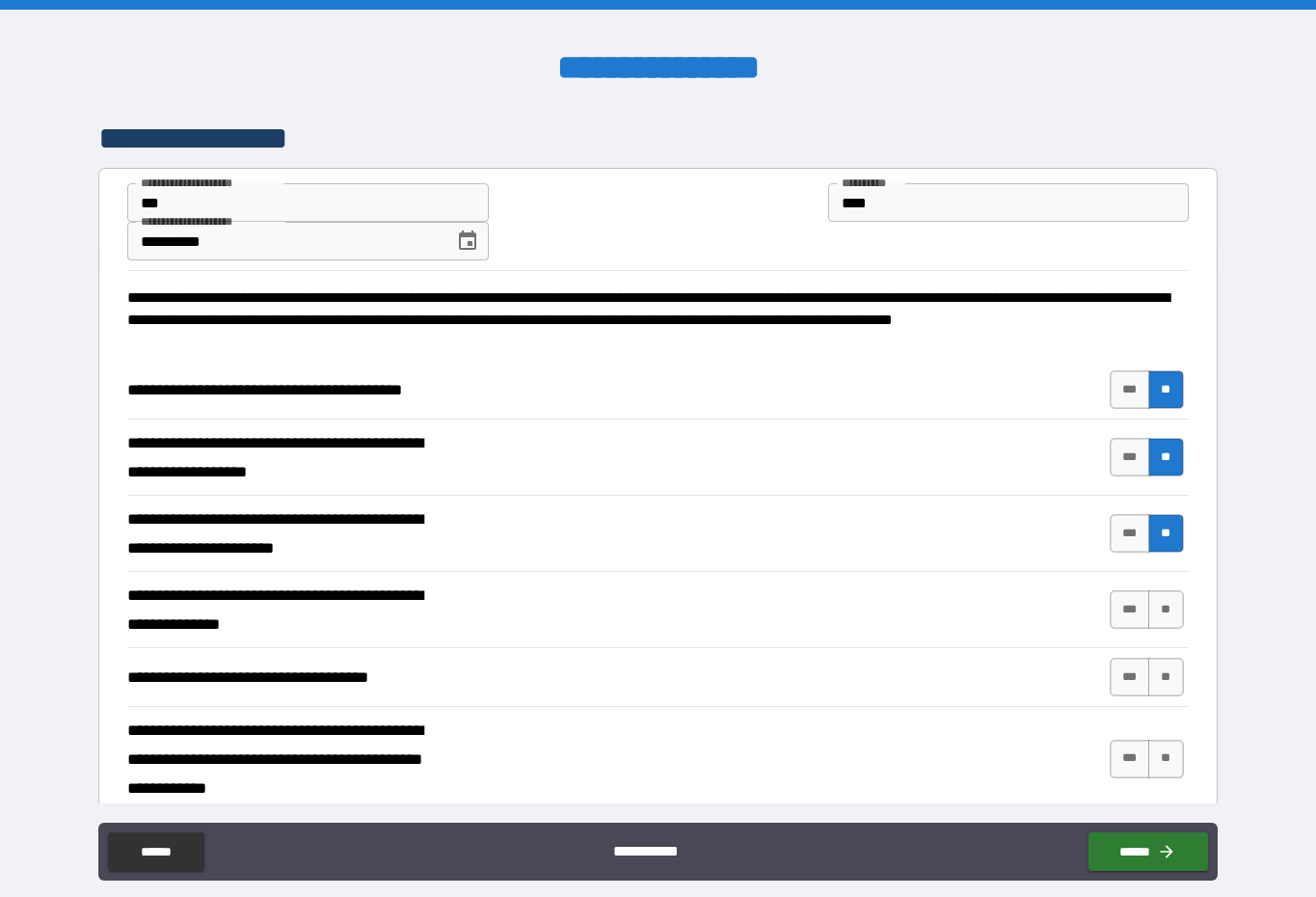 click on "**" at bounding box center [1166, 610] 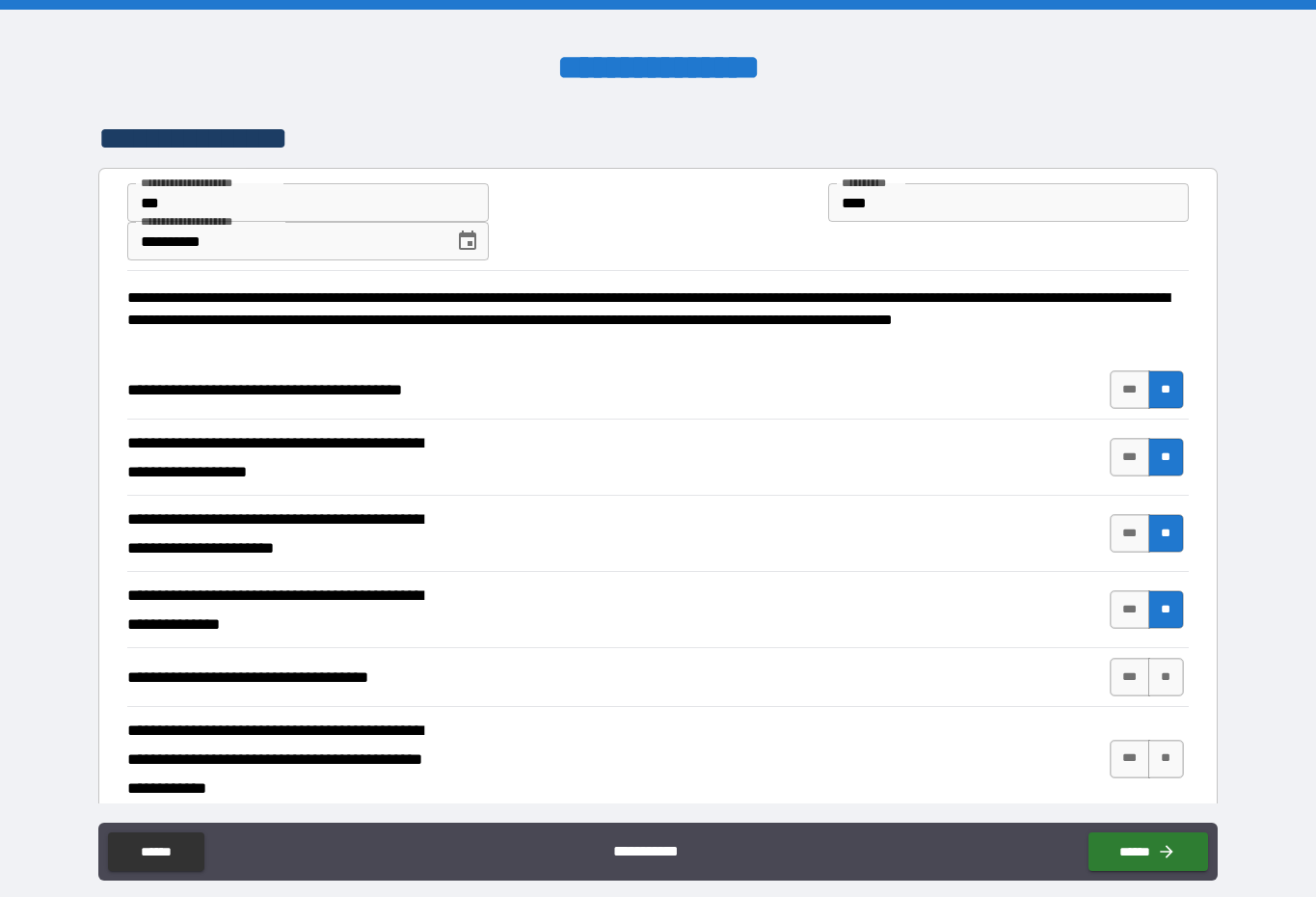 click on "**" at bounding box center (1166, 677) 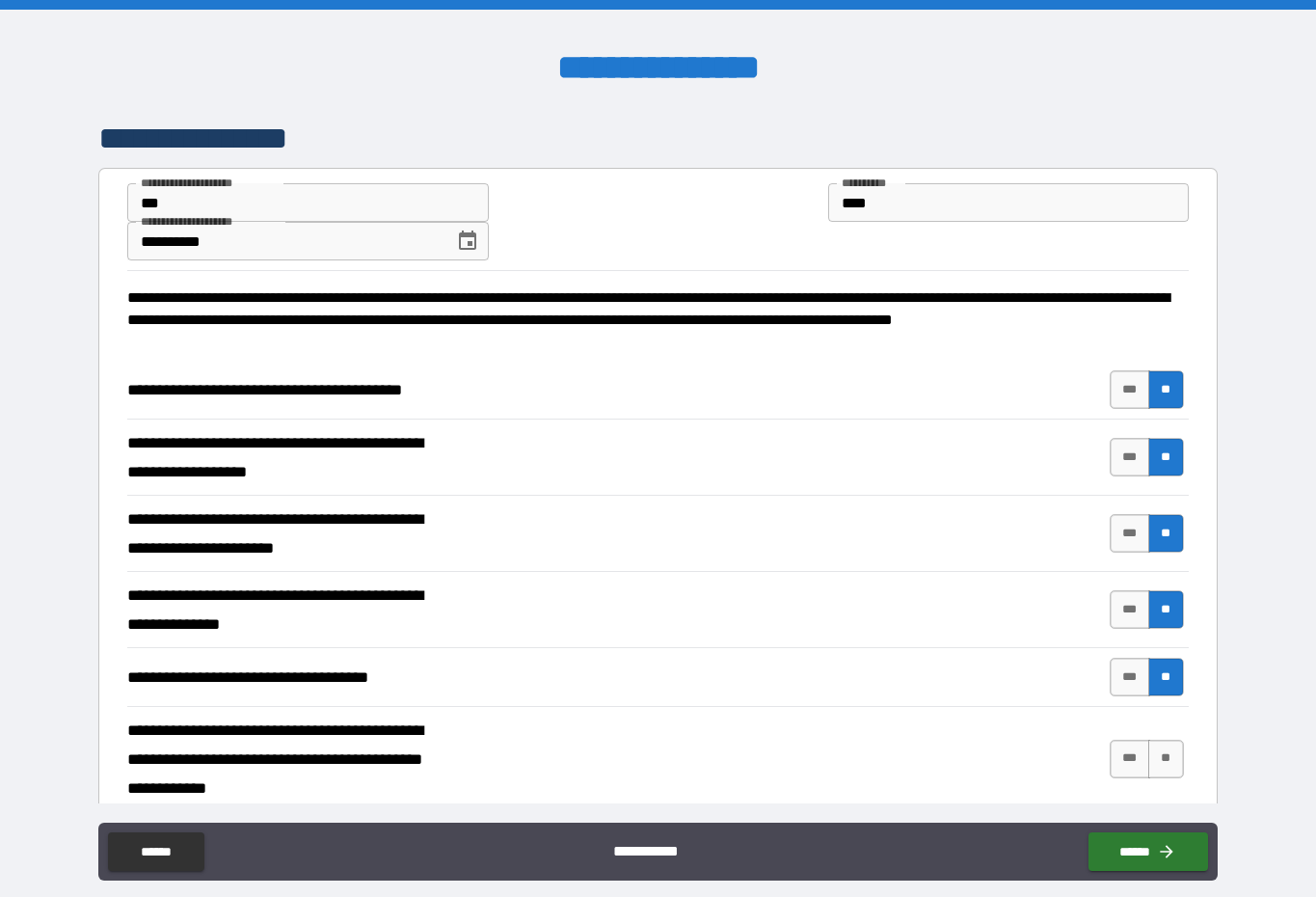 click on "**" at bounding box center [1166, 759] 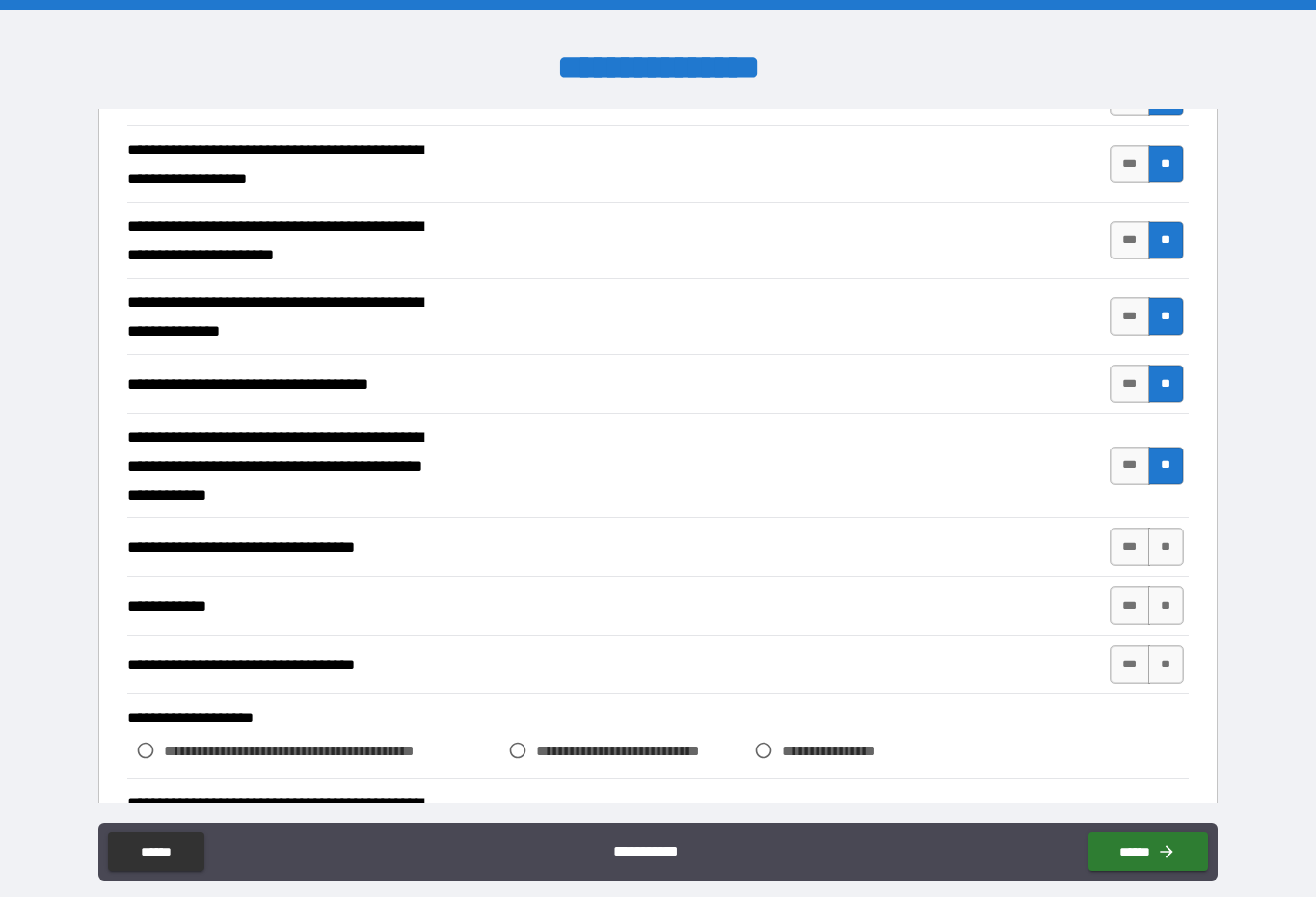 scroll, scrollTop: 297, scrollLeft: 0, axis: vertical 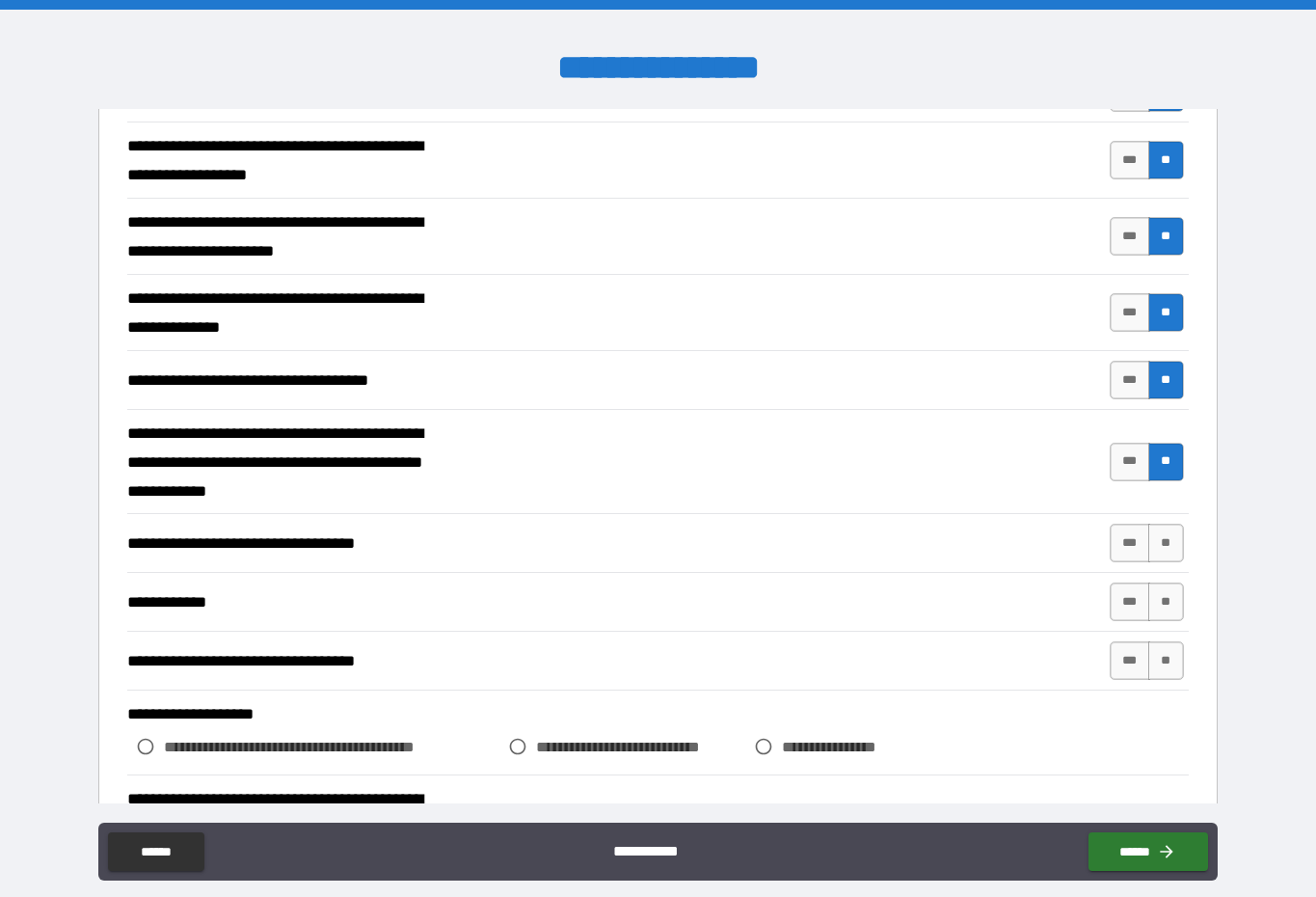 click on "**" at bounding box center [1166, 543] 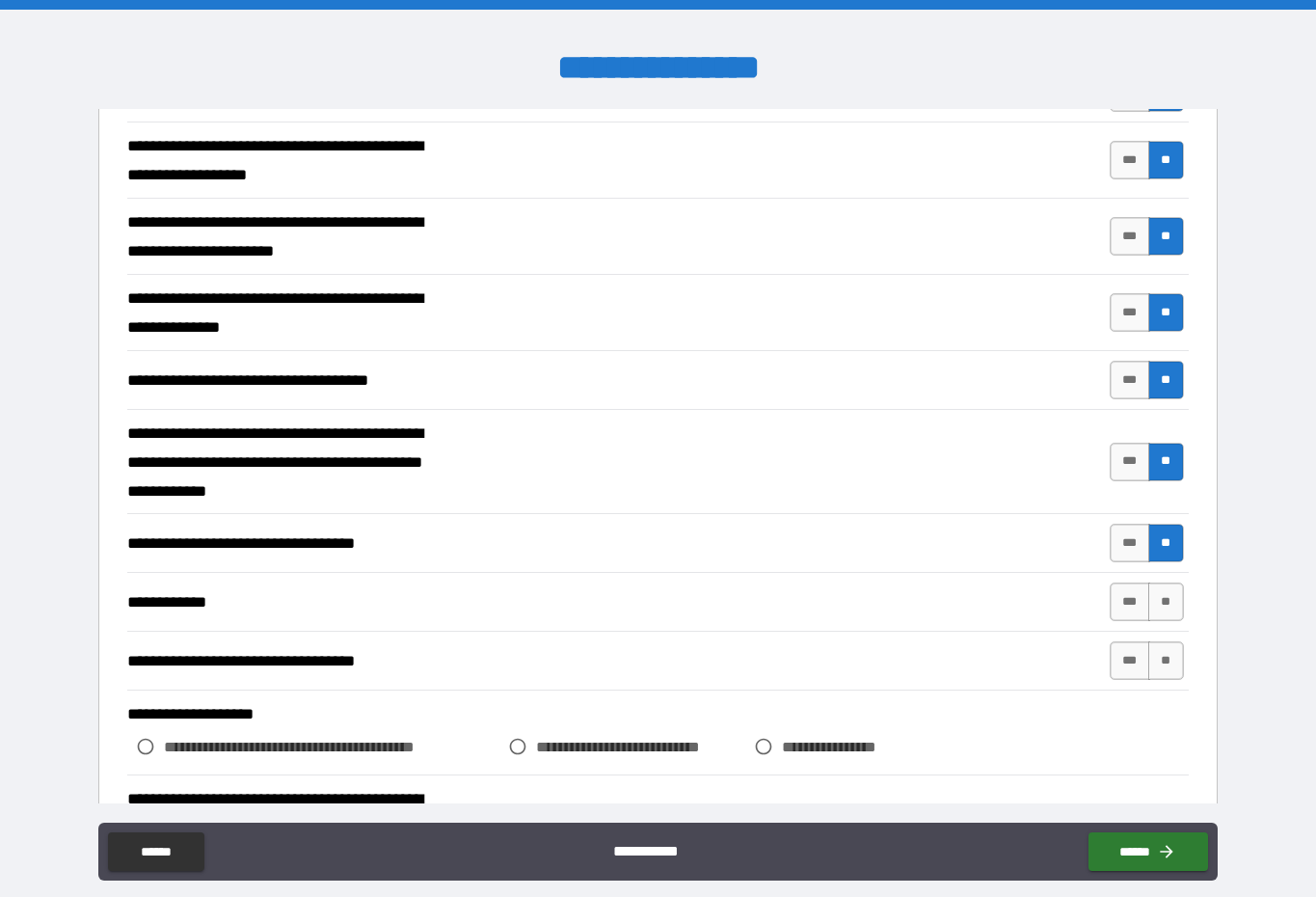 click on "**" at bounding box center (1166, 602) 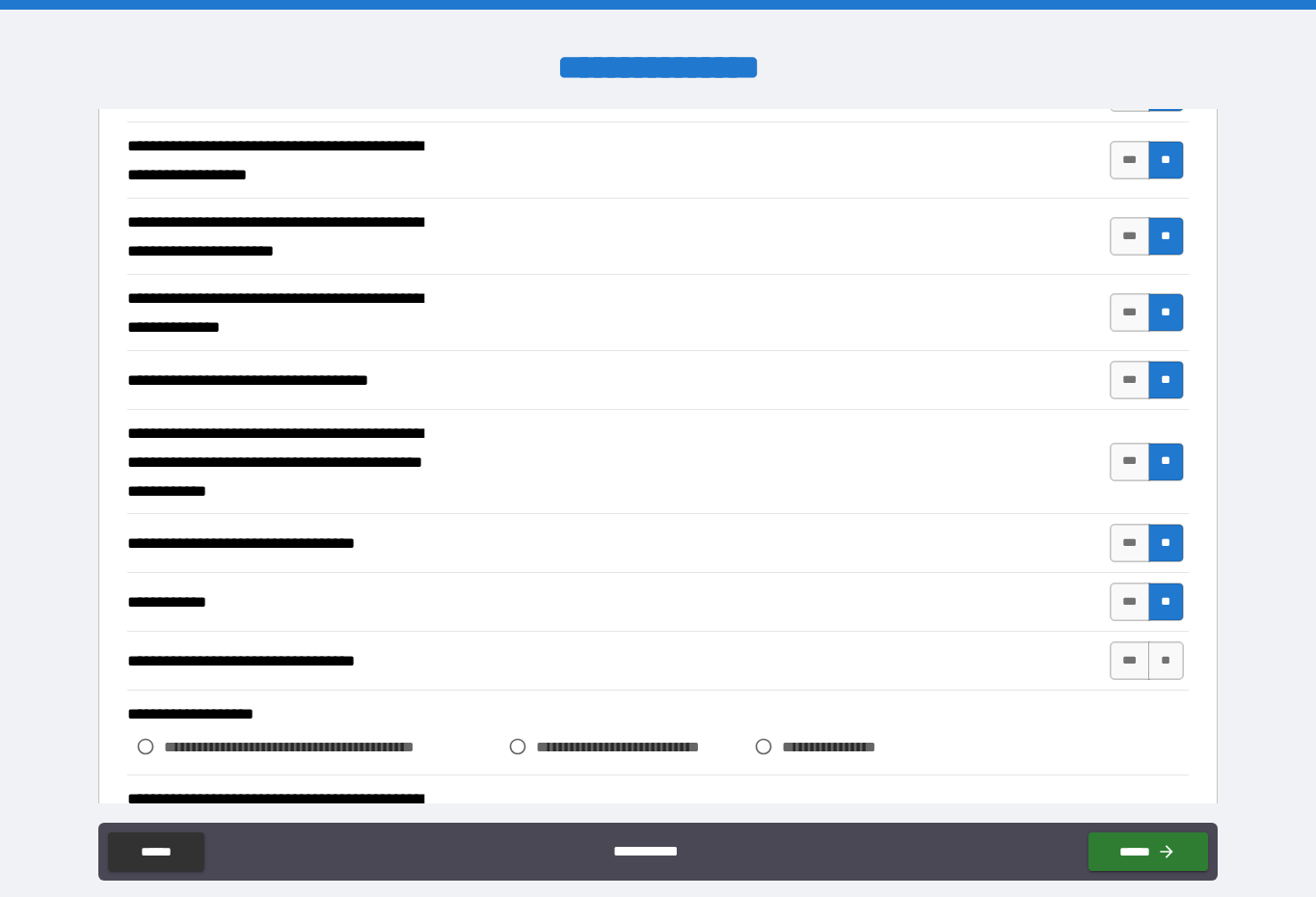 click on "**" at bounding box center [1166, 661] 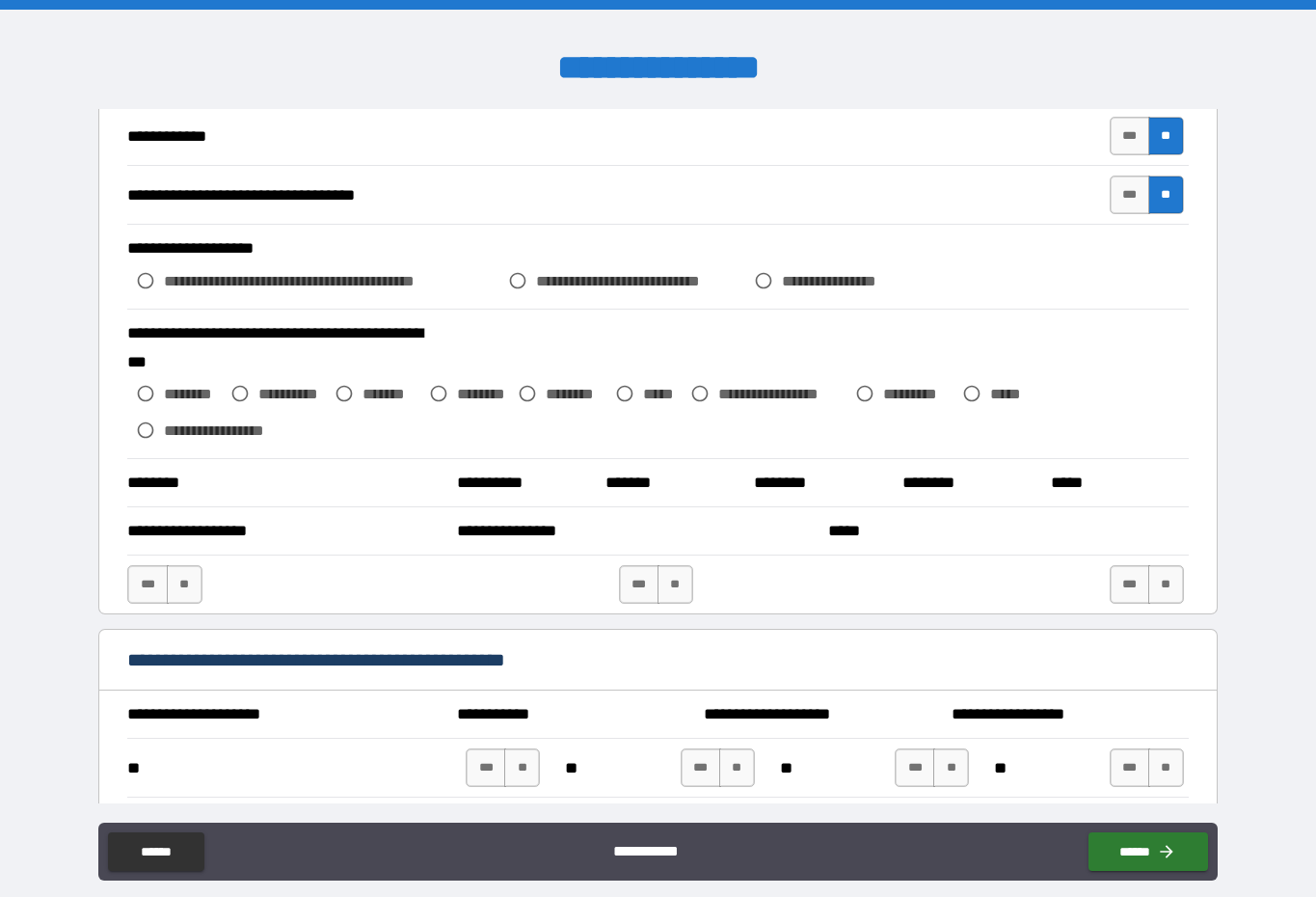 scroll, scrollTop: 764, scrollLeft: 0, axis: vertical 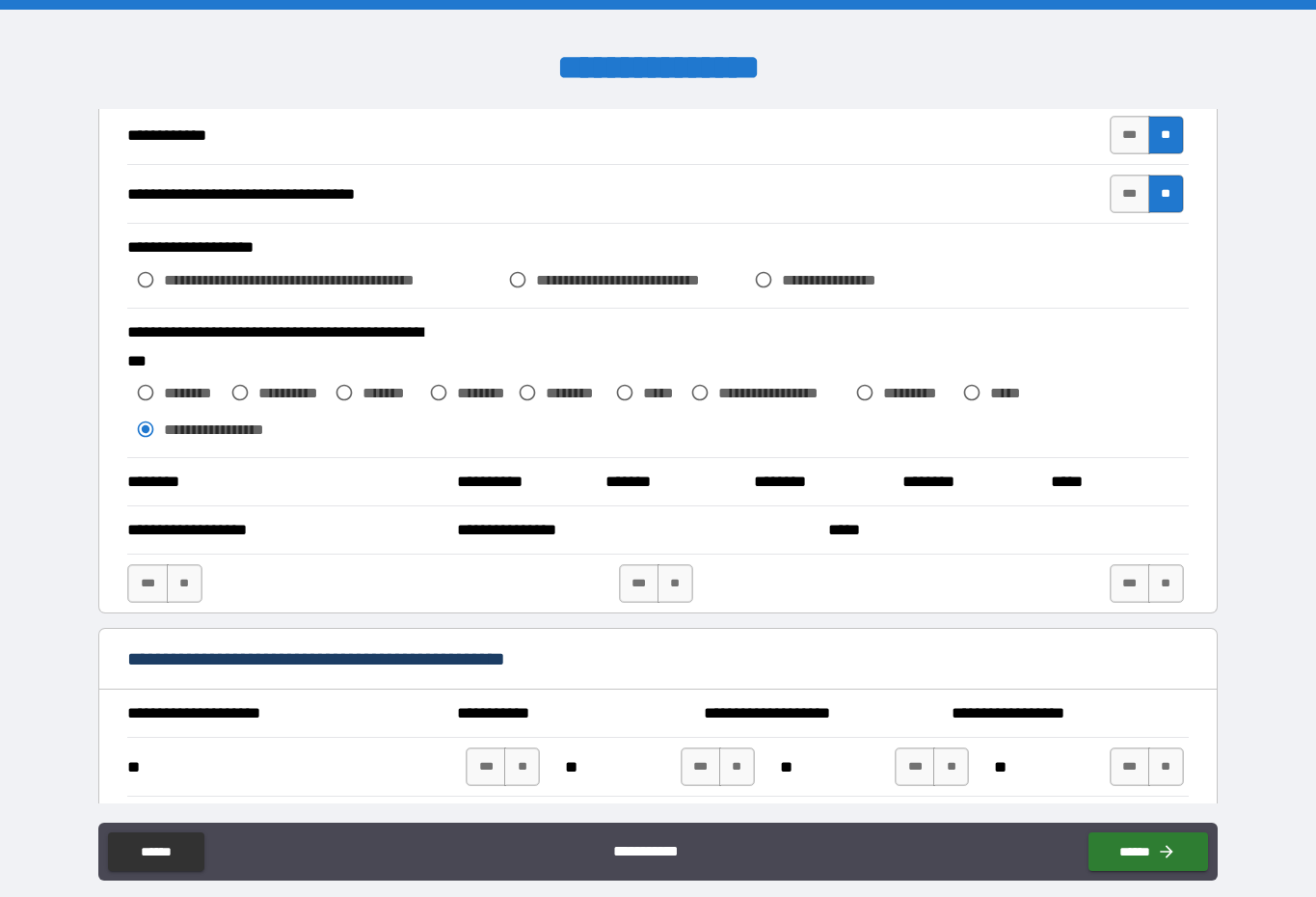 click on "**" at bounding box center [184, 584] 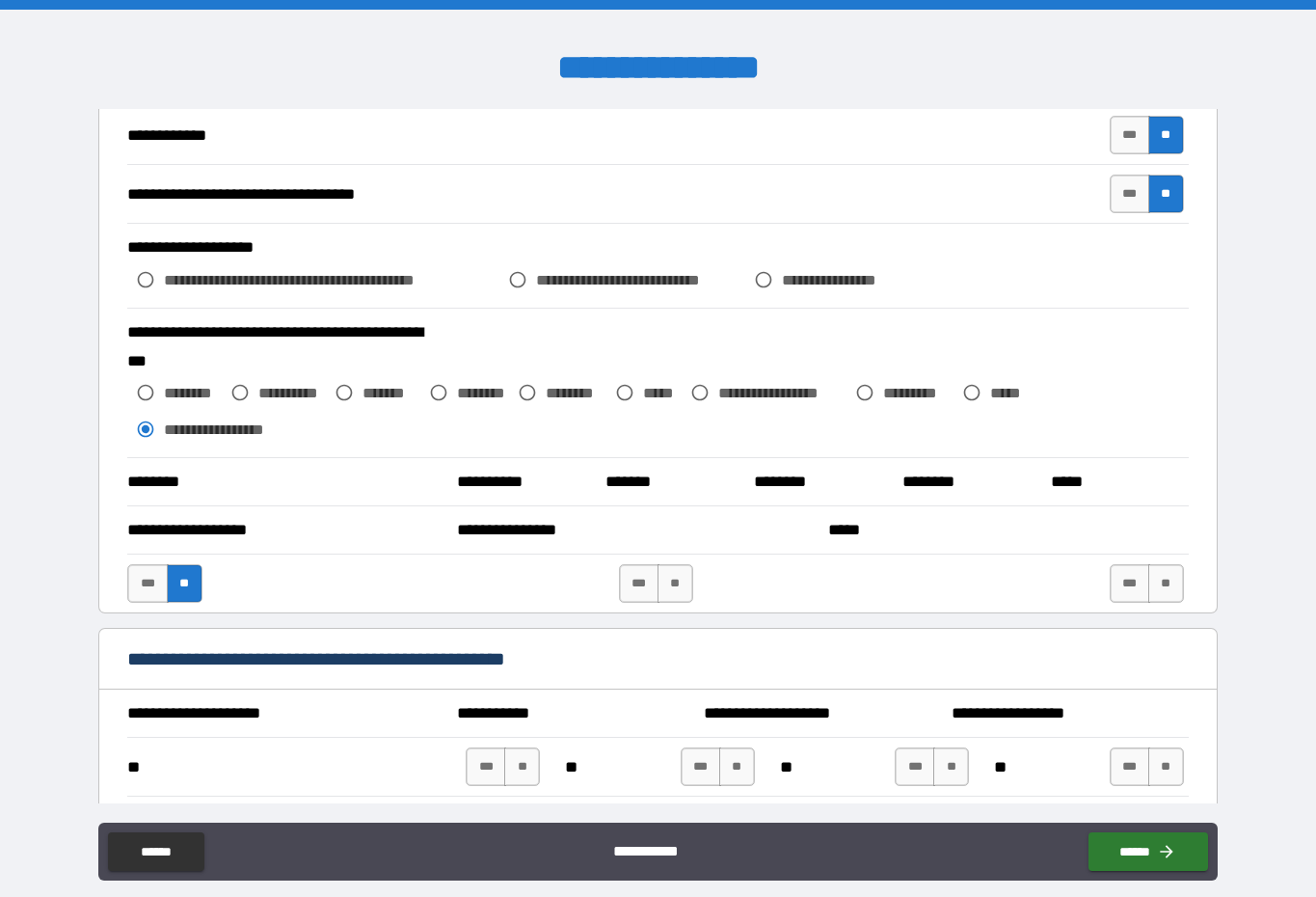 click on "**" at bounding box center [675, 584] 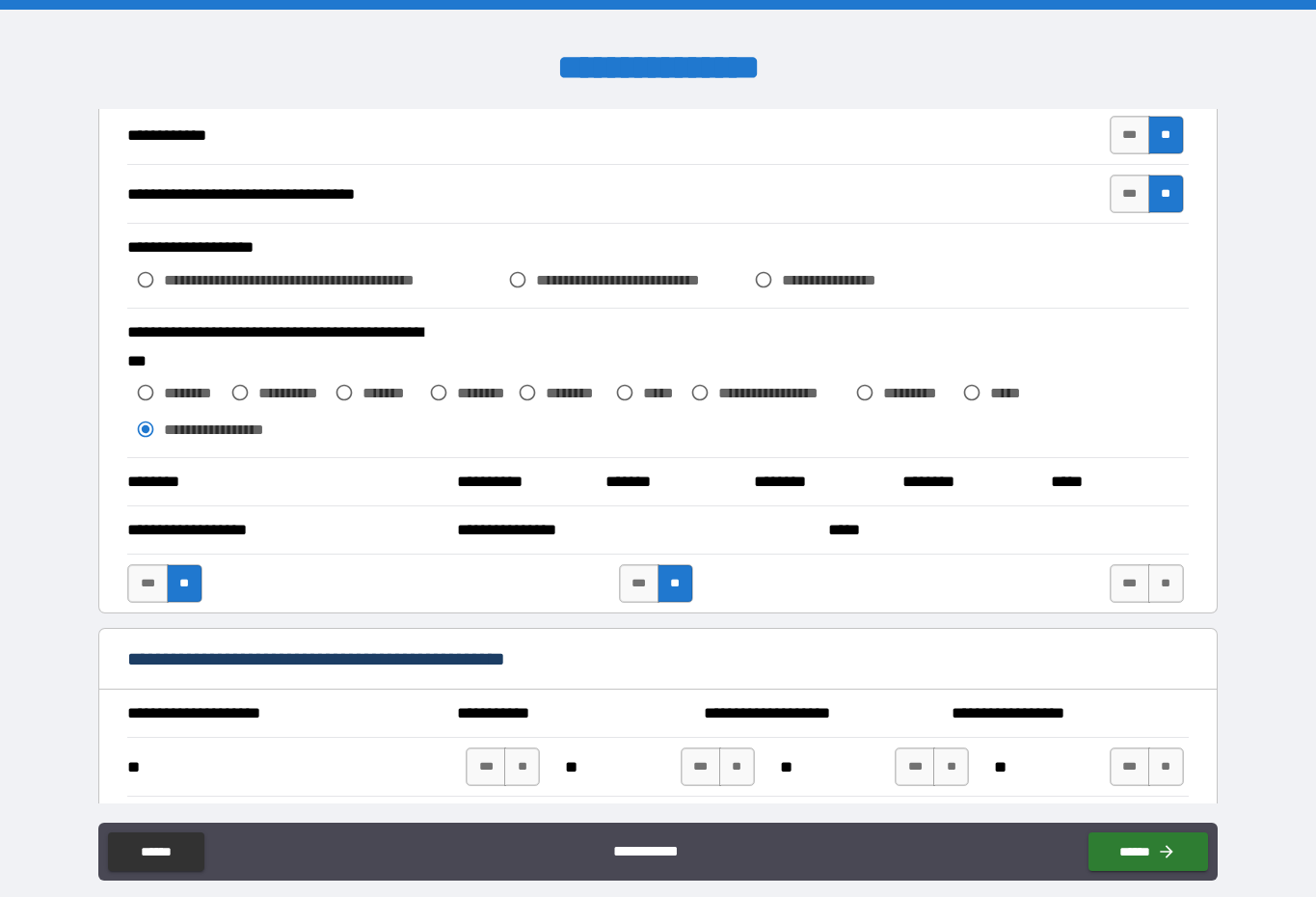 click on "**" at bounding box center (1166, 584) 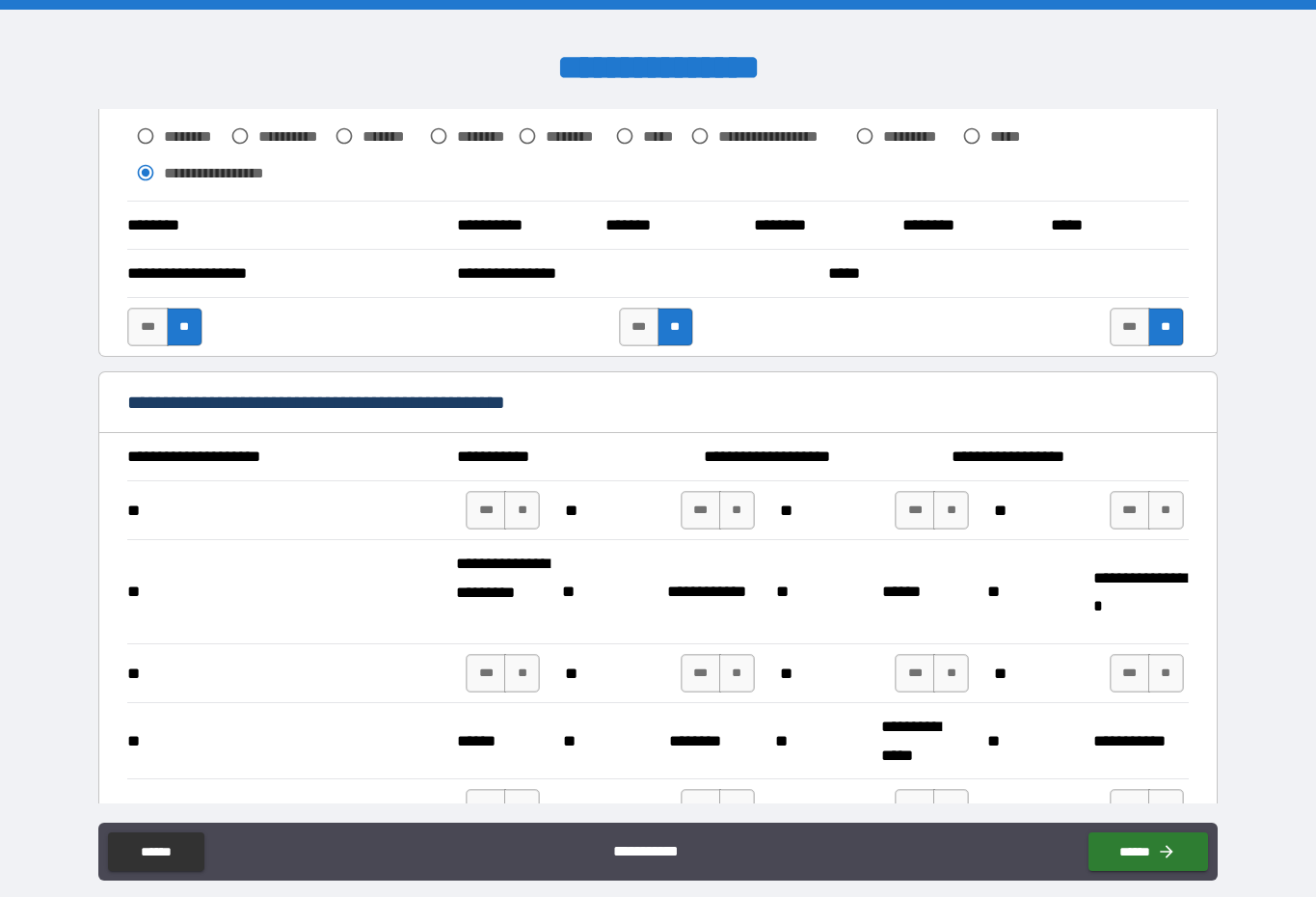 scroll, scrollTop: 1033, scrollLeft: 0, axis: vertical 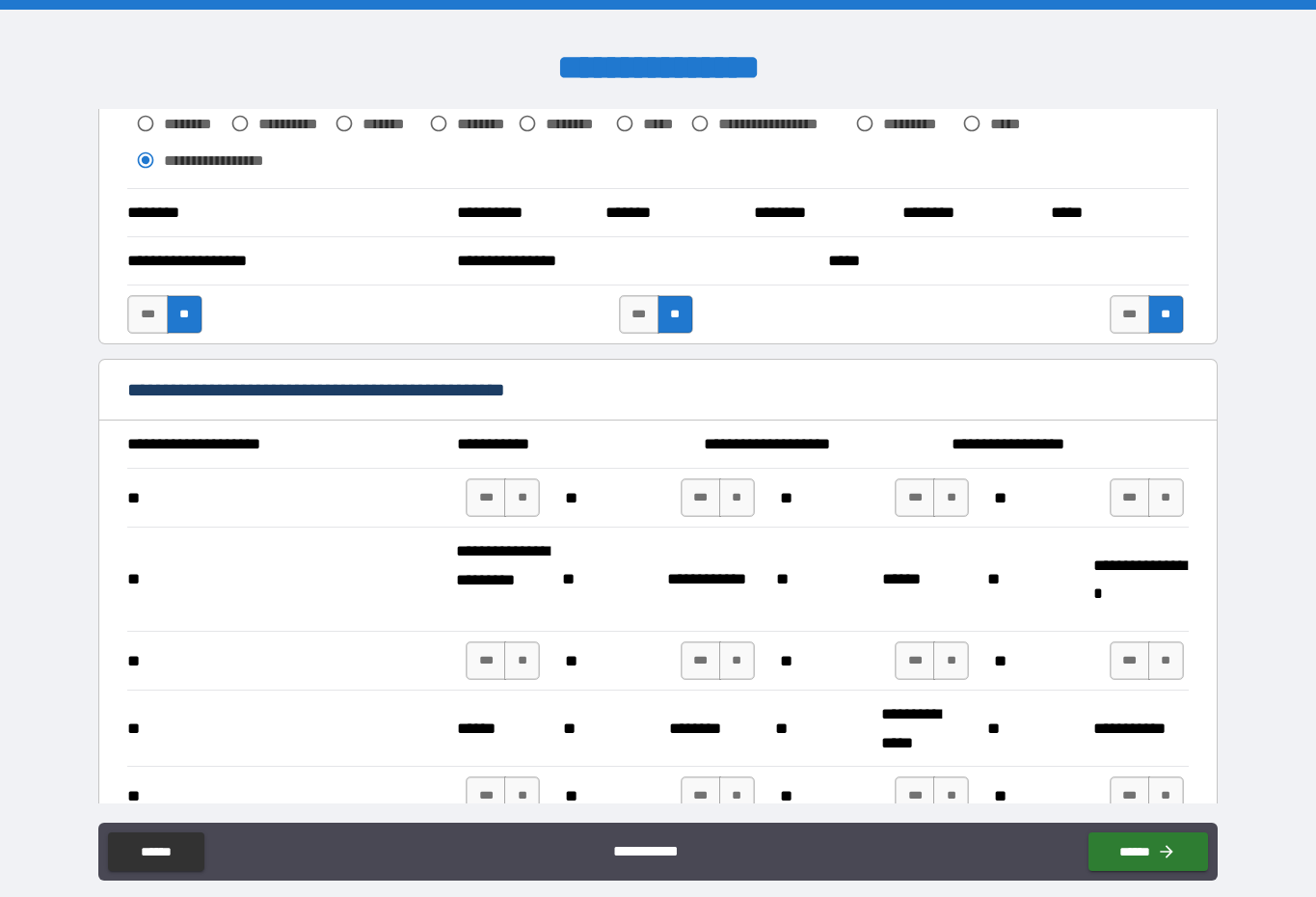 click on "**" at bounding box center (522, 498) 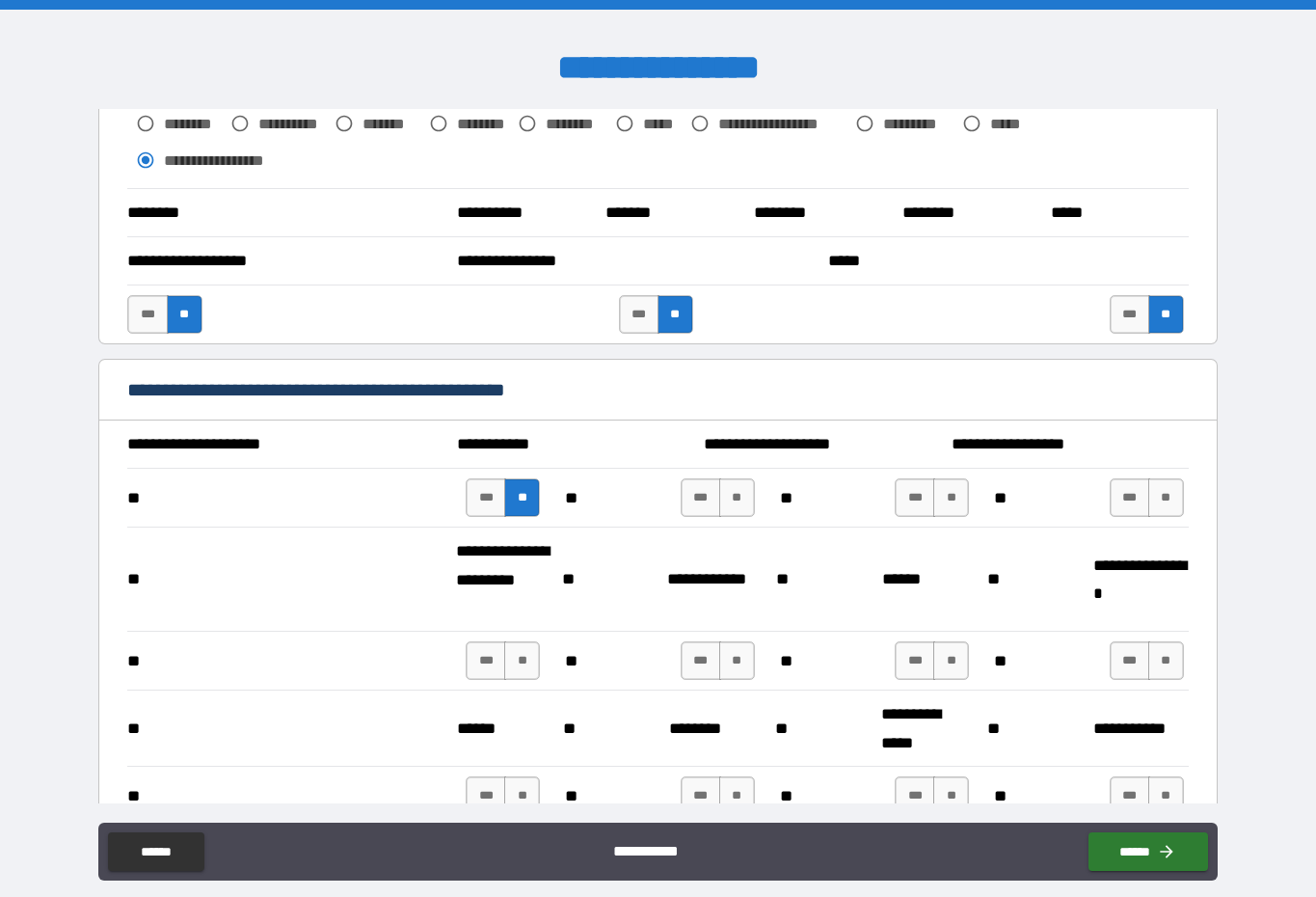 click on "*** **" at bounding box center (717, 498) 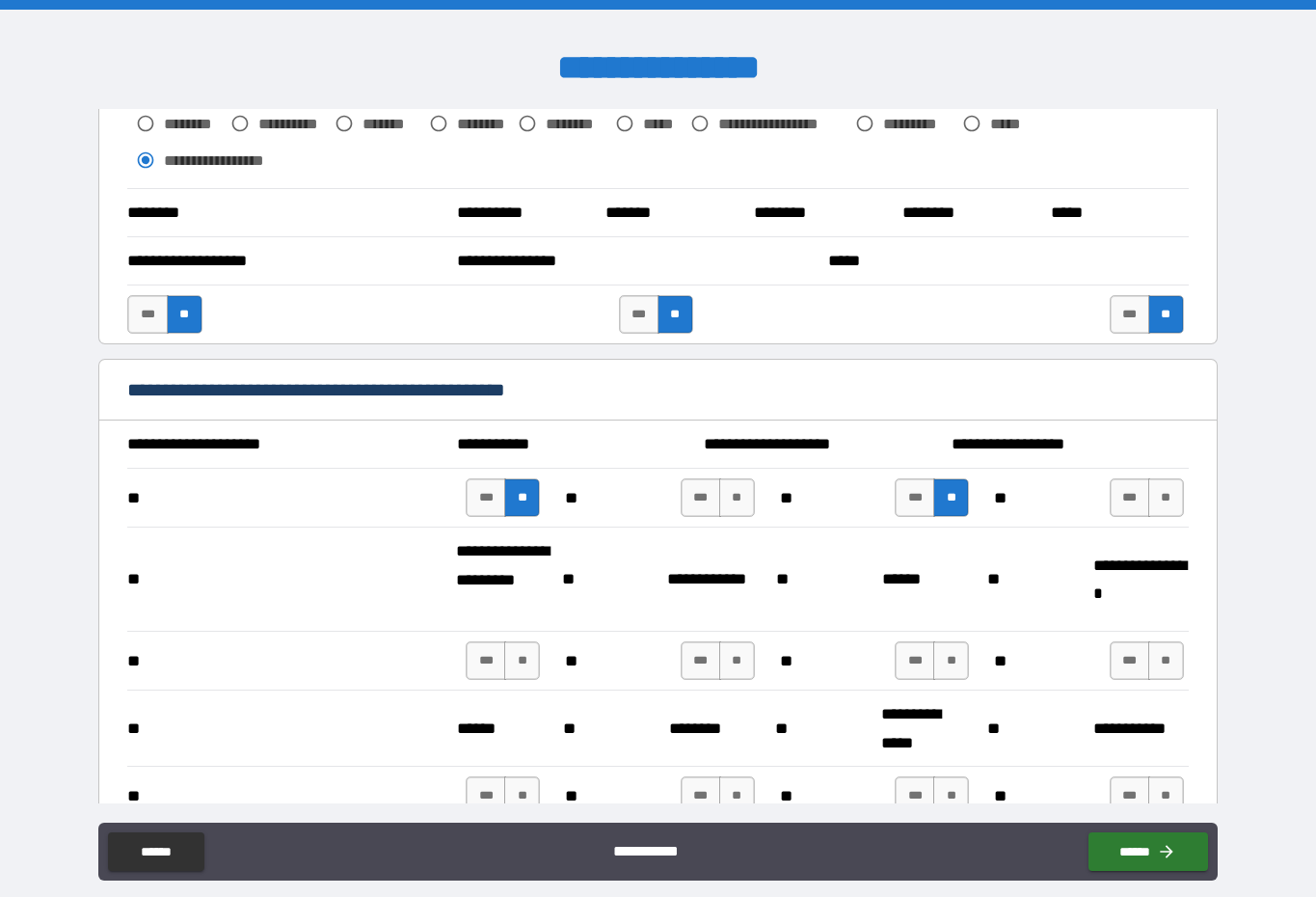click on "**" at bounding box center (1166, 498) 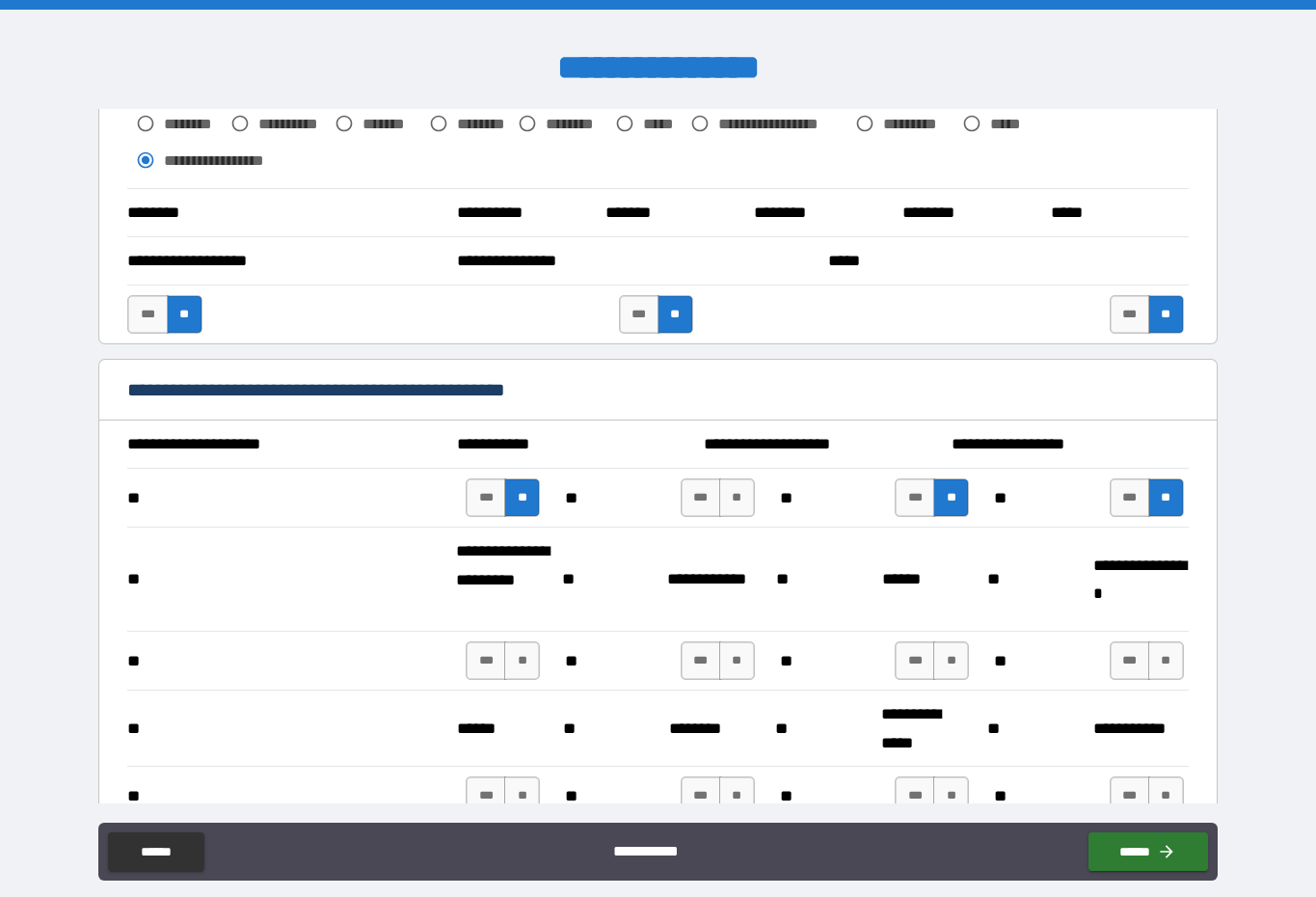 click on "**" at bounding box center [1166, 661] 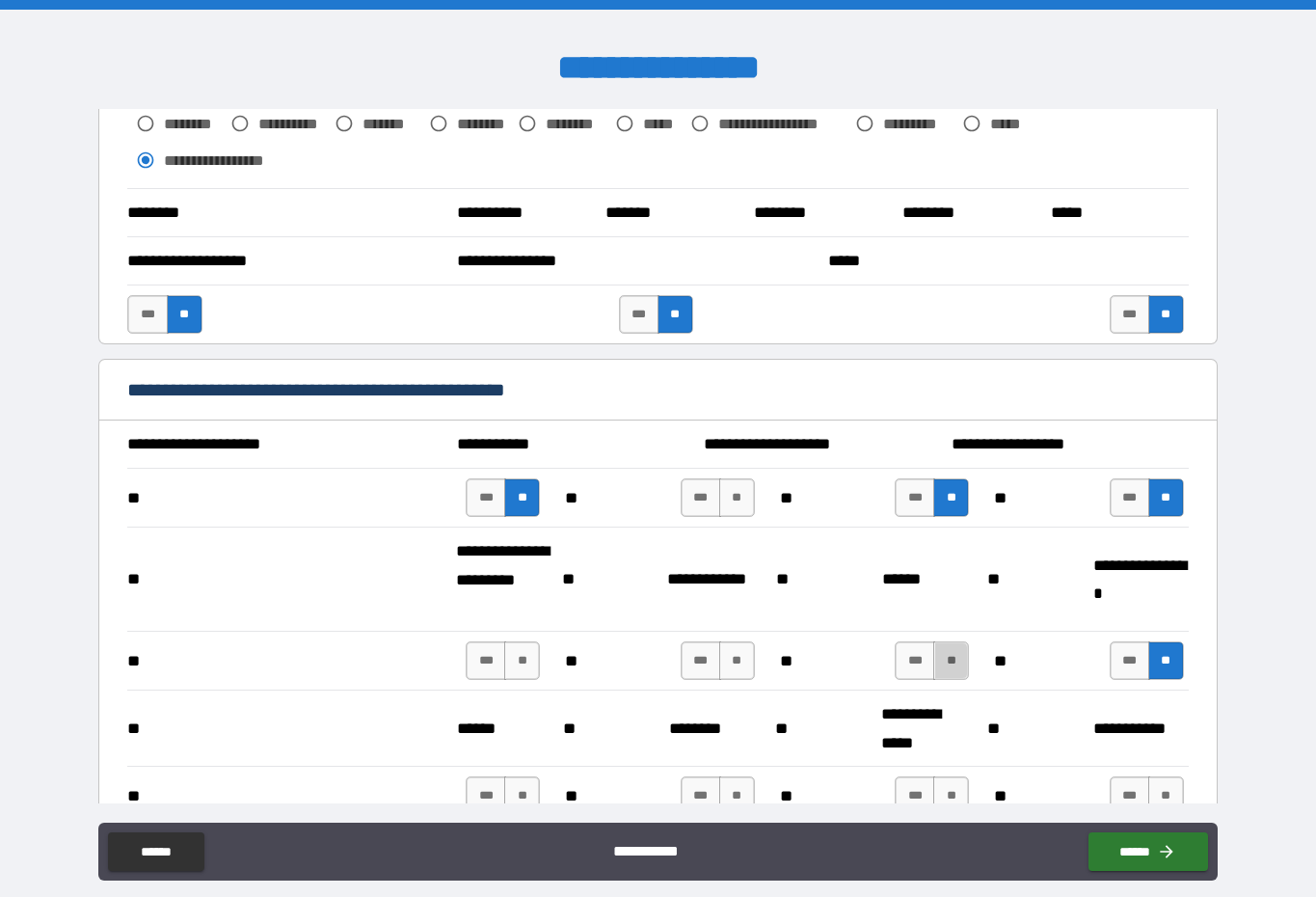 click on "**" at bounding box center [951, 661] 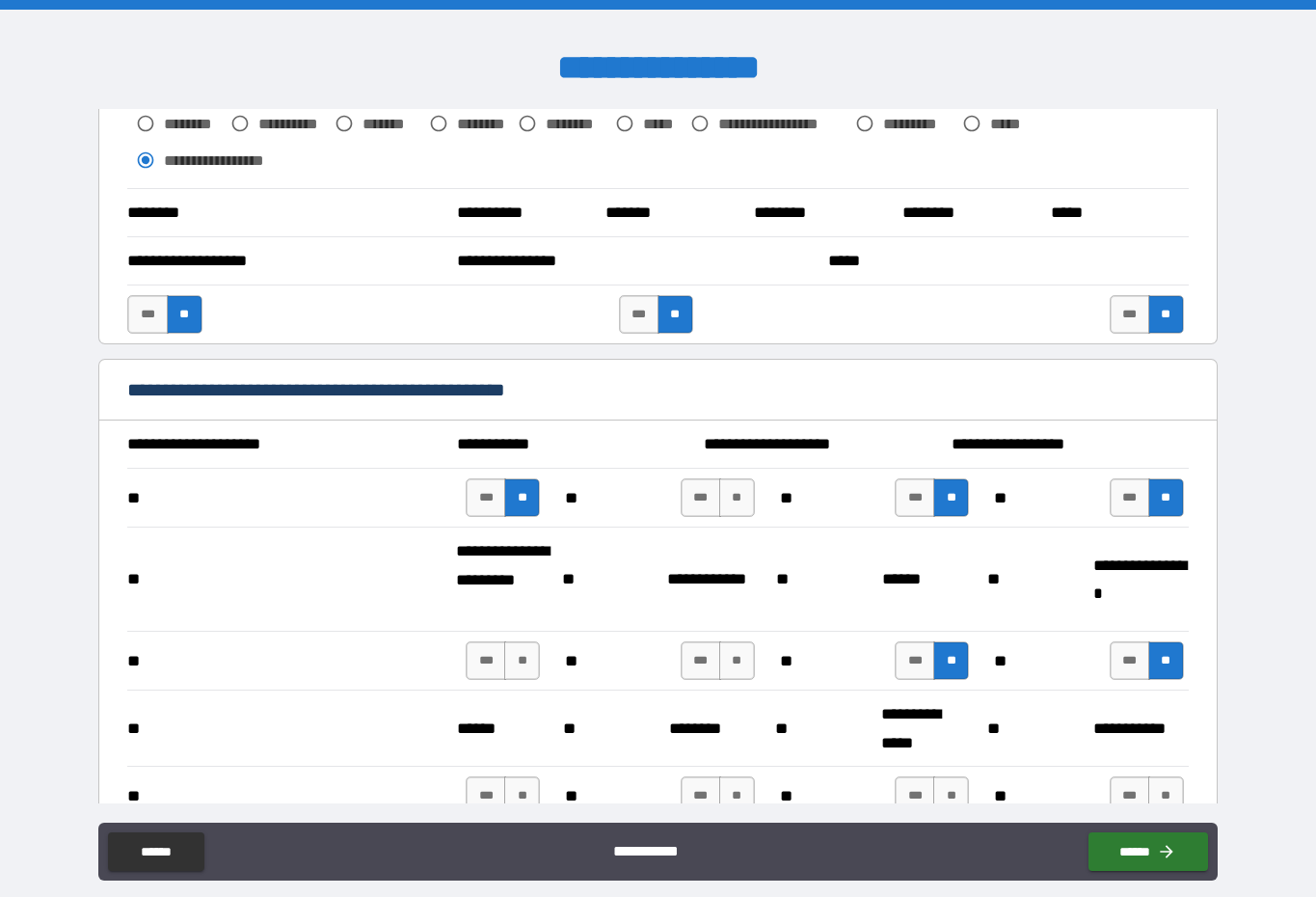 click on "**" at bounding box center [737, 661] 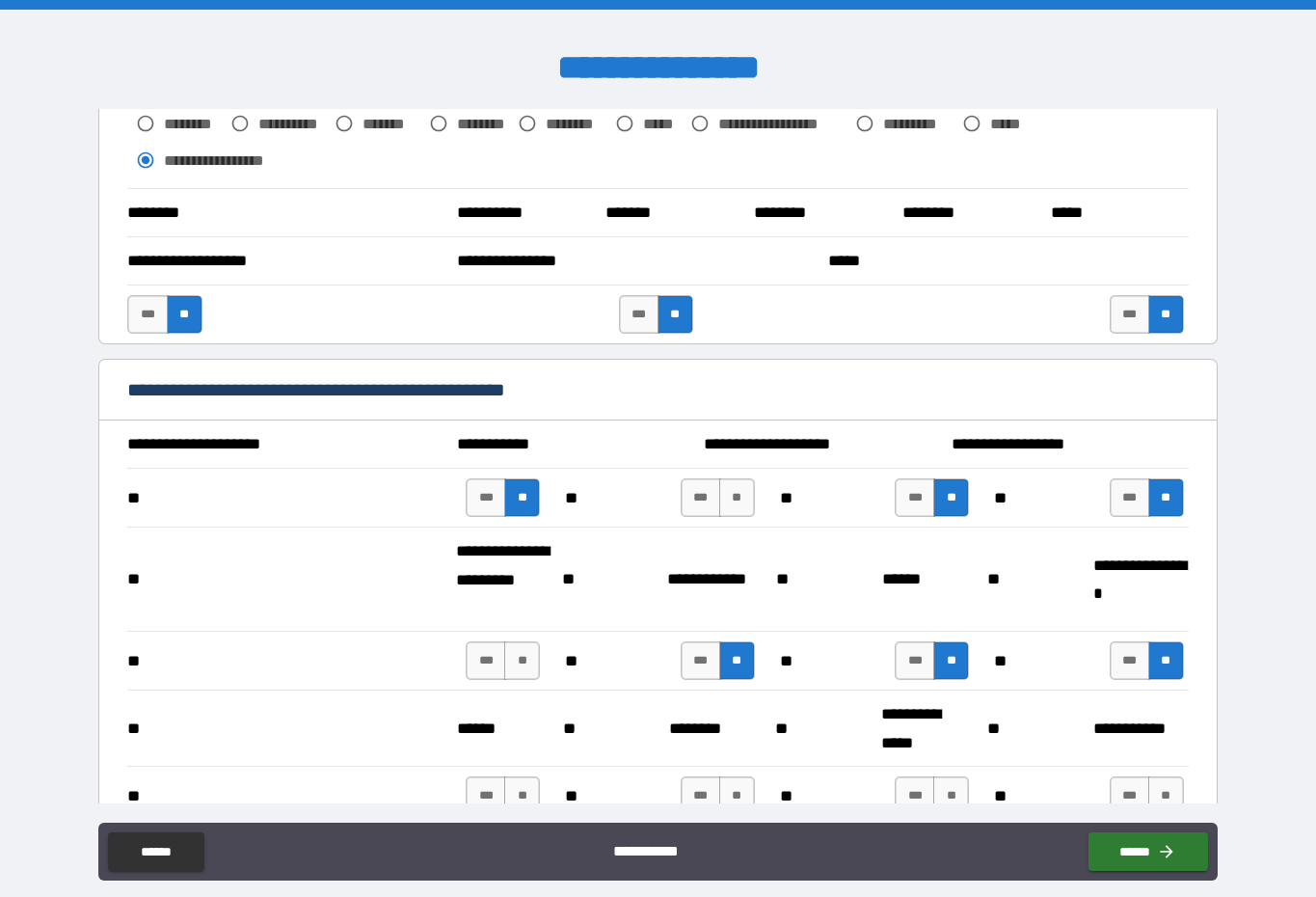click on "**" at bounding box center (522, 661) 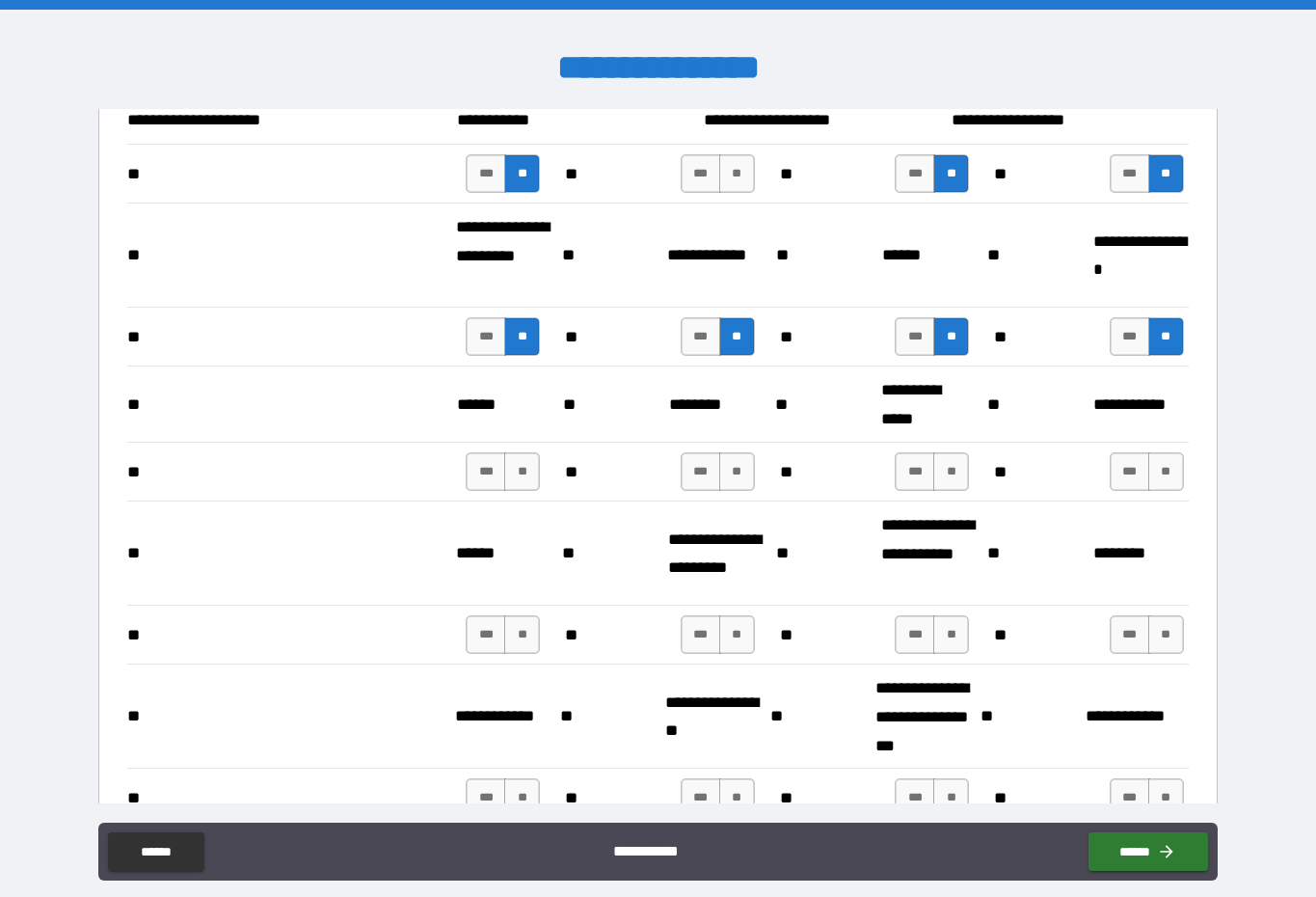 scroll, scrollTop: 1357, scrollLeft: 0, axis: vertical 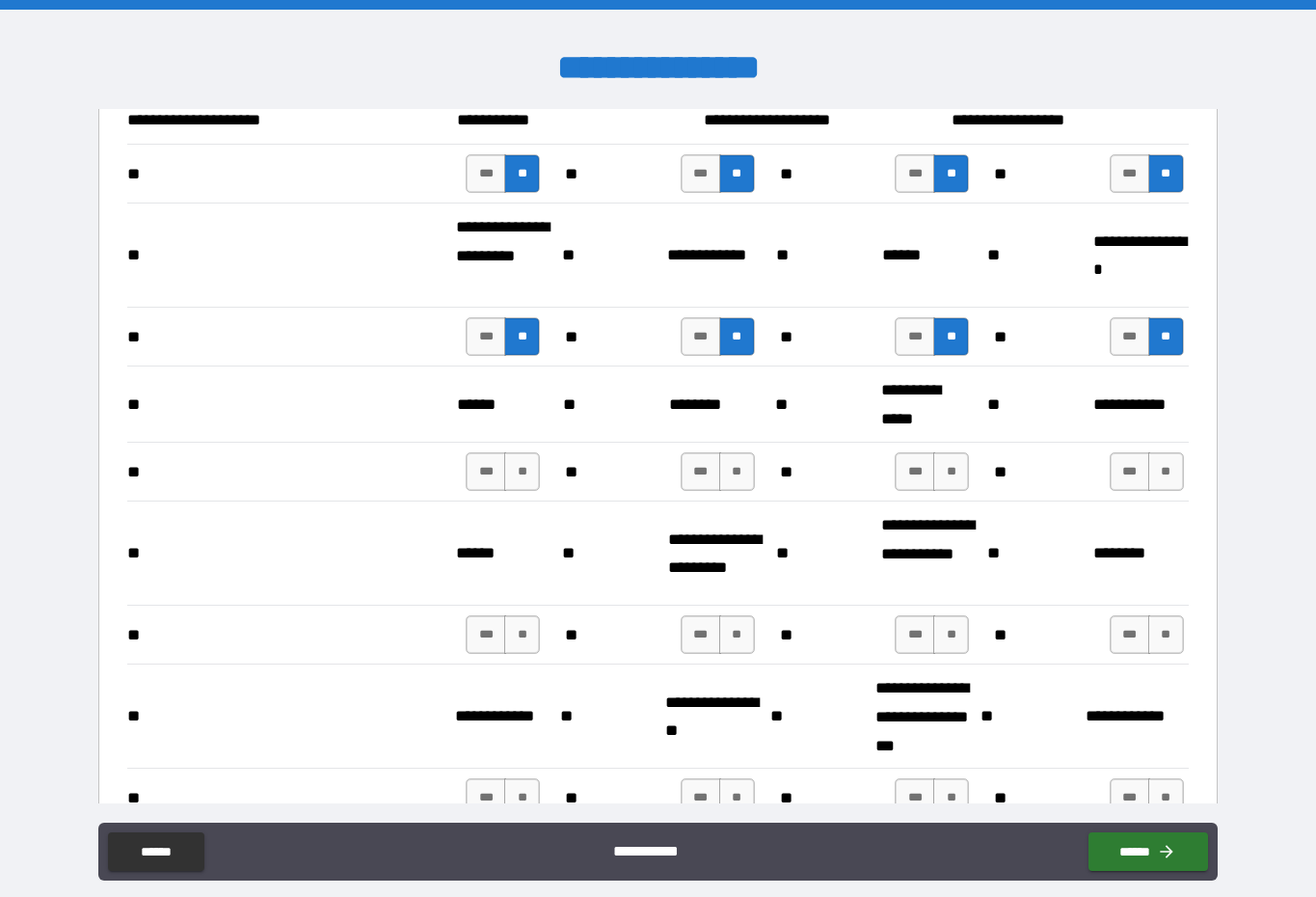 click on "**" at bounding box center (522, 472) 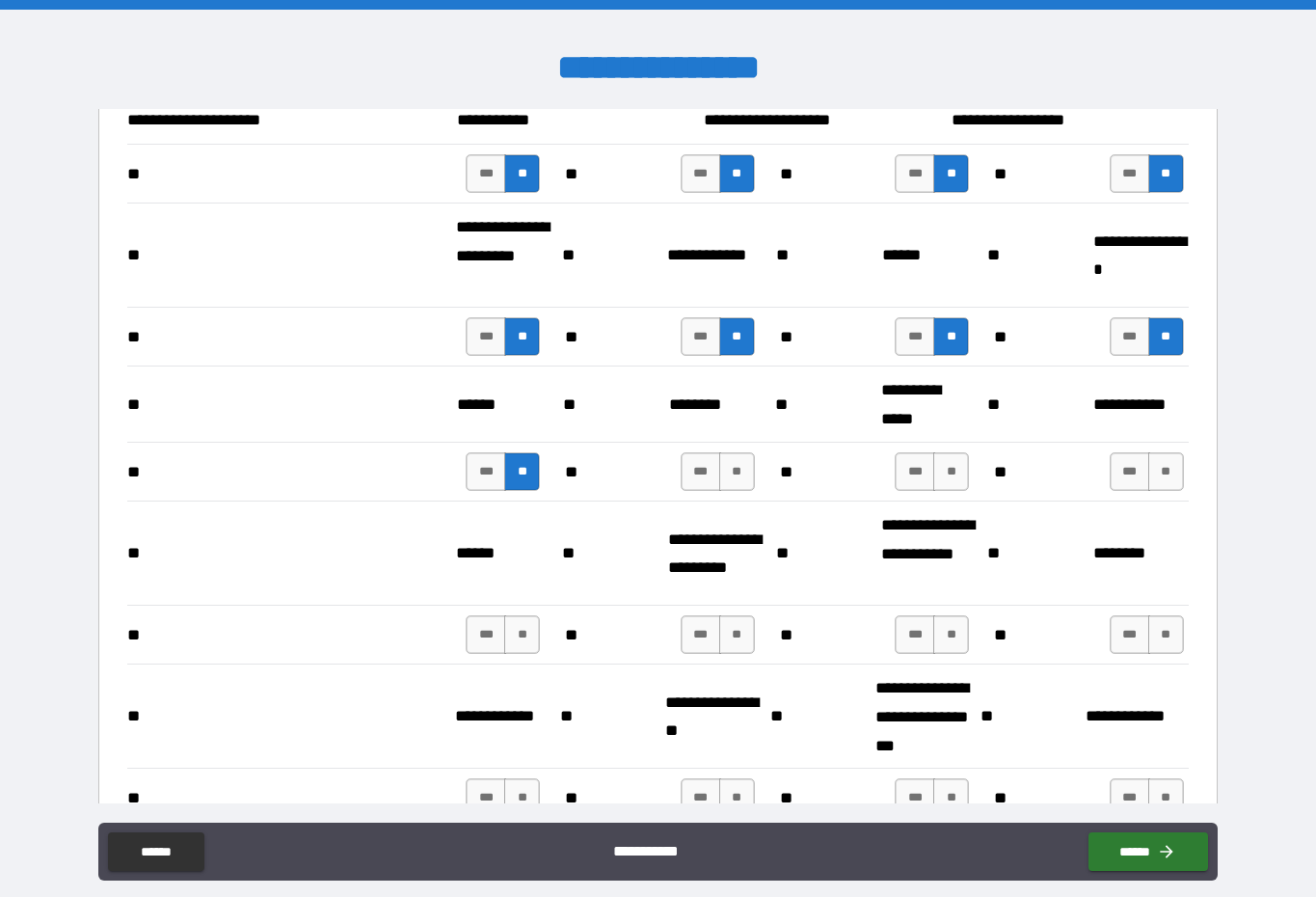 click on "**" at bounding box center (737, 472) 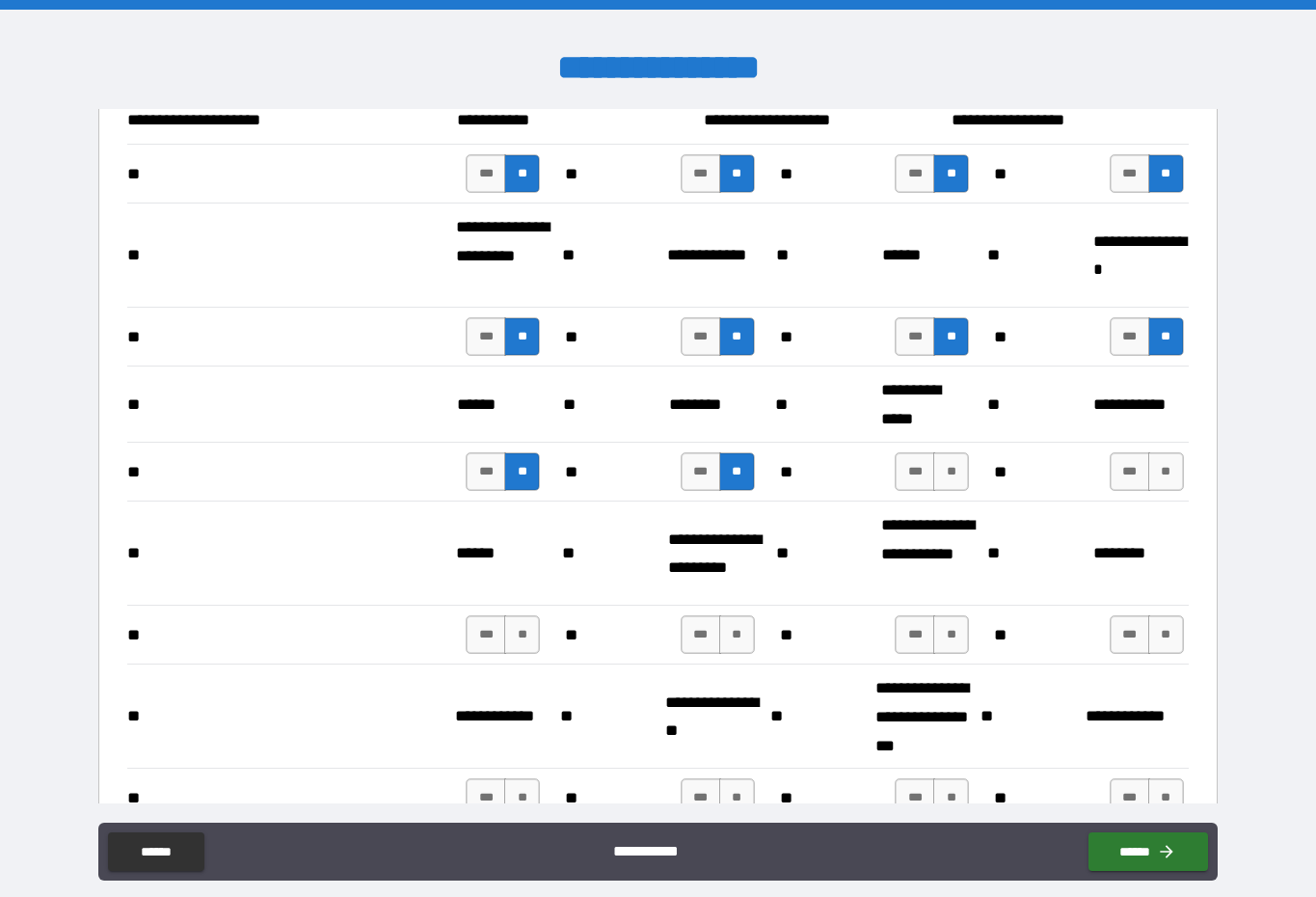 click on "**" at bounding box center (951, 472) 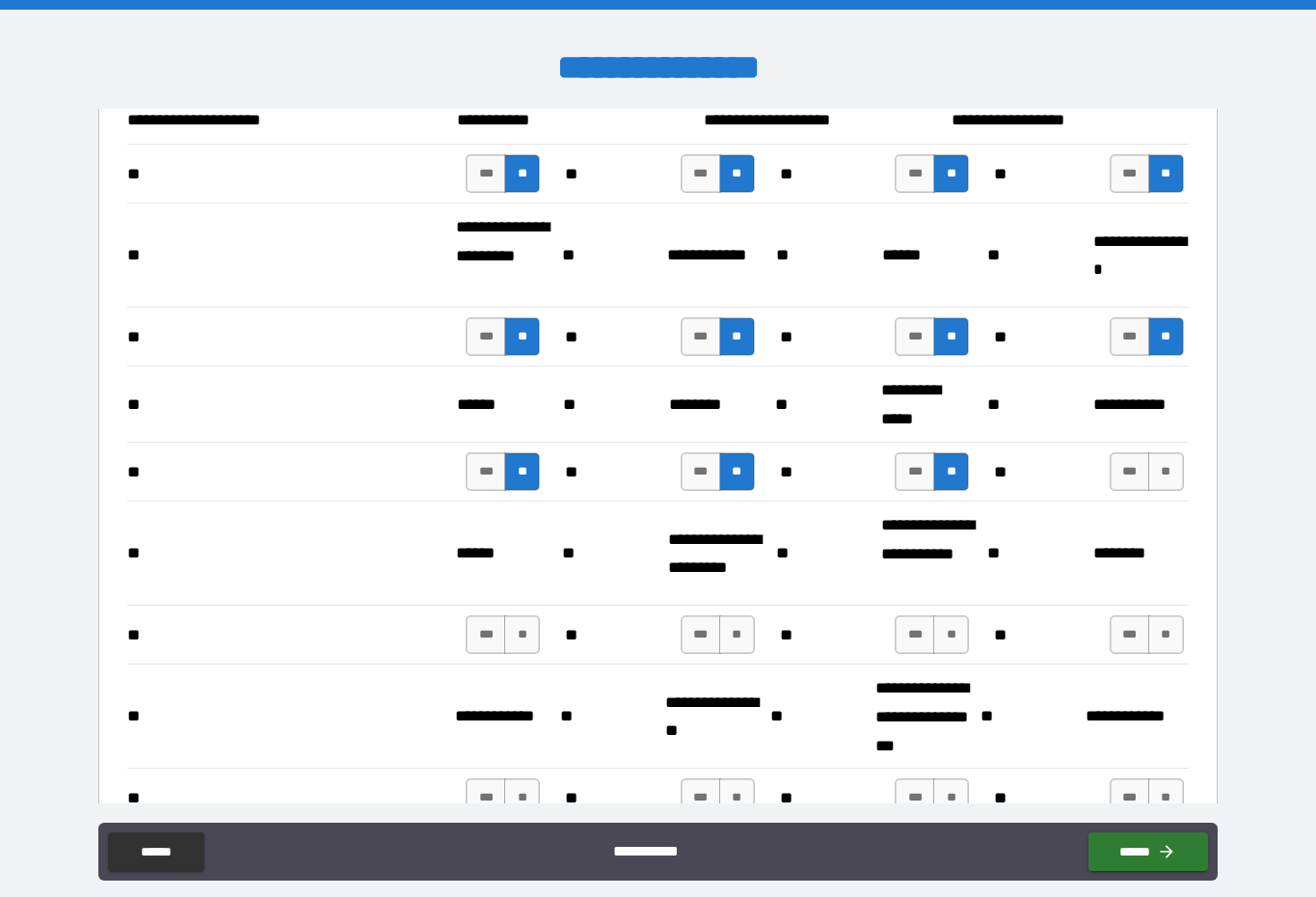 click on "**" at bounding box center [1166, 472] 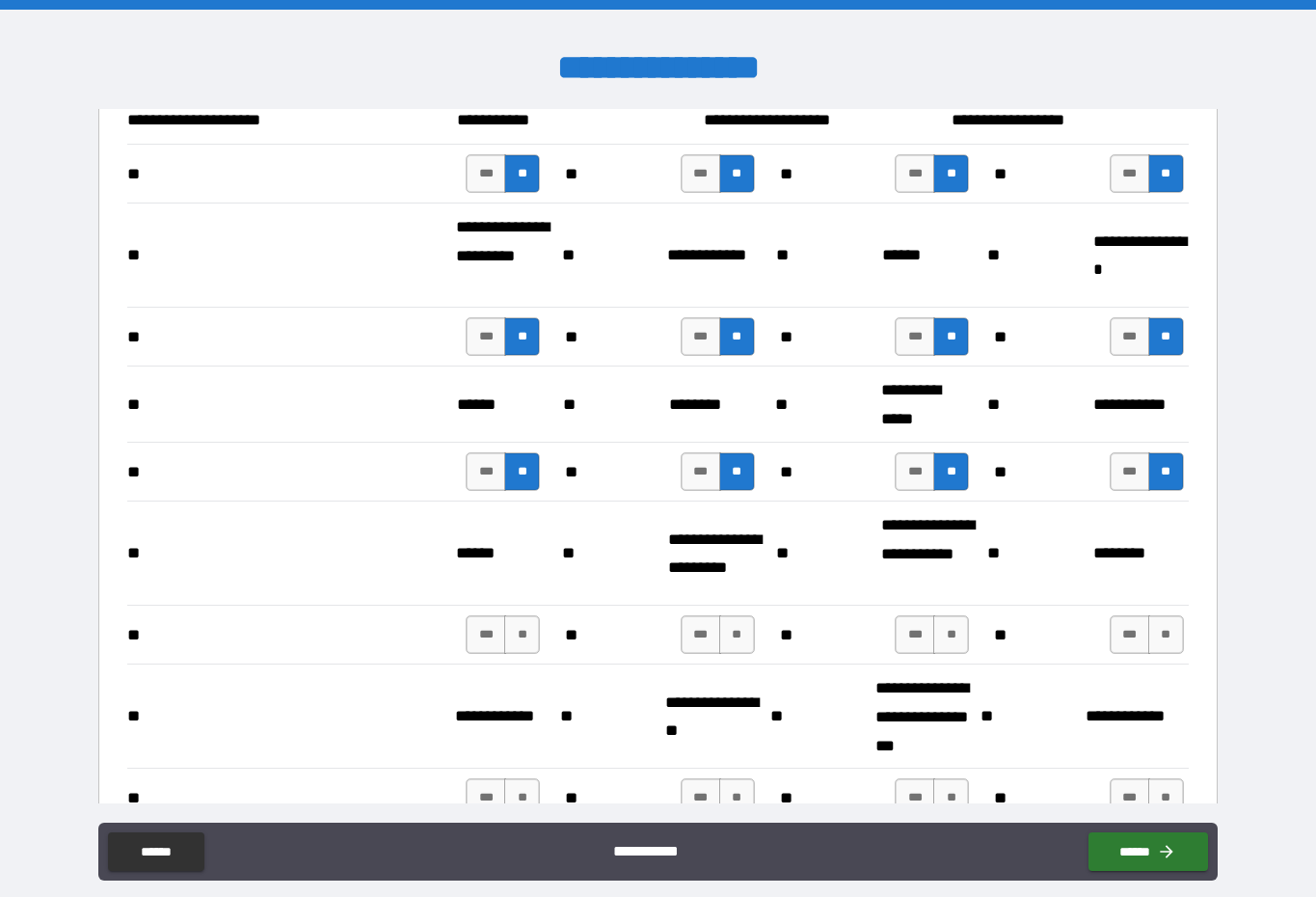 click on "**" at bounding box center (1166, 635) 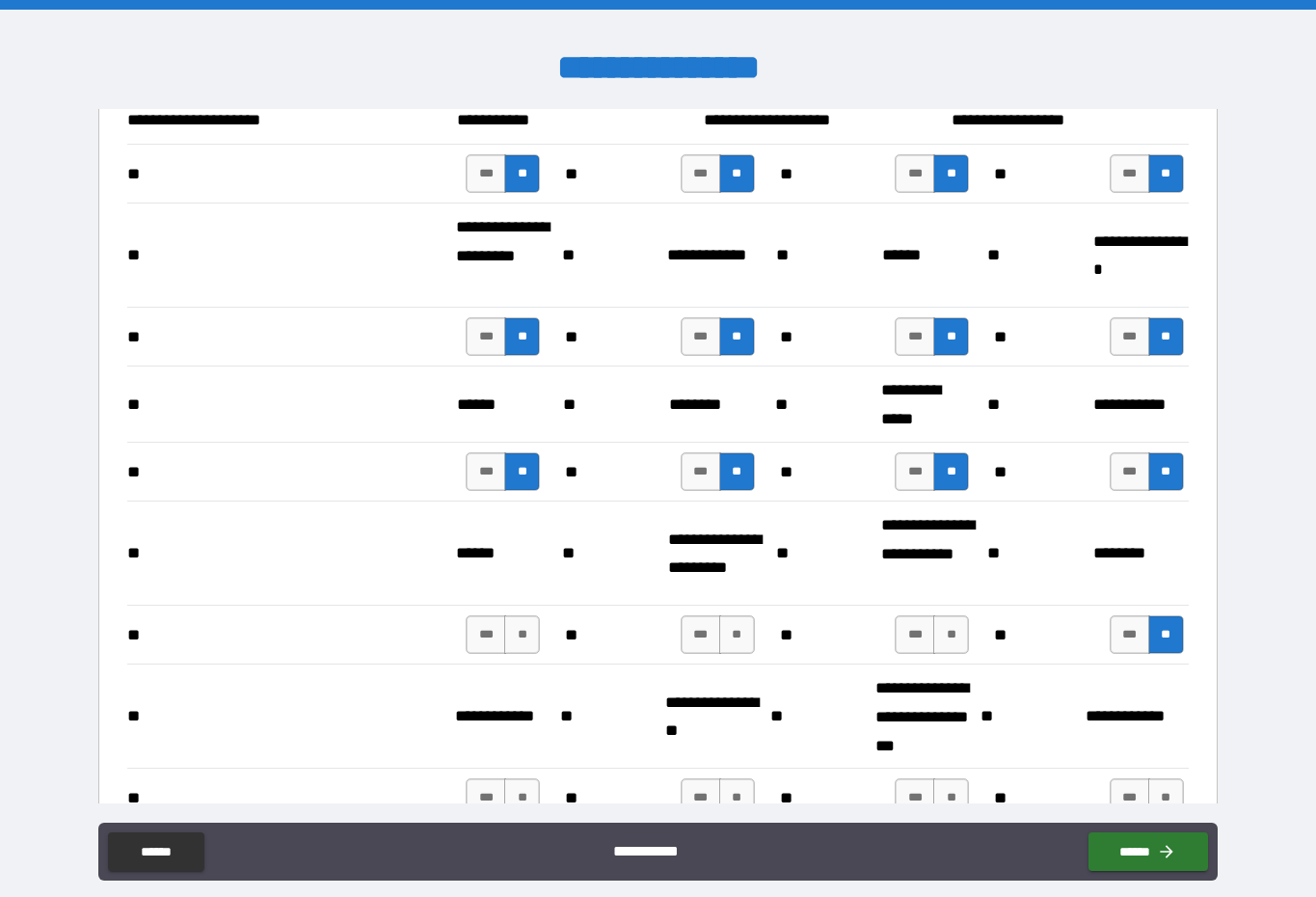 click on "**" at bounding box center [951, 635] 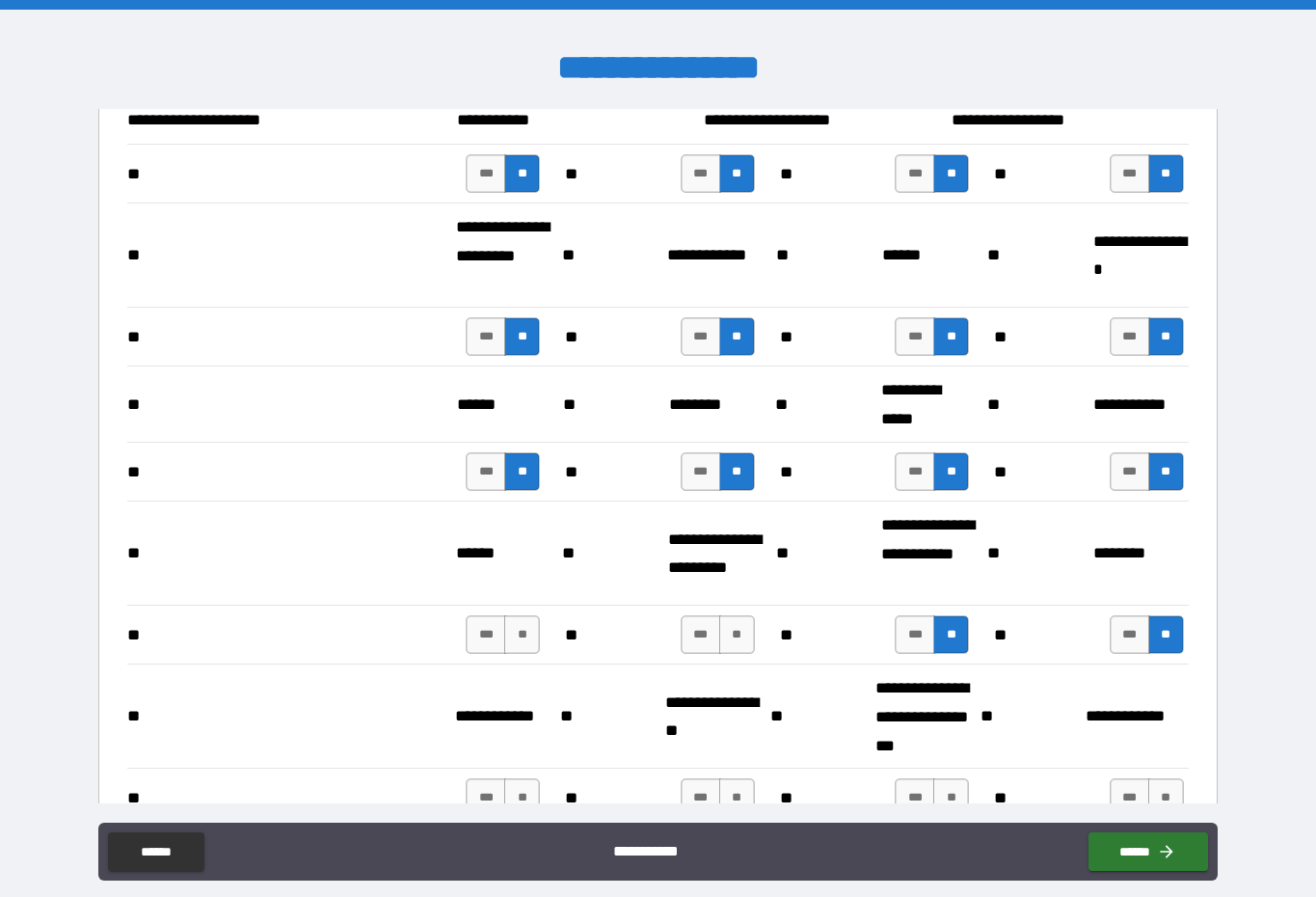 click on "**" at bounding box center (737, 635) 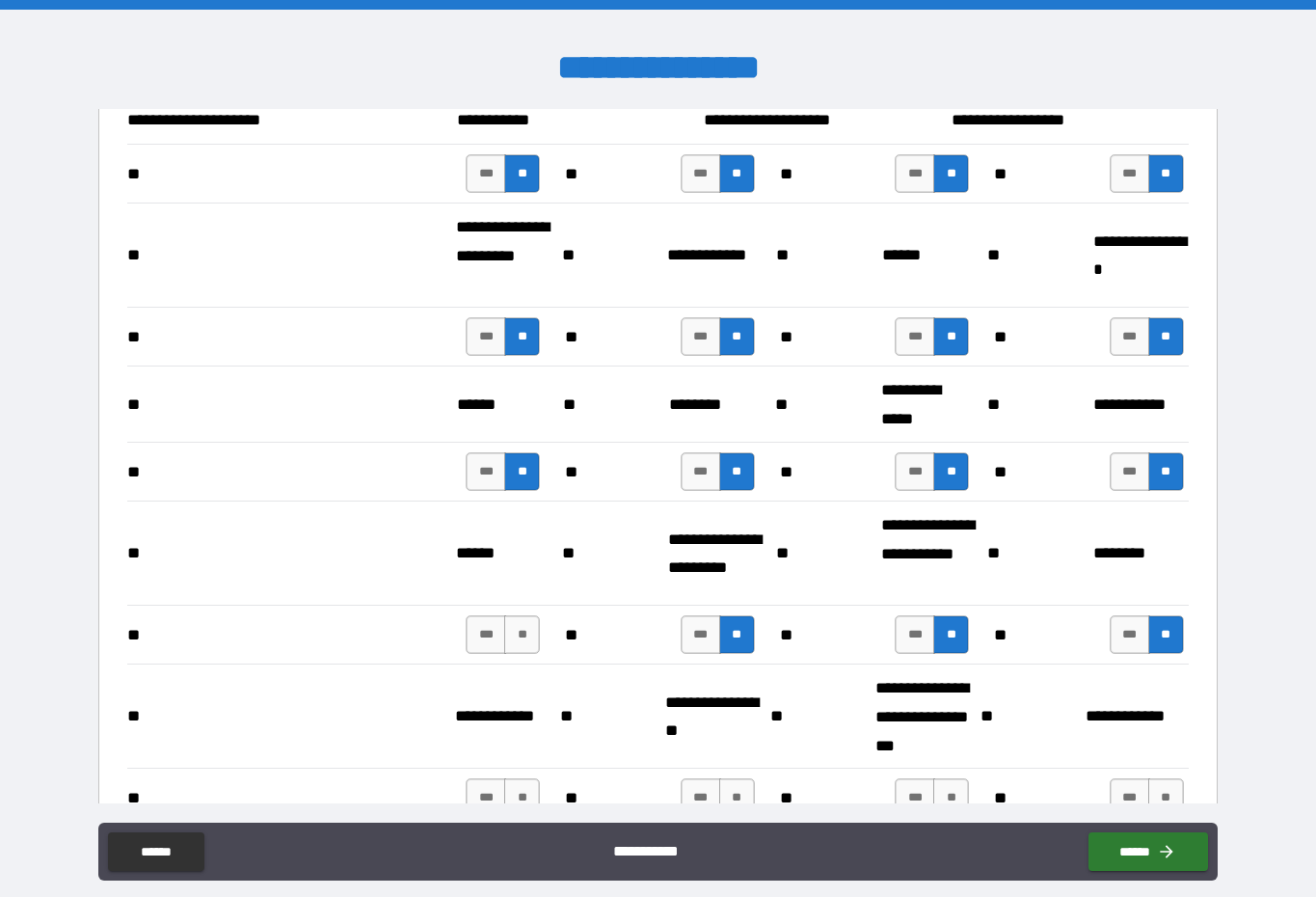 click on "**" at bounding box center [522, 635] 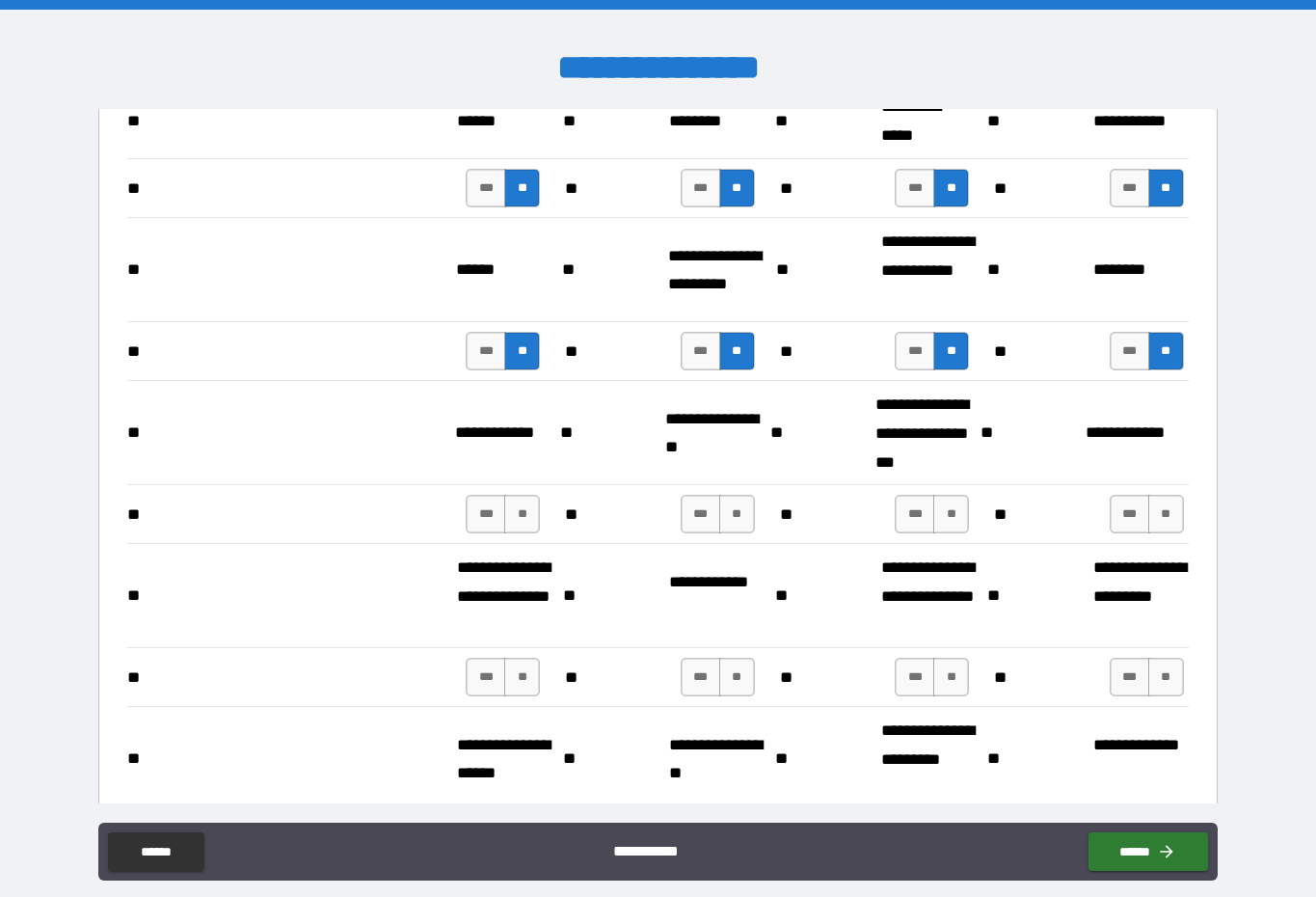 scroll, scrollTop: 1644, scrollLeft: 0, axis: vertical 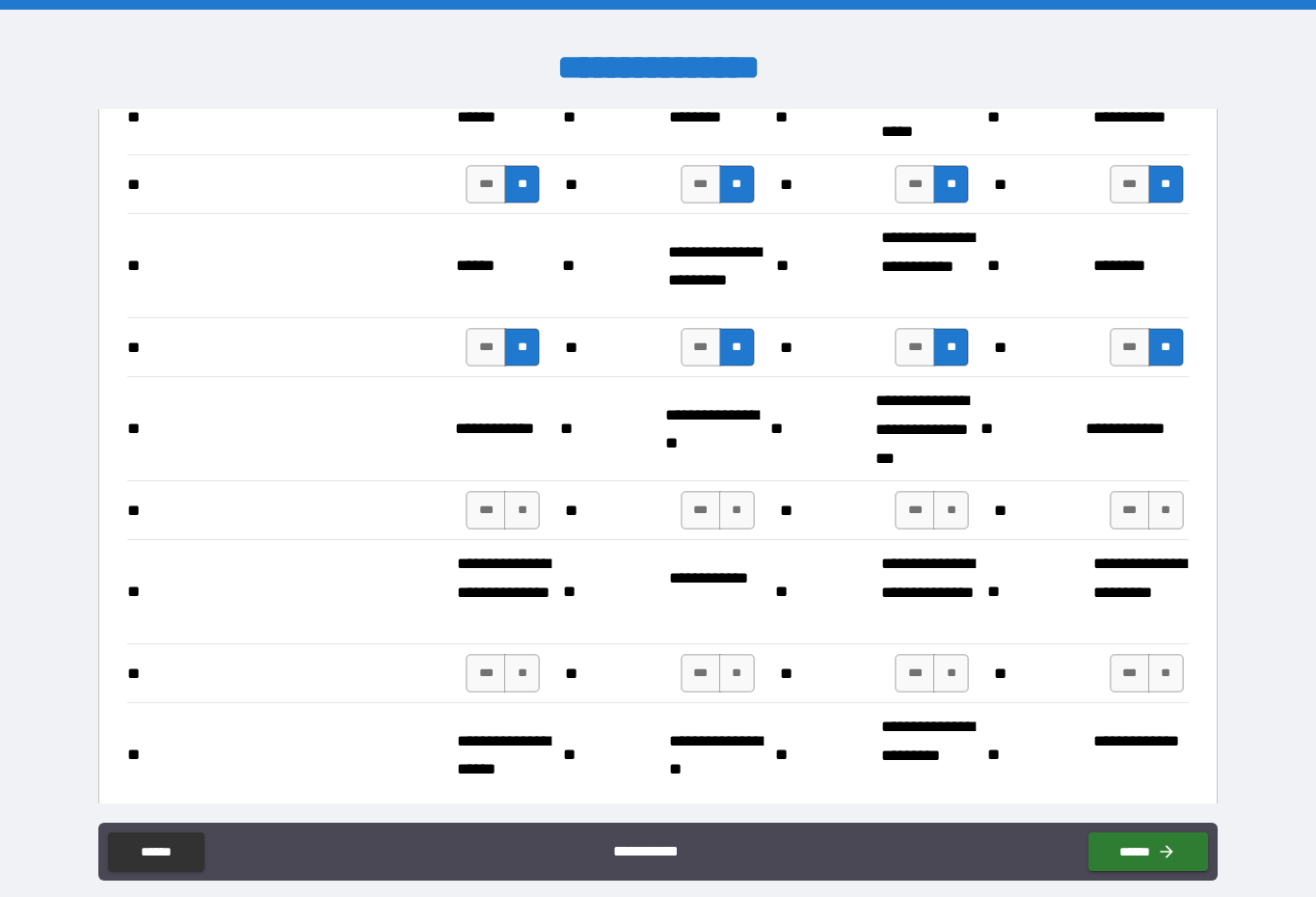 click on "**" at bounding box center (522, 510) 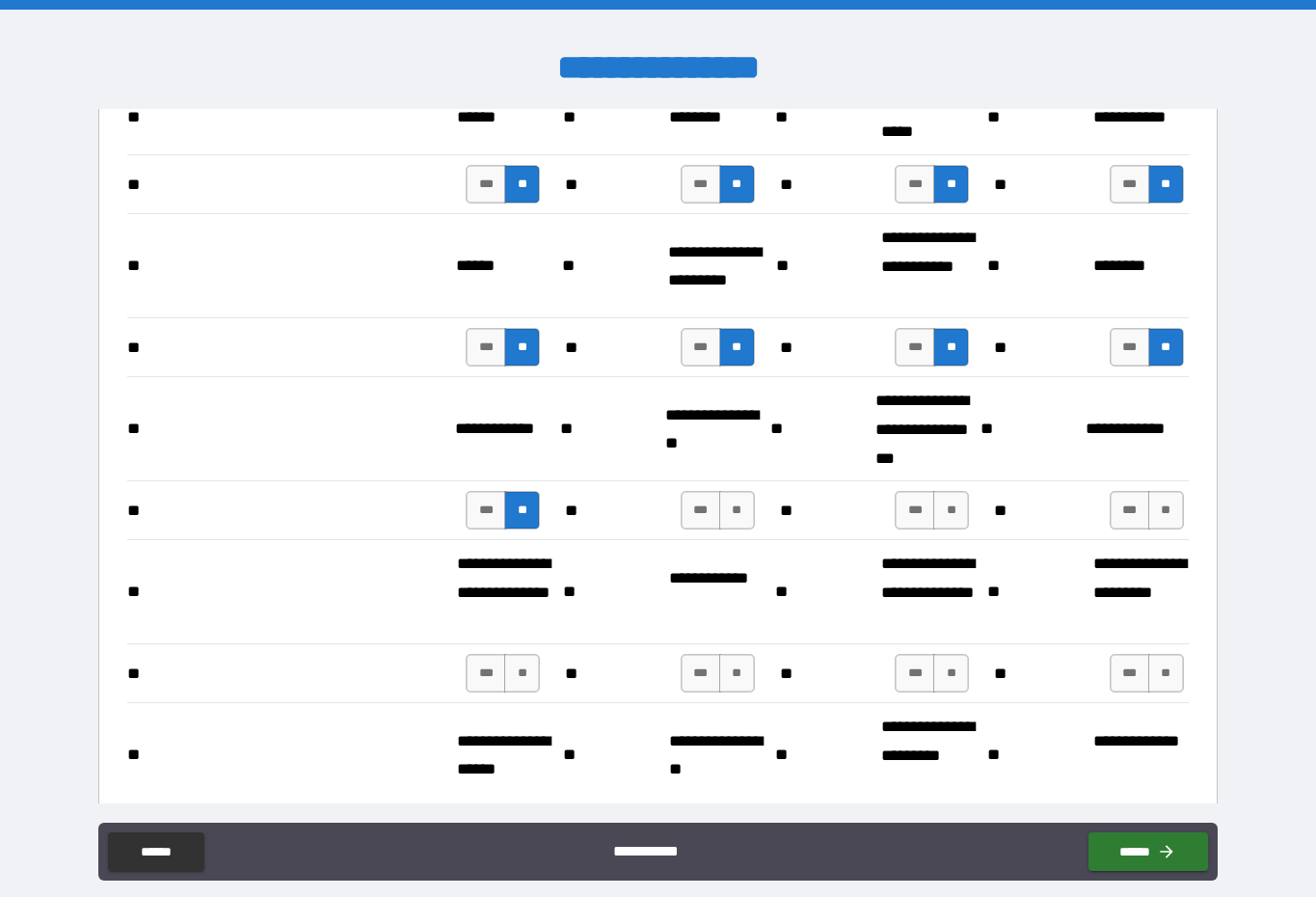 click on "** *** ** ** *** ** ** *** ** ** *** **" at bounding box center (658, 510) 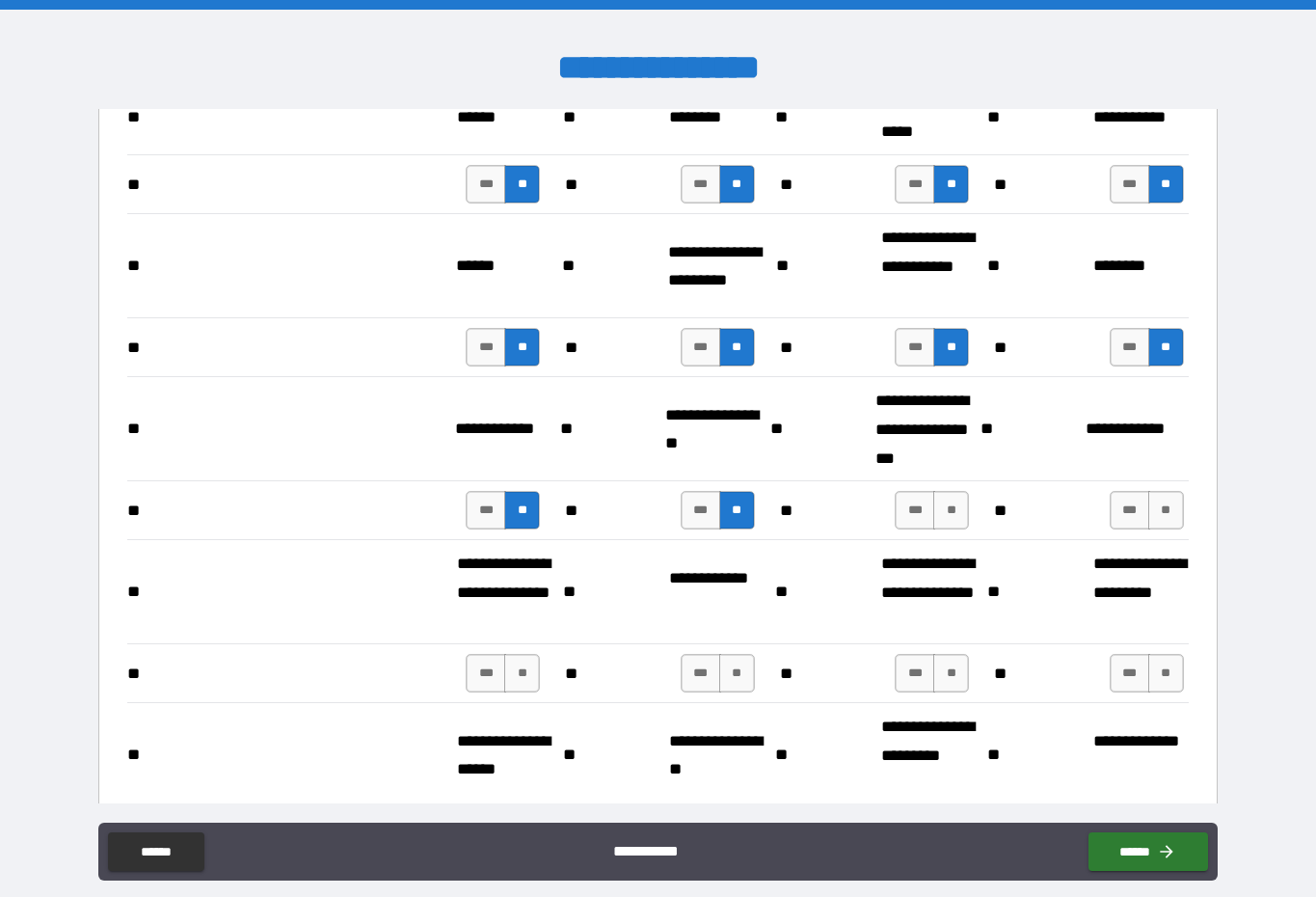 click on "**" at bounding box center (951, 510) 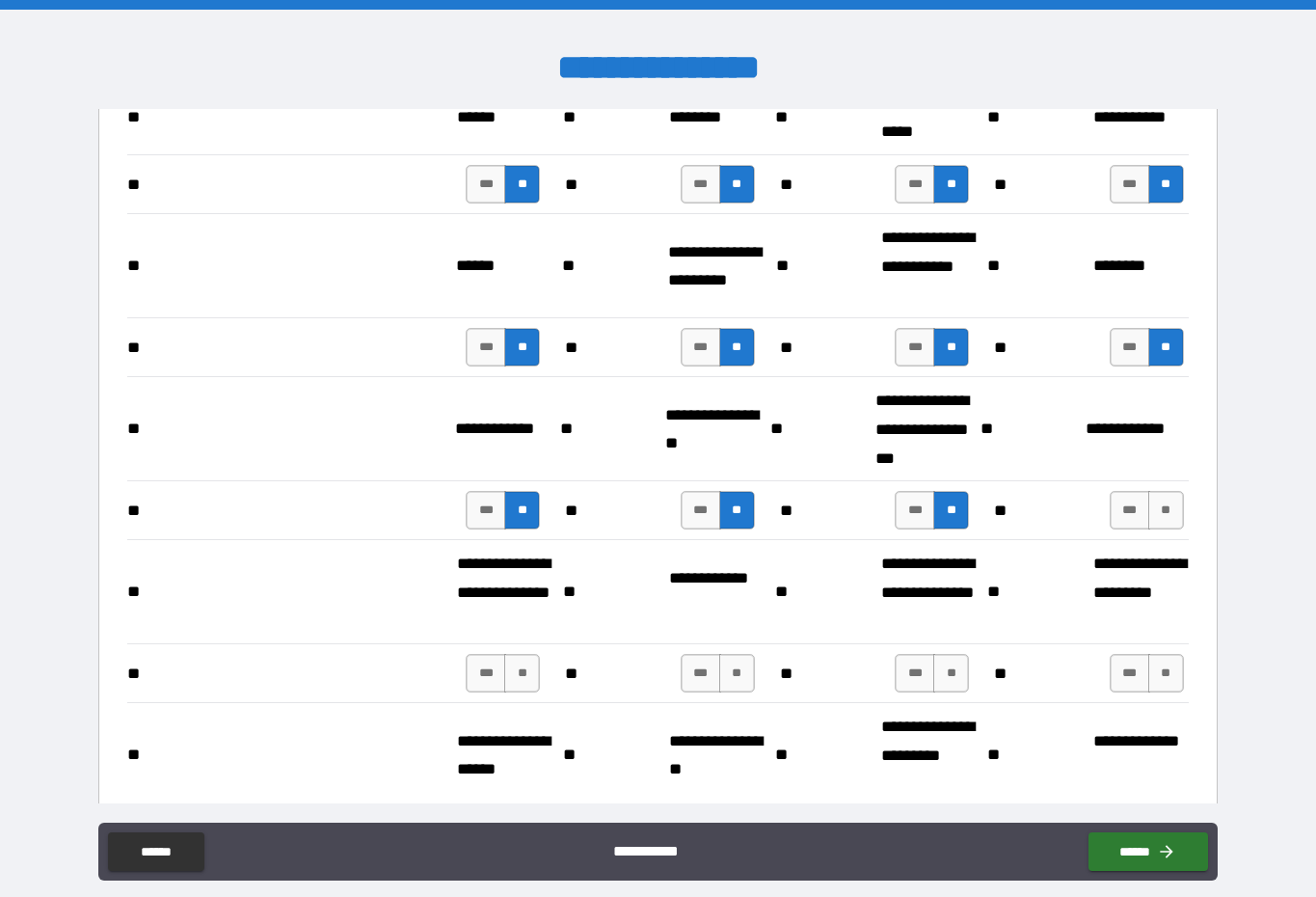 click on "**" at bounding box center [1166, 510] 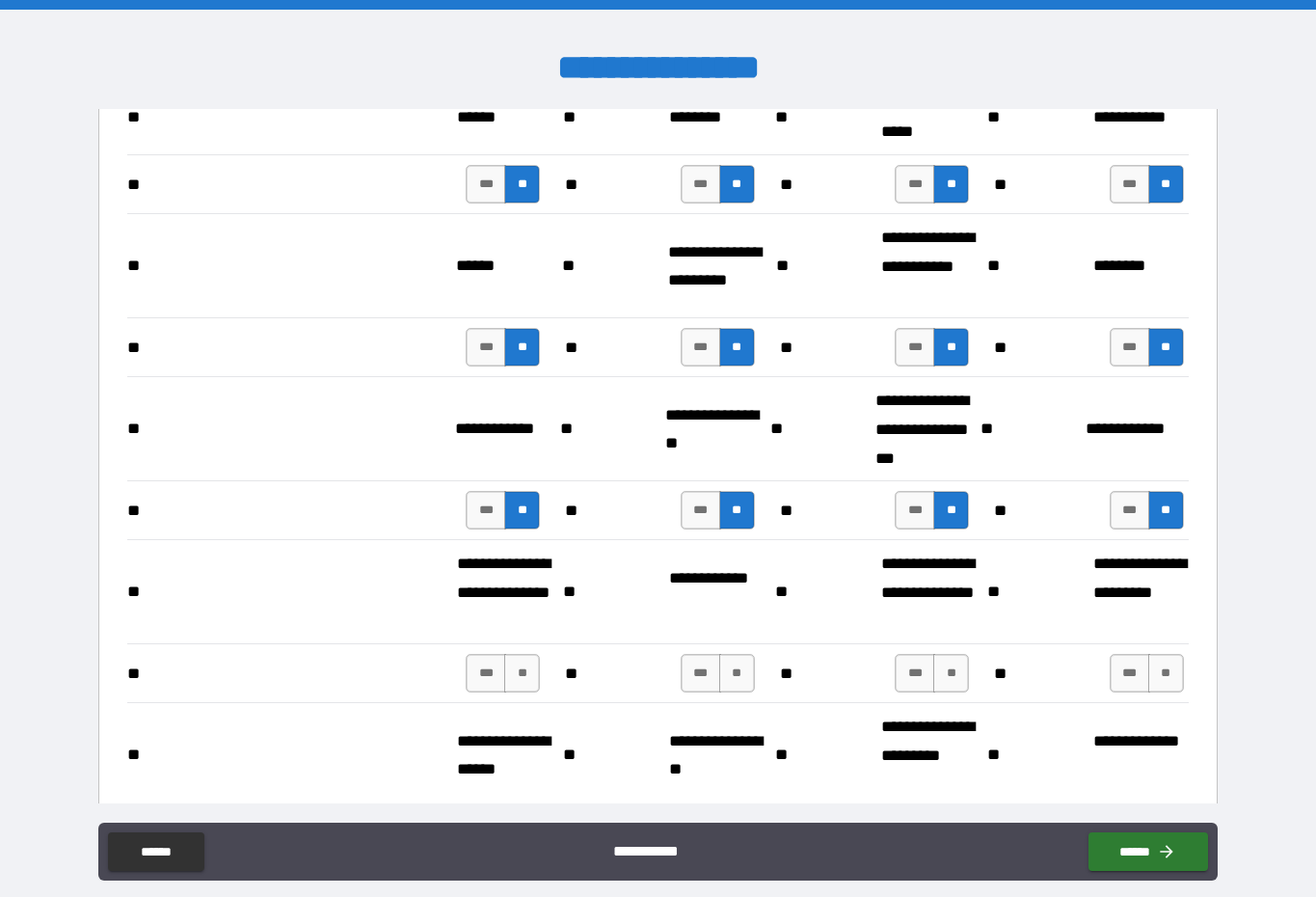 click on "**" at bounding box center [1166, 673] 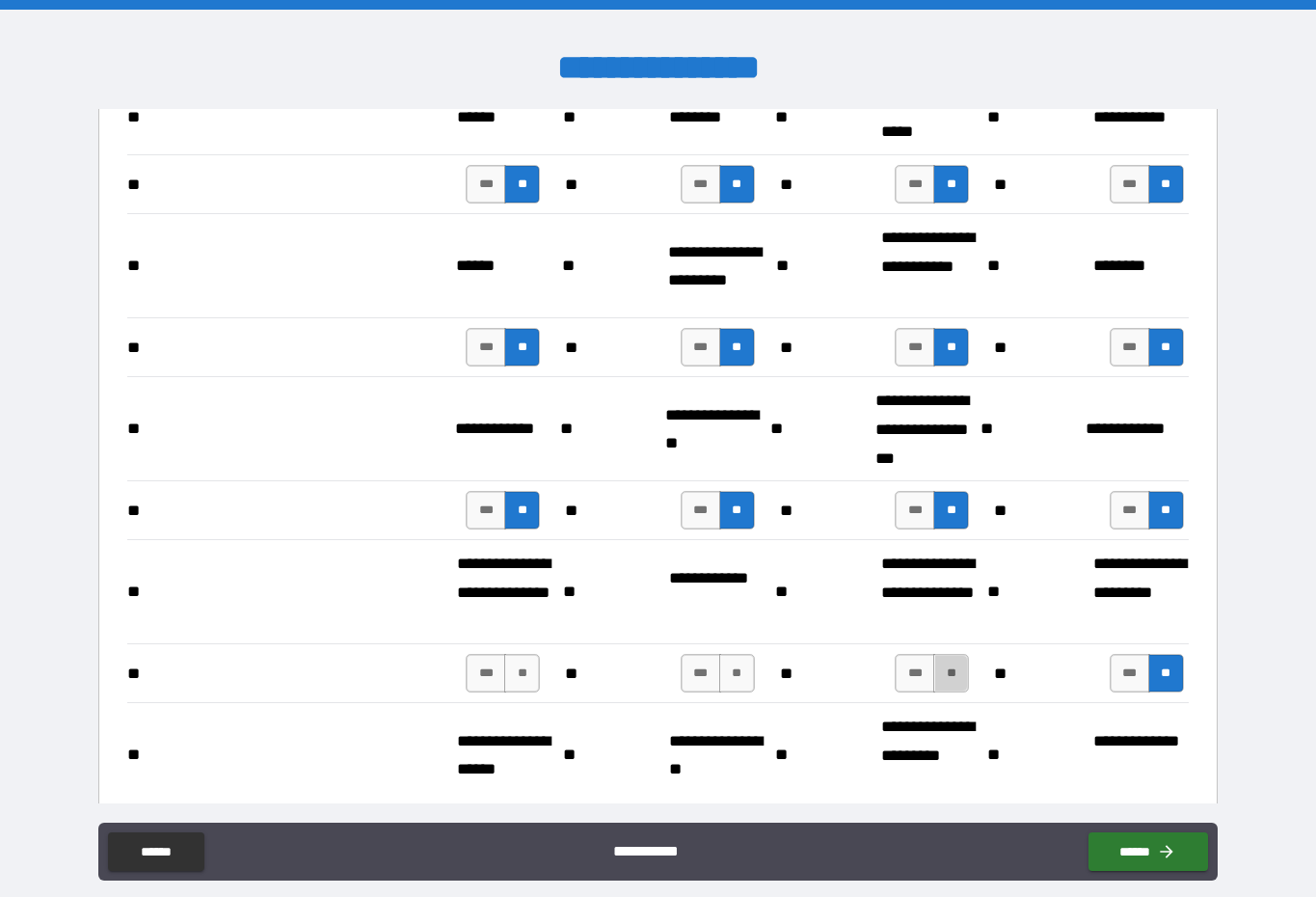 click on "**" at bounding box center (951, 673) 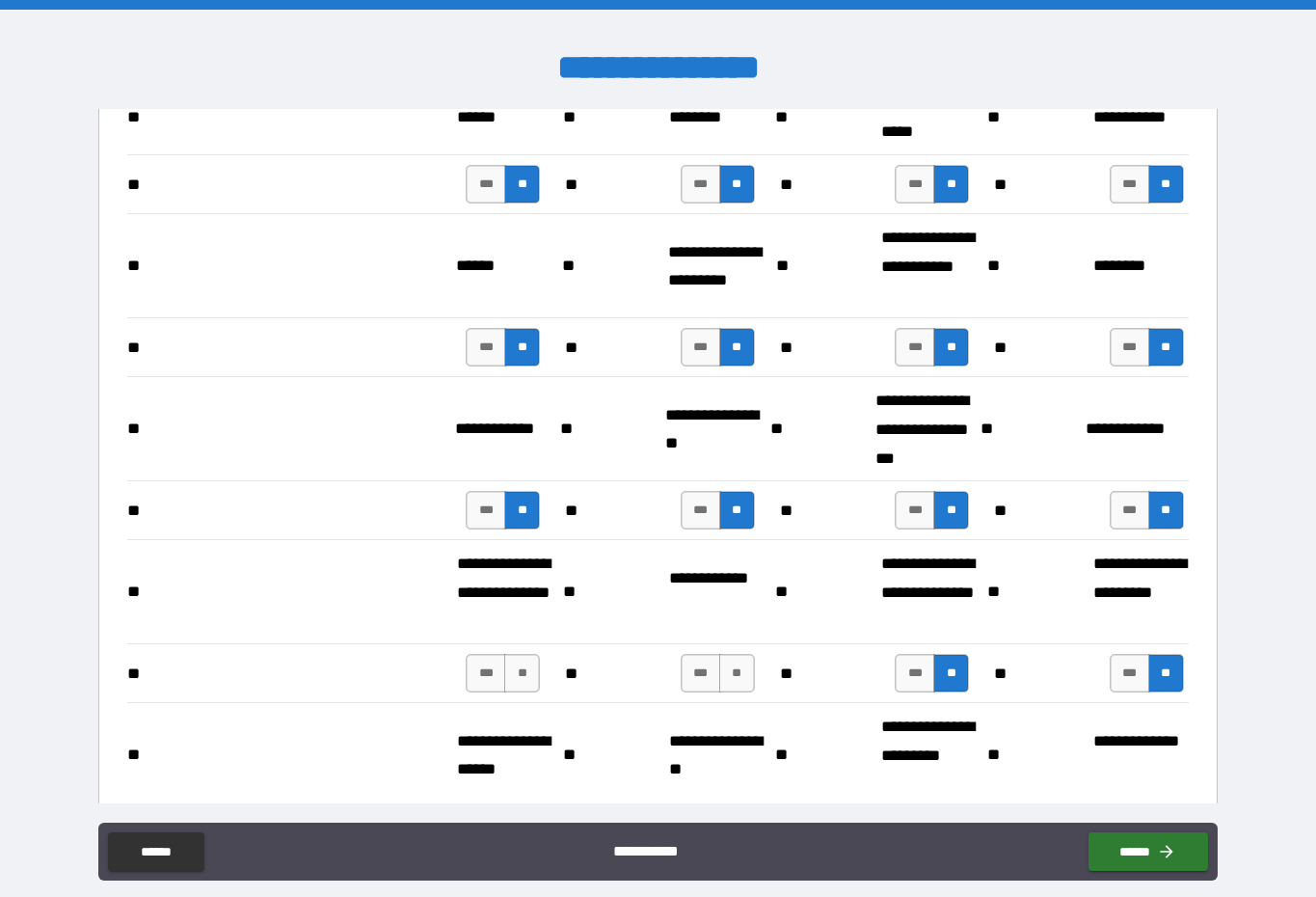 click on "**" at bounding box center (737, 673) 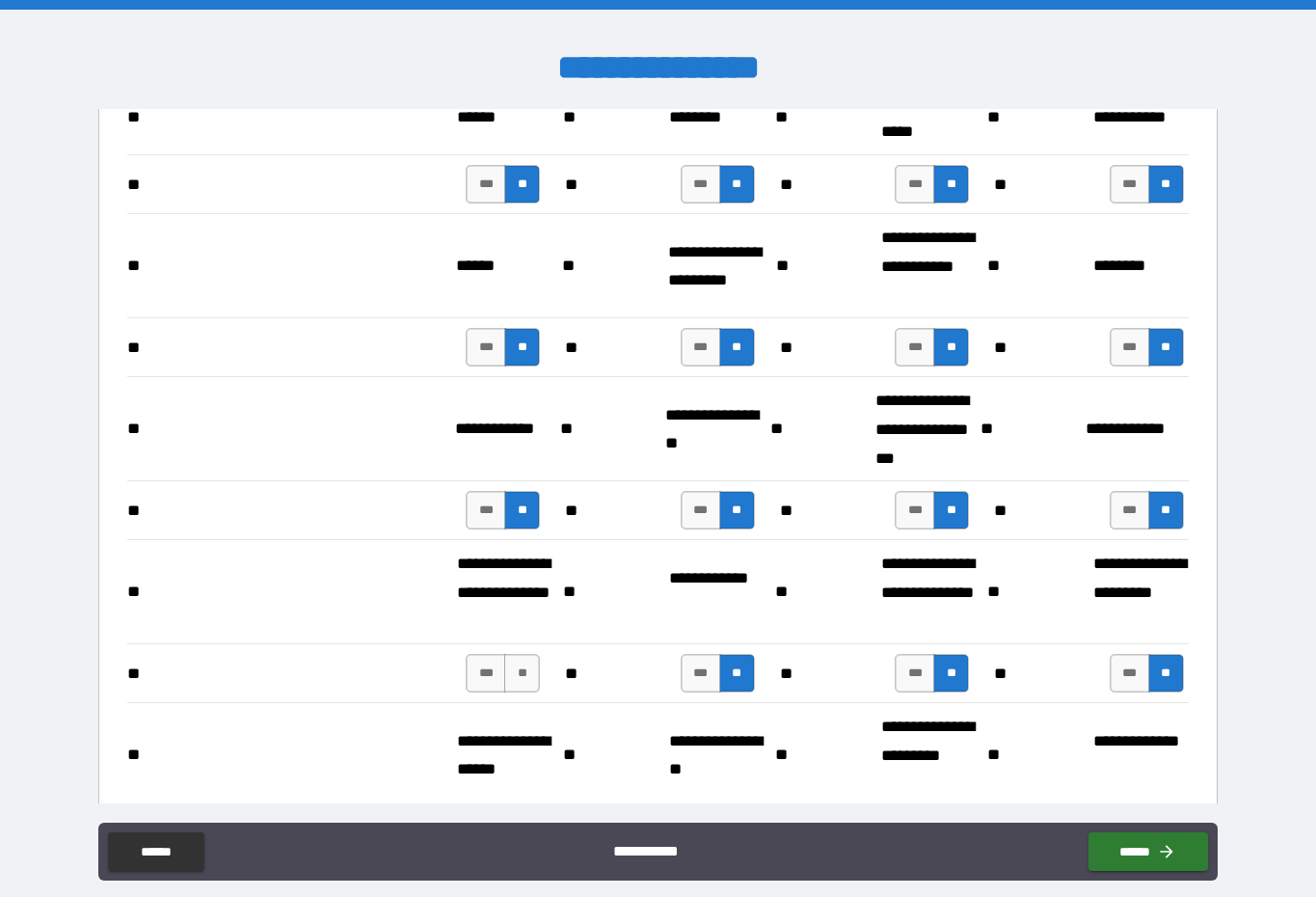 click on "**" at bounding box center [522, 673] 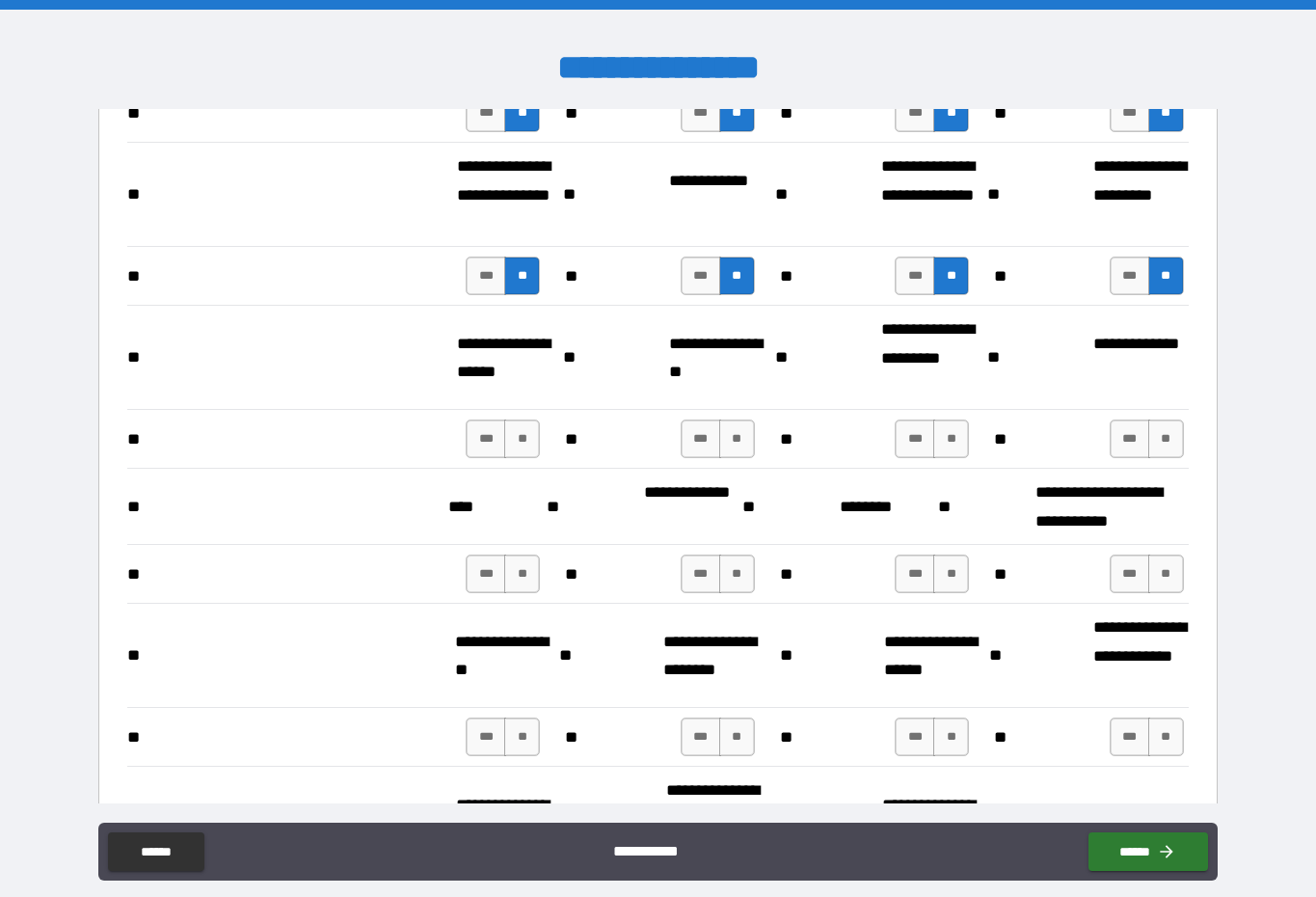 scroll, scrollTop: 2042, scrollLeft: 0, axis: vertical 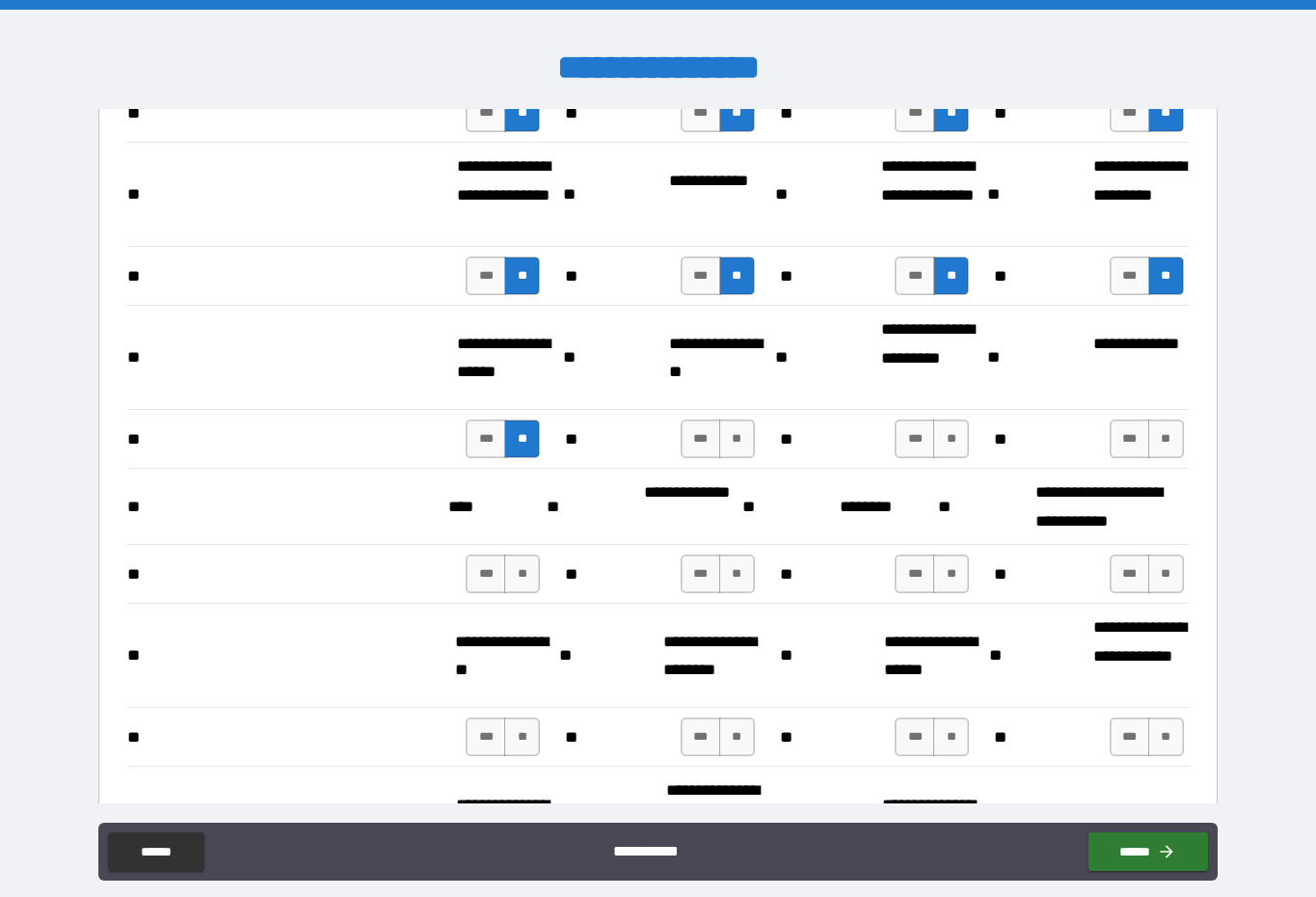 click on "** *** ** ** *** ** ** *** ** ** *** **" at bounding box center [658, 573] 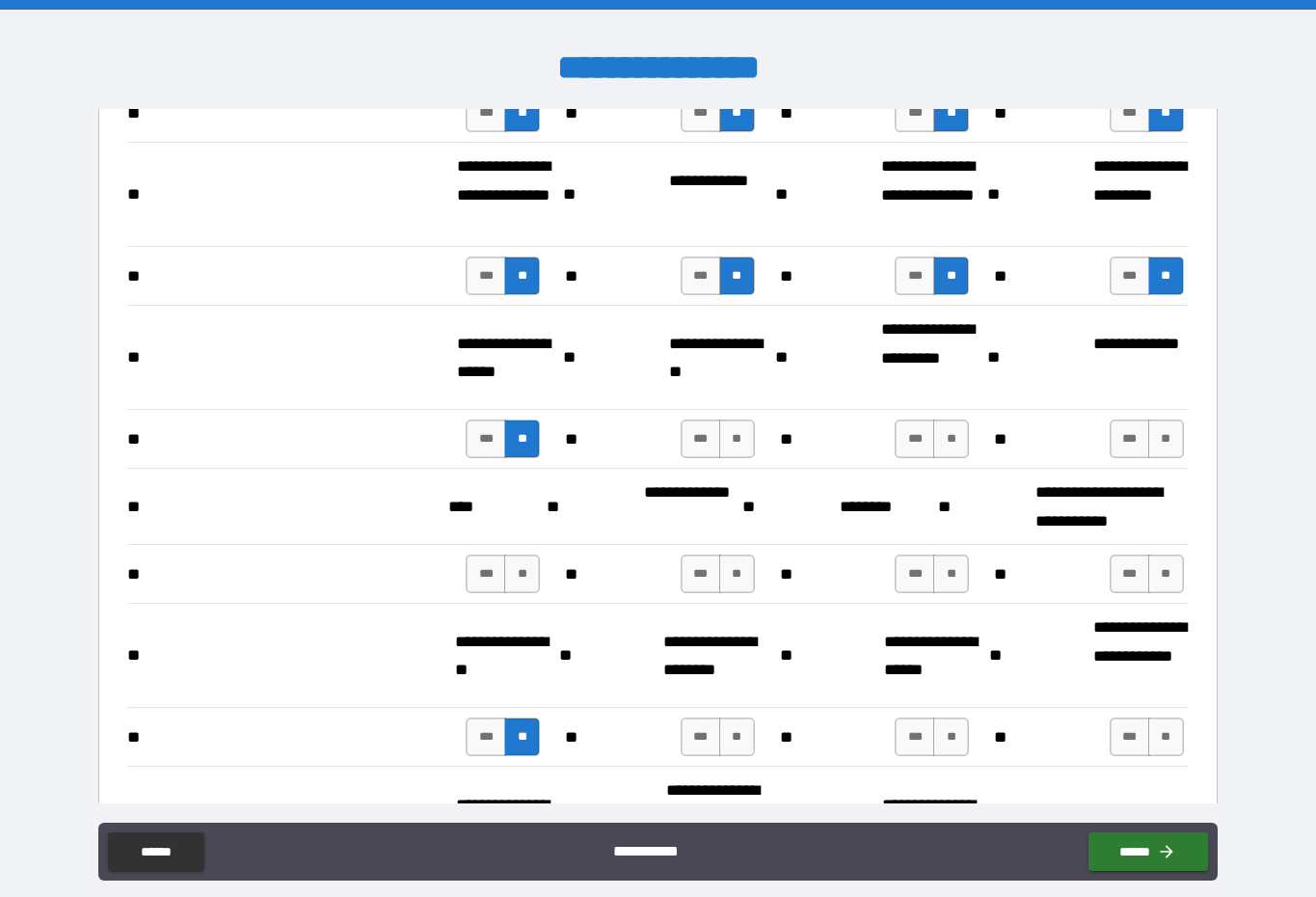 click on "**" at bounding box center [737, 737] 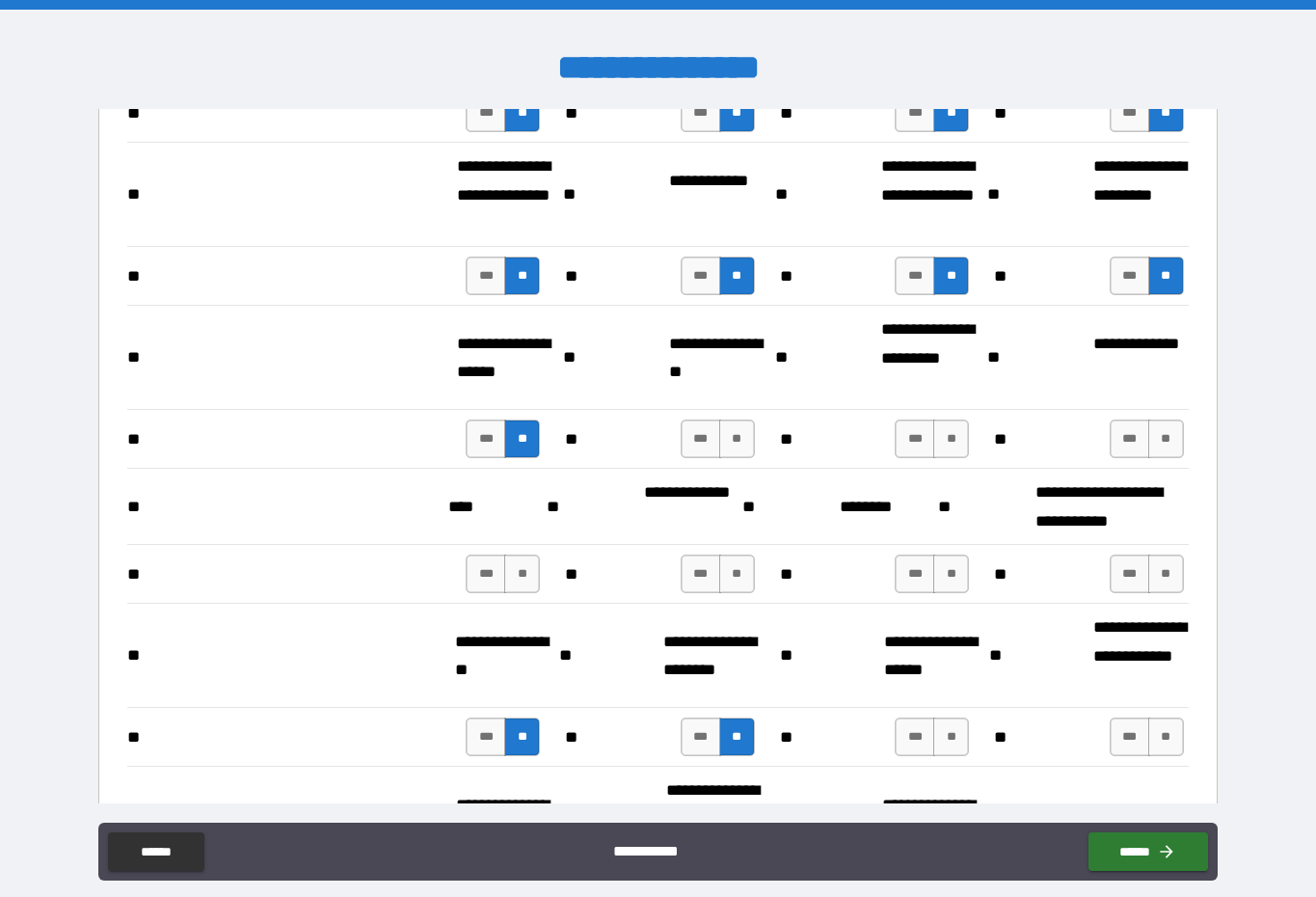click on "*** **" at bounding box center [720, 574] 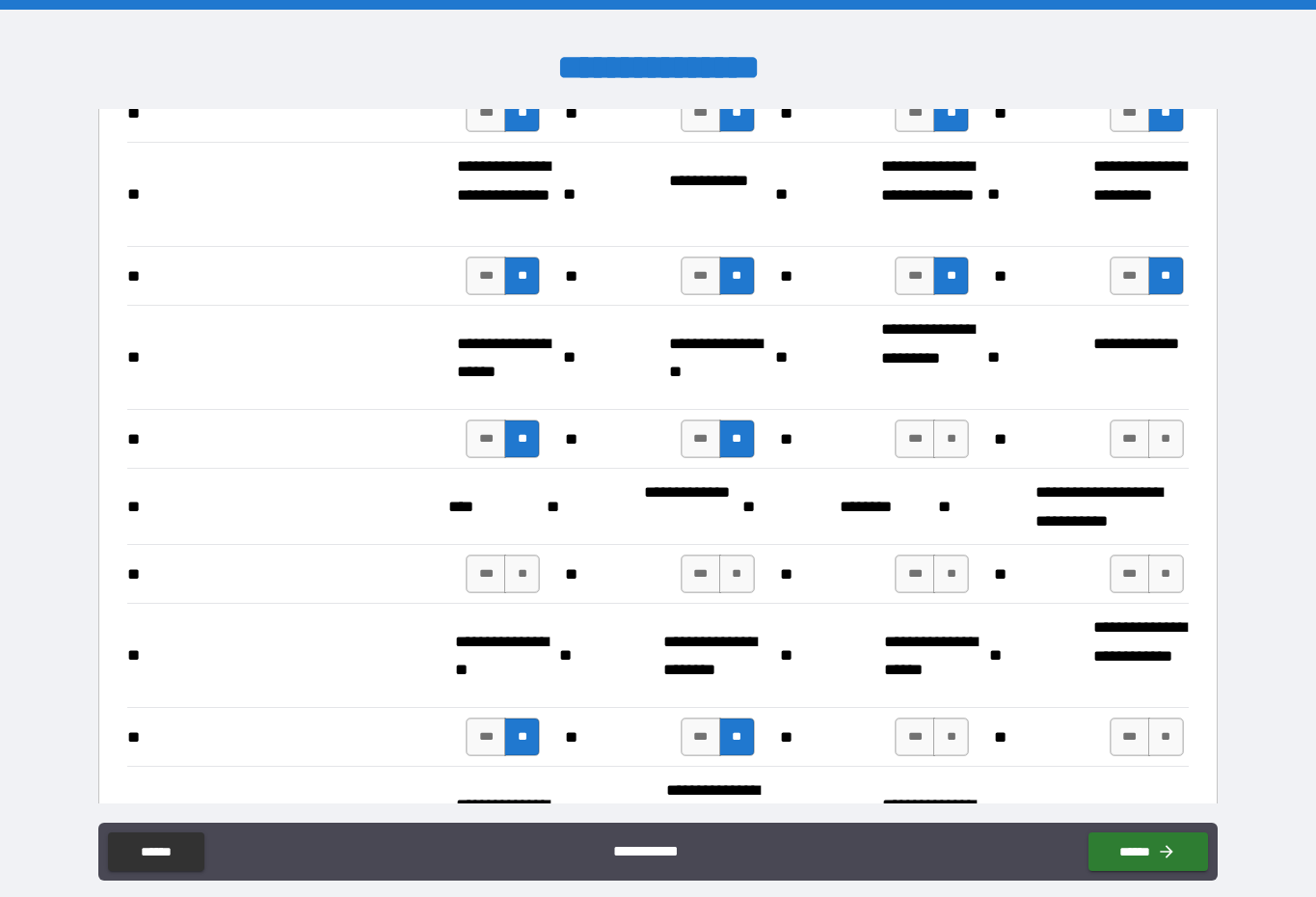 click on "**" at bounding box center (522, 574) 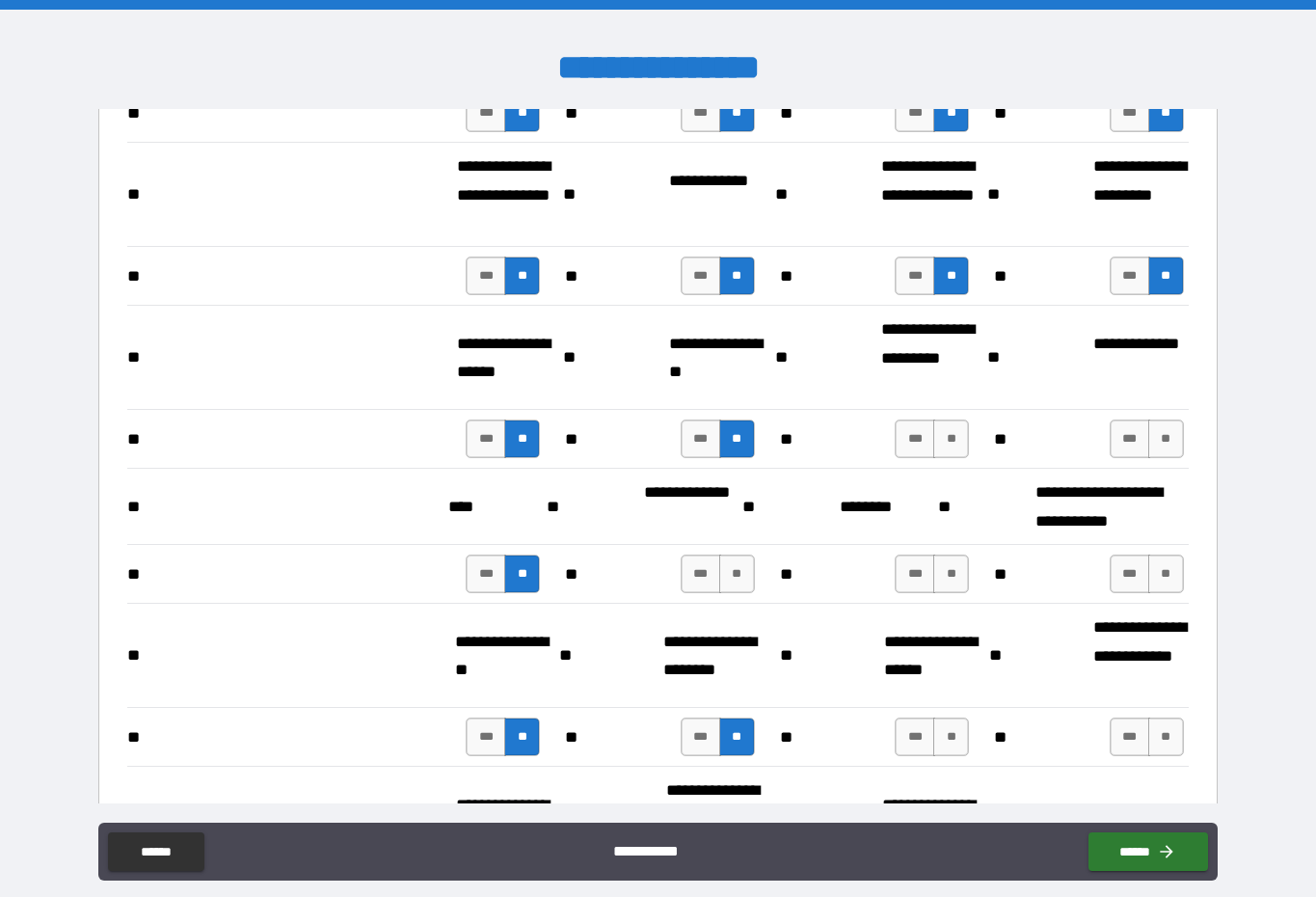 click on "**" at bounding box center (951, 439) 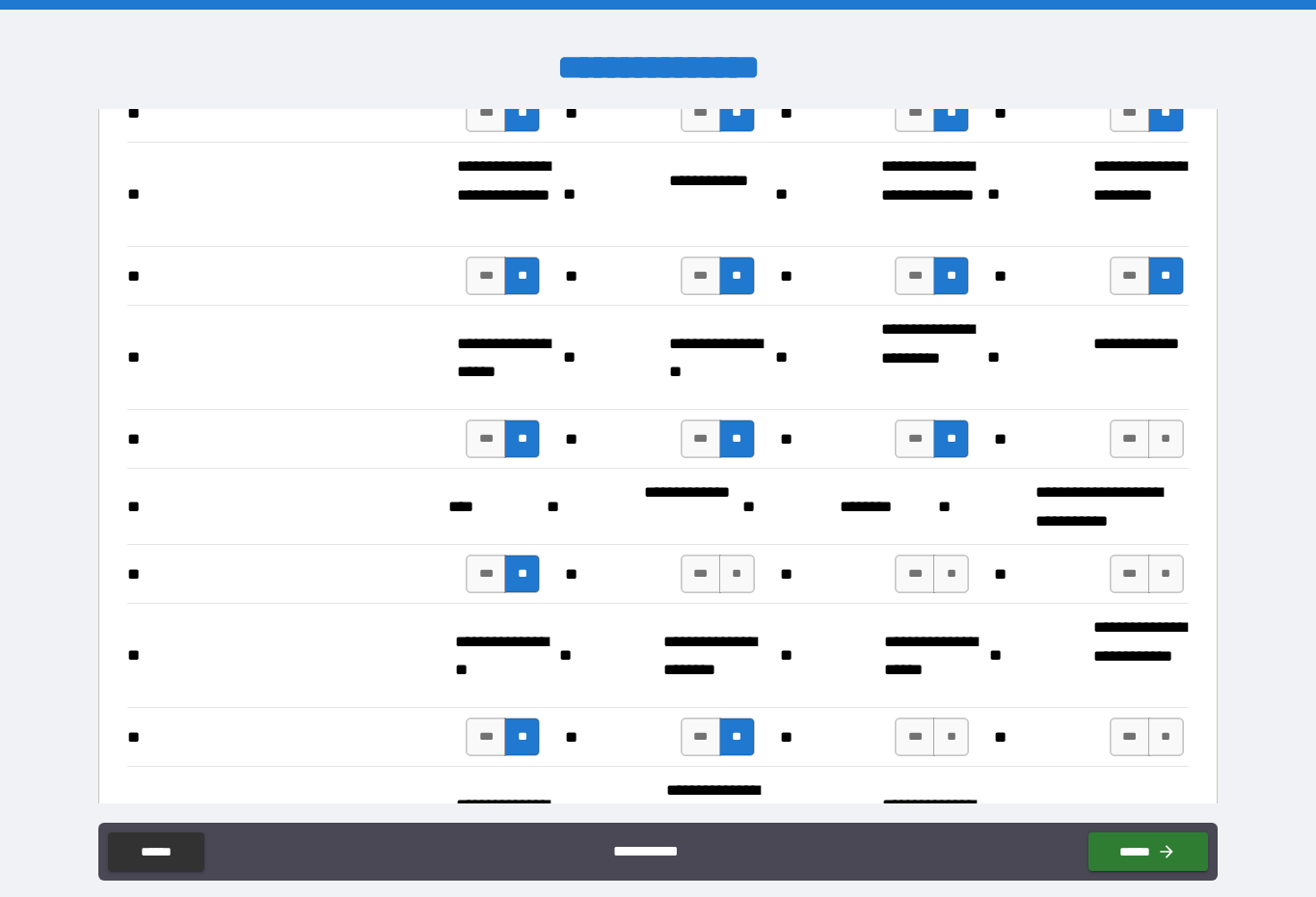 click on "**" at bounding box center [951, 574] 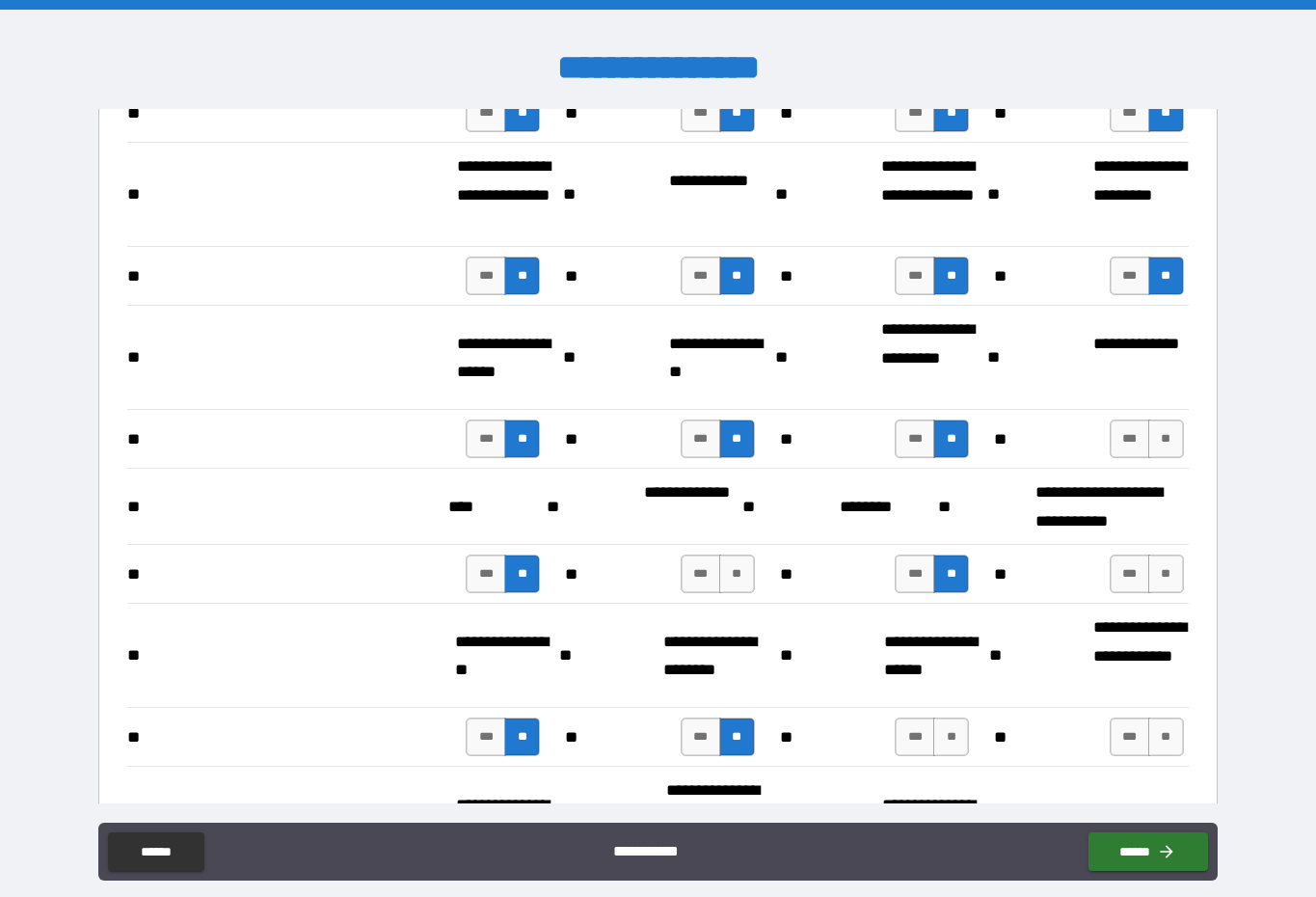 click on "** *** ** ** *** ** ** *** ** ** *** **" at bounding box center (658, 736) 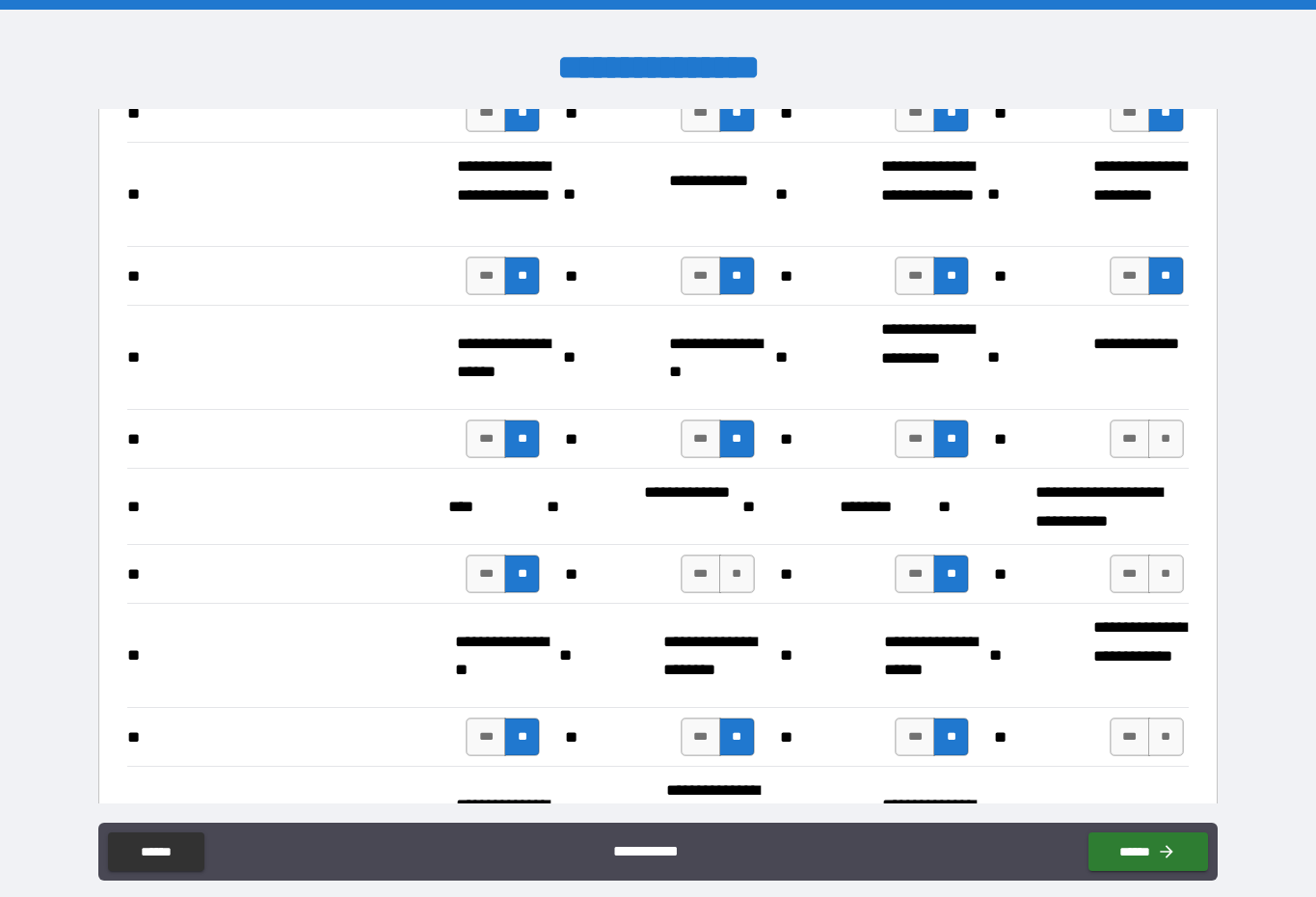 click on "**" at bounding box center (1166, 439) 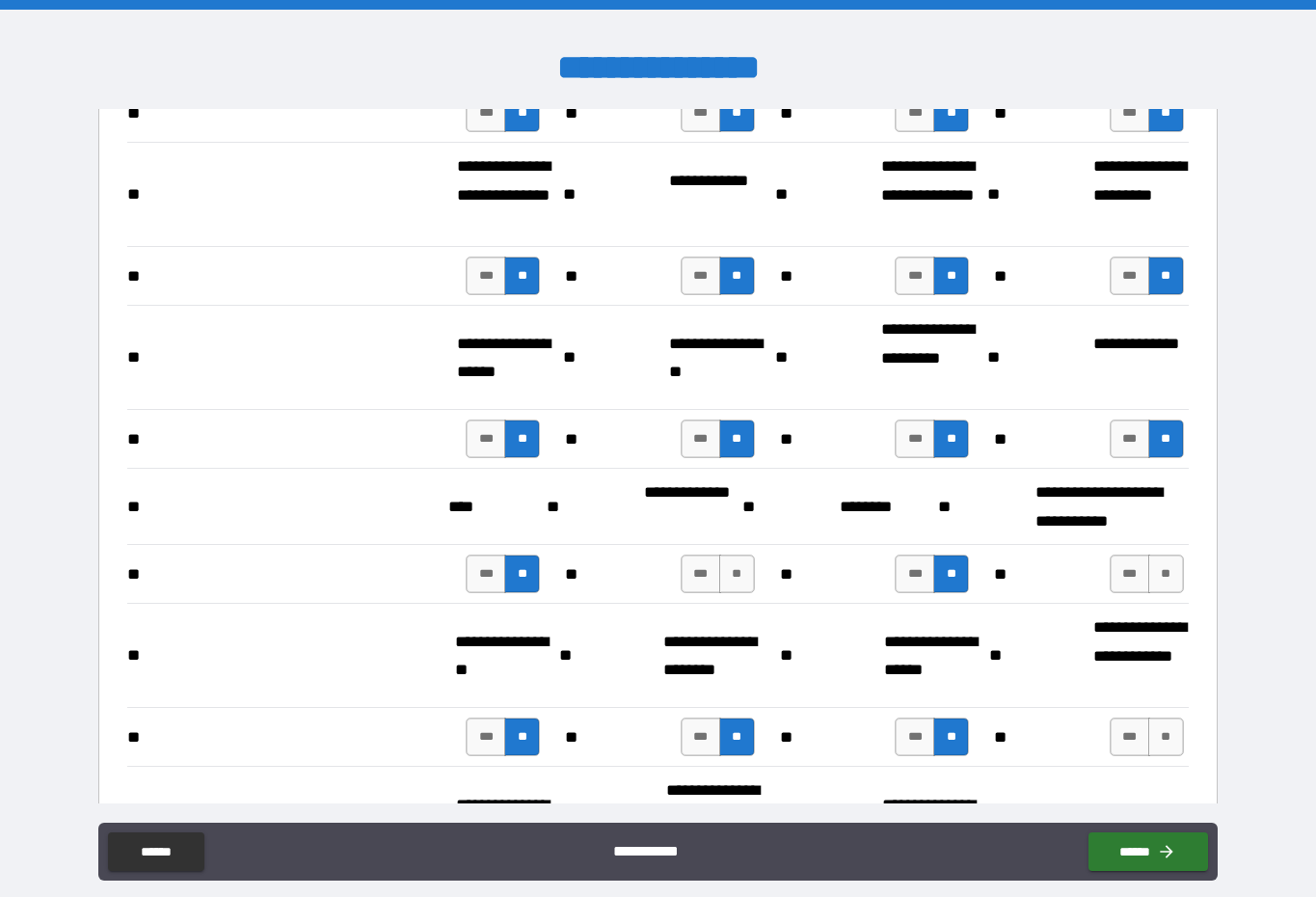 click on "**" at bounding box center [1166, 574] 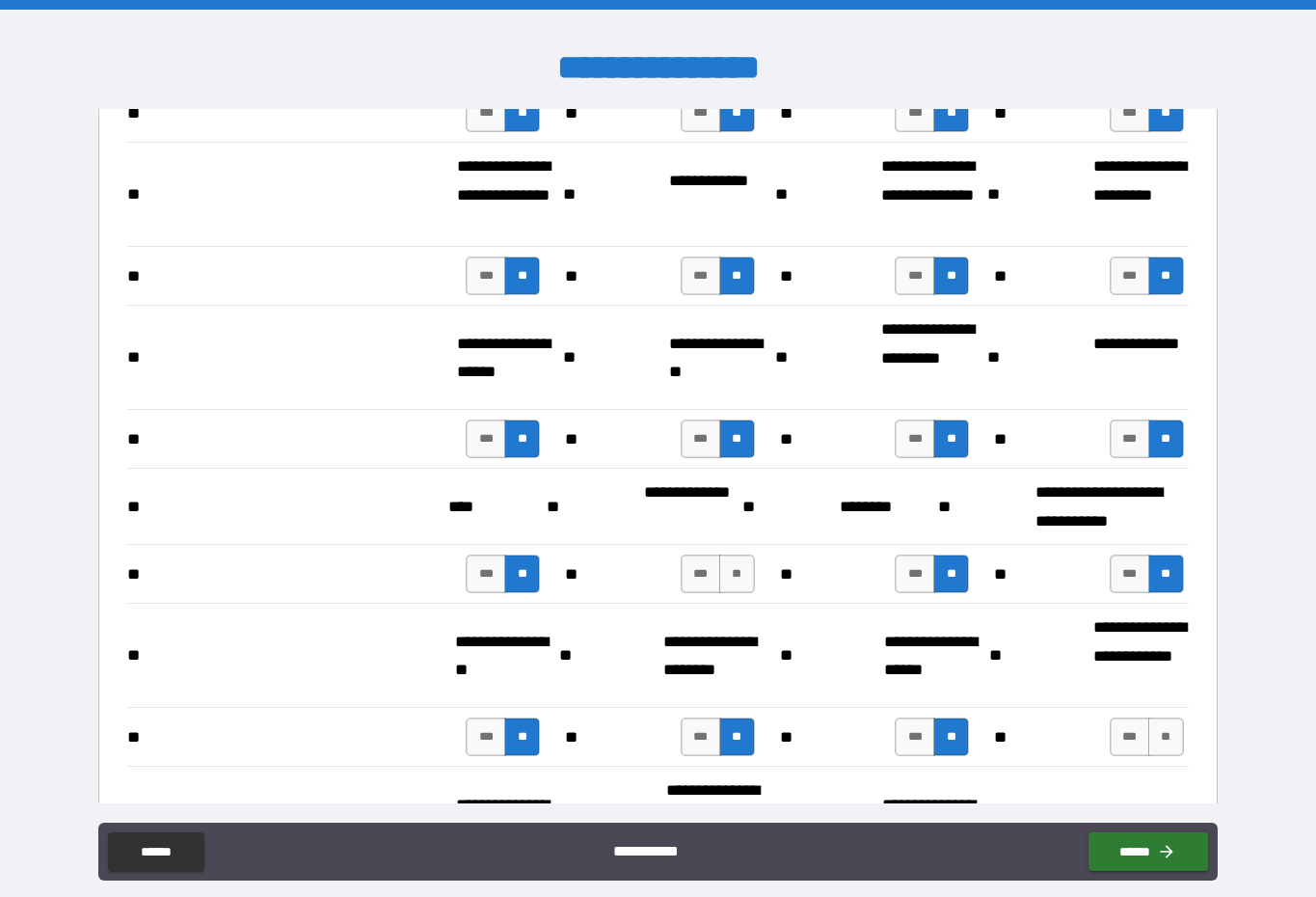 click on "**" at bounding box center (1166, 737) 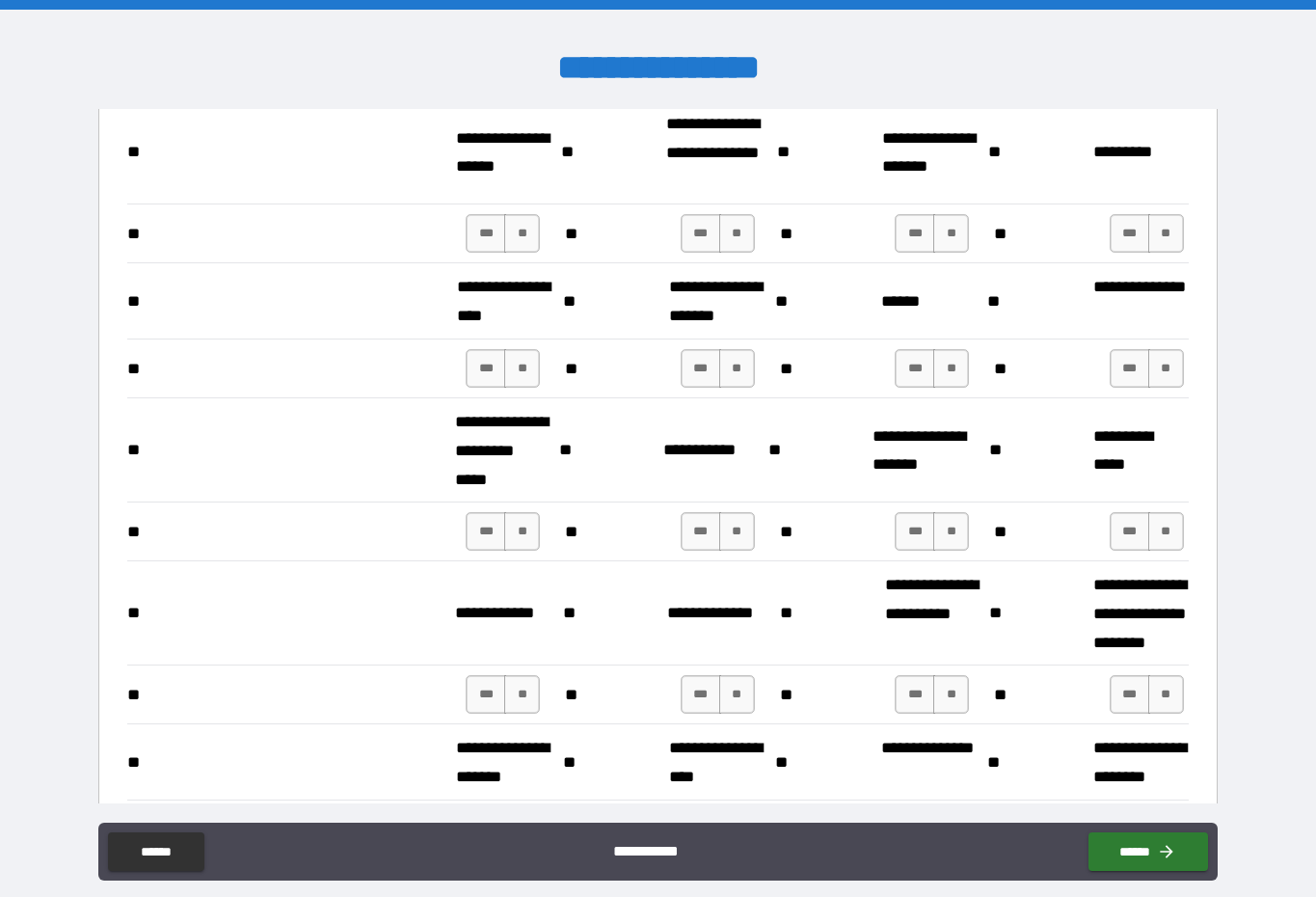 scroll, scrollTop: 2705, scrollLeft: 0, axis: vertical 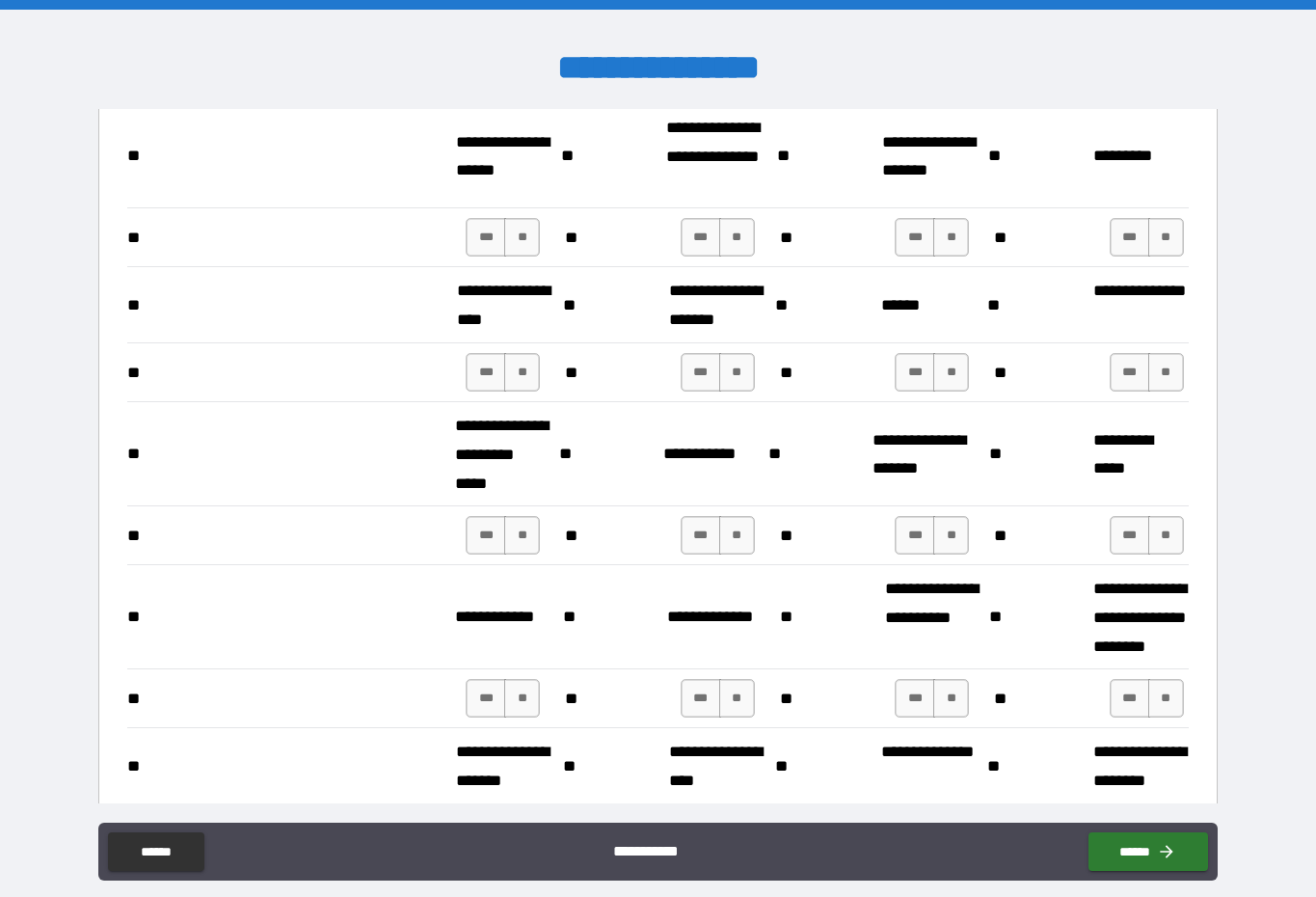 click on "**" at bounding box center (522, 237) 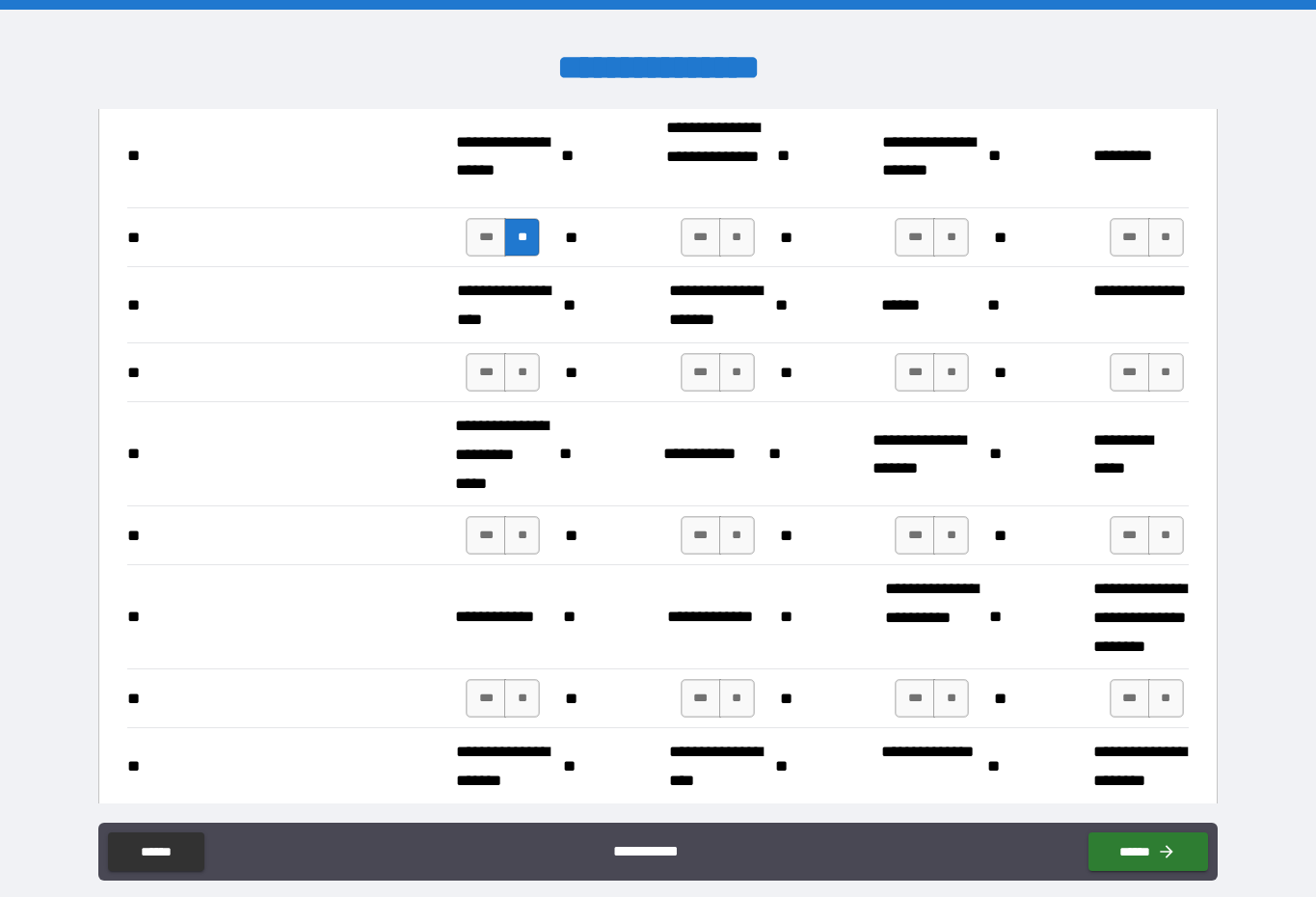 click on "**" at bounding box center [737, 237] 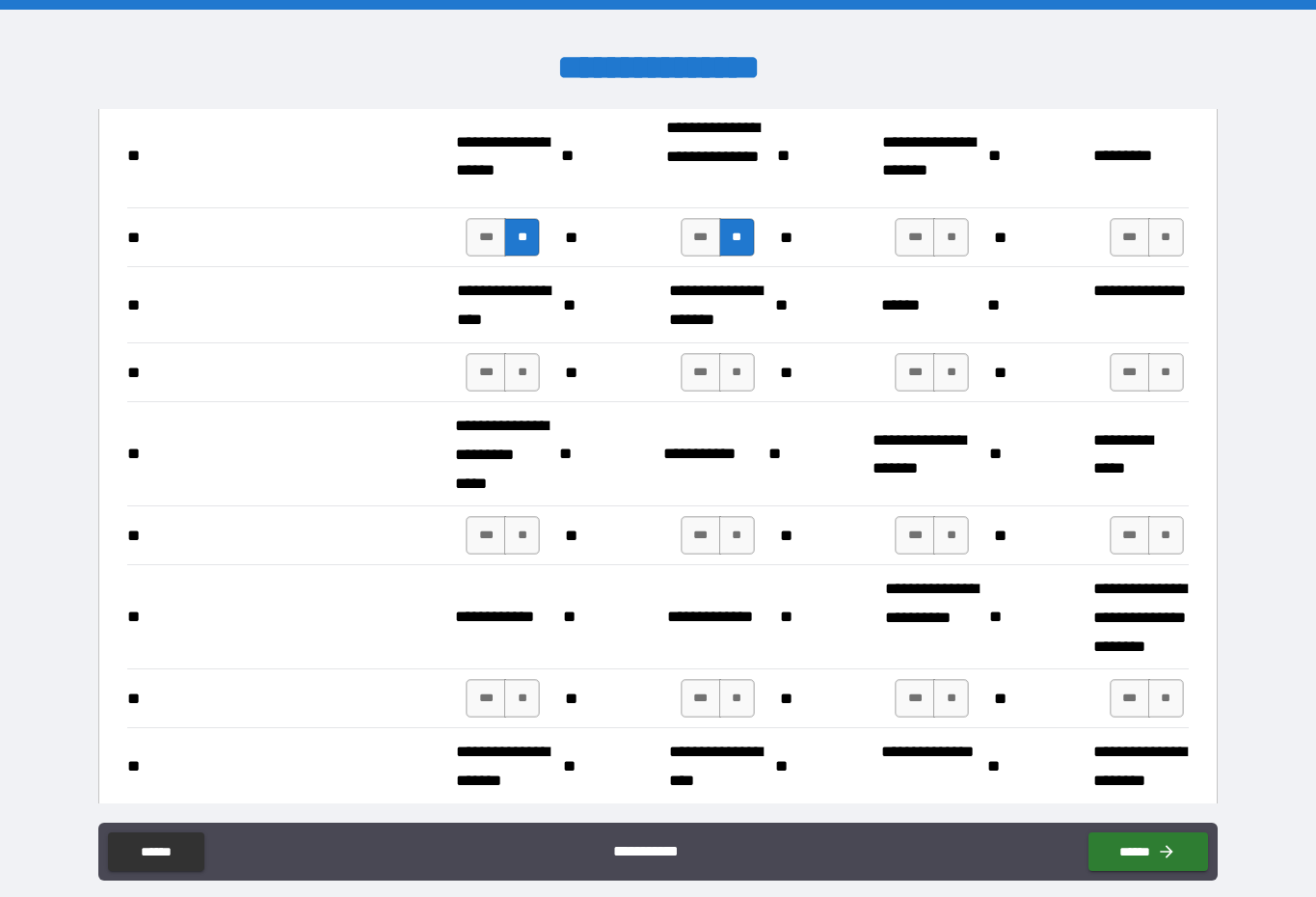 click on "** *** ** ** *** ** ** *** ** ** *** **" at bounding box center (658, 237) 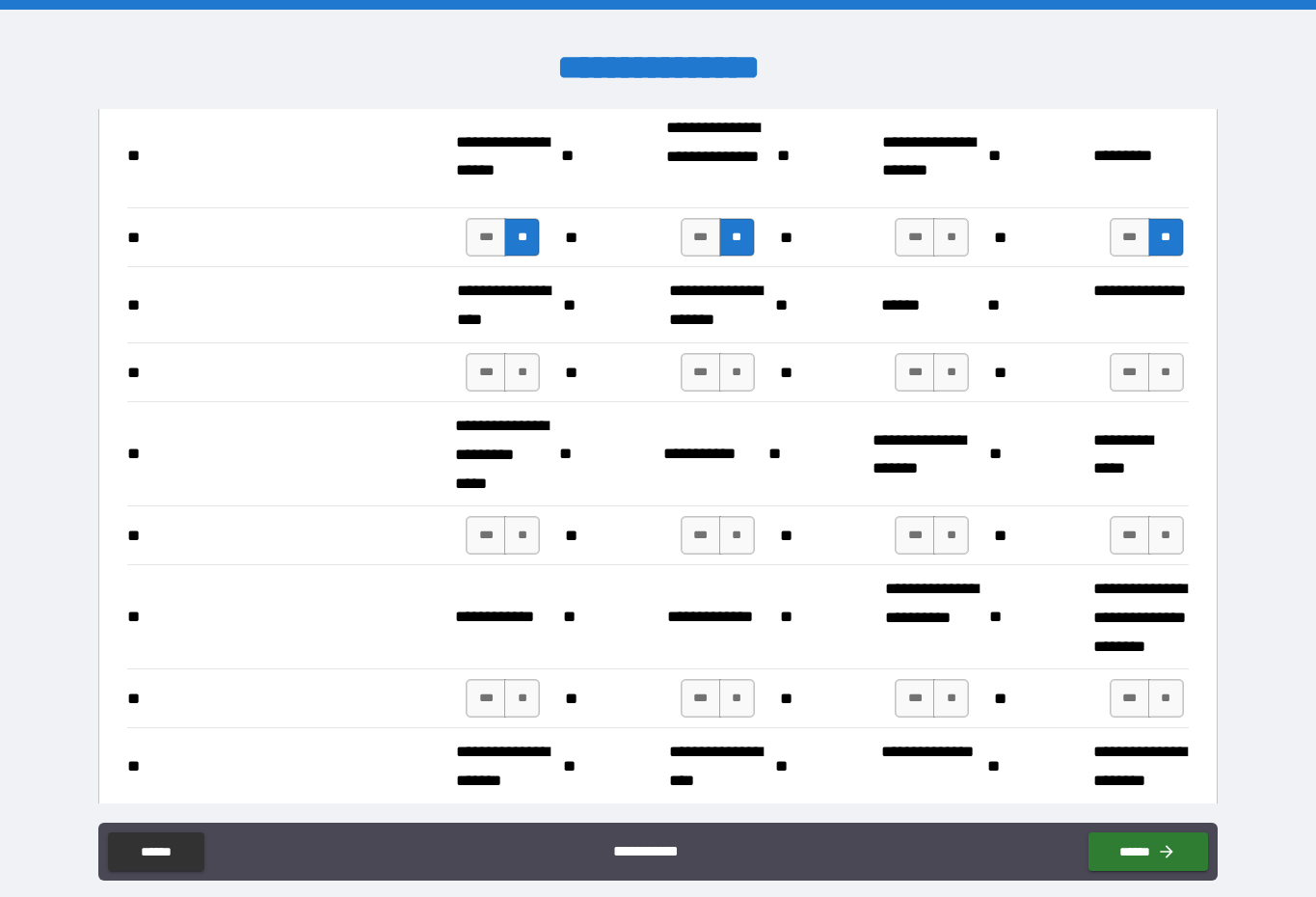 click on "**" at bounding box center [951, 237] 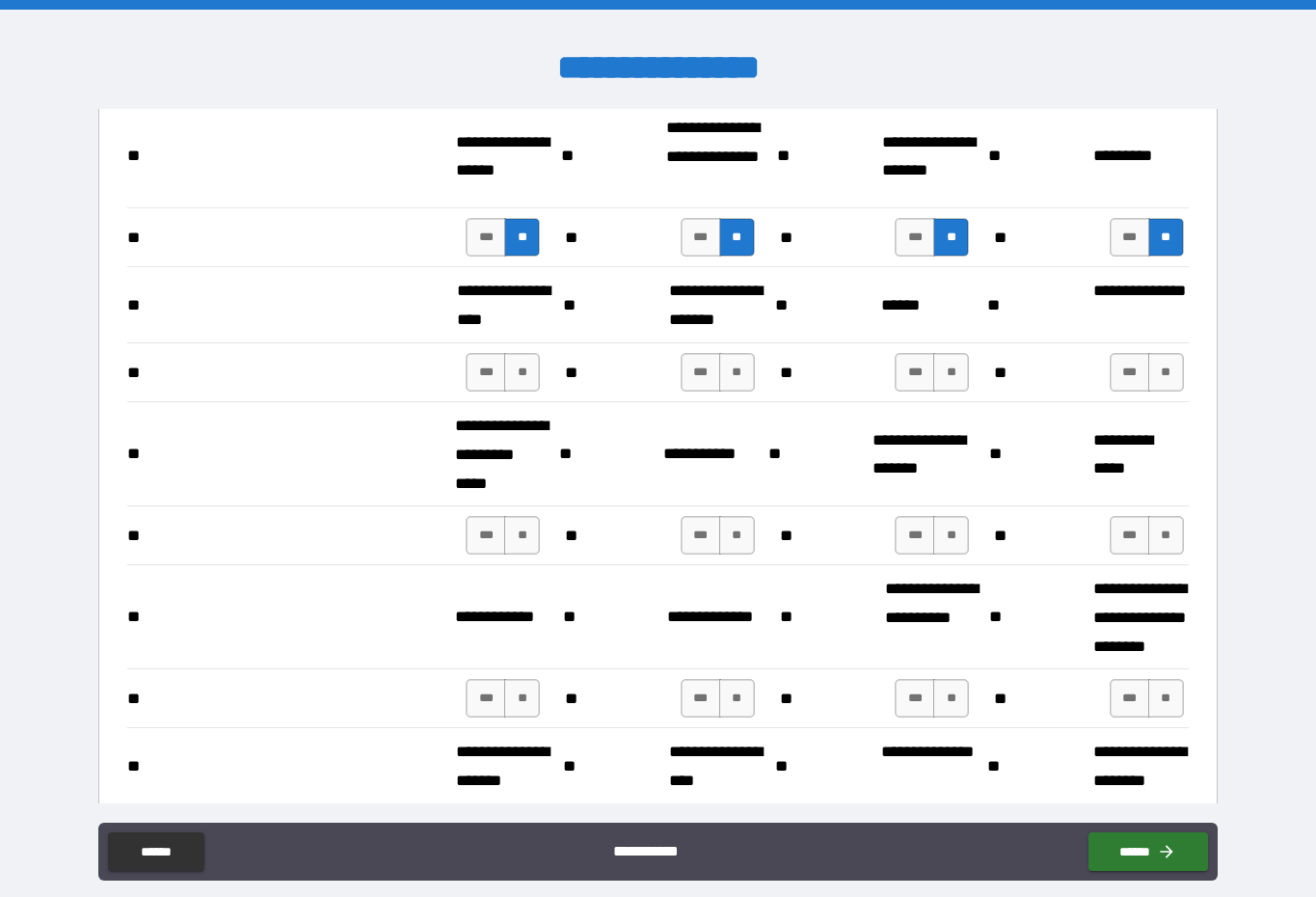 click on "**" at bounding box center [1166, 372] 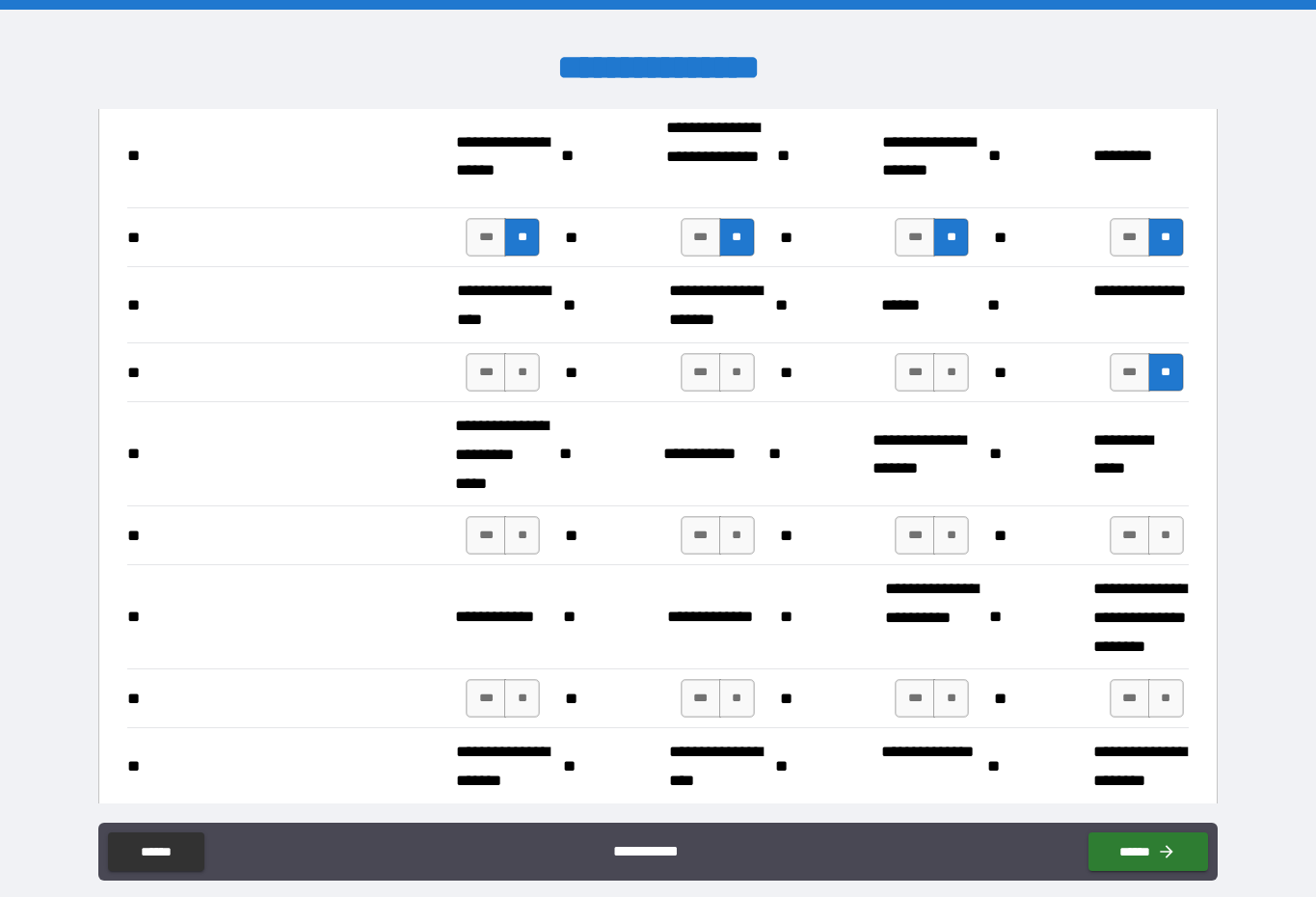 click on "**" at bounding box center [951, 372] 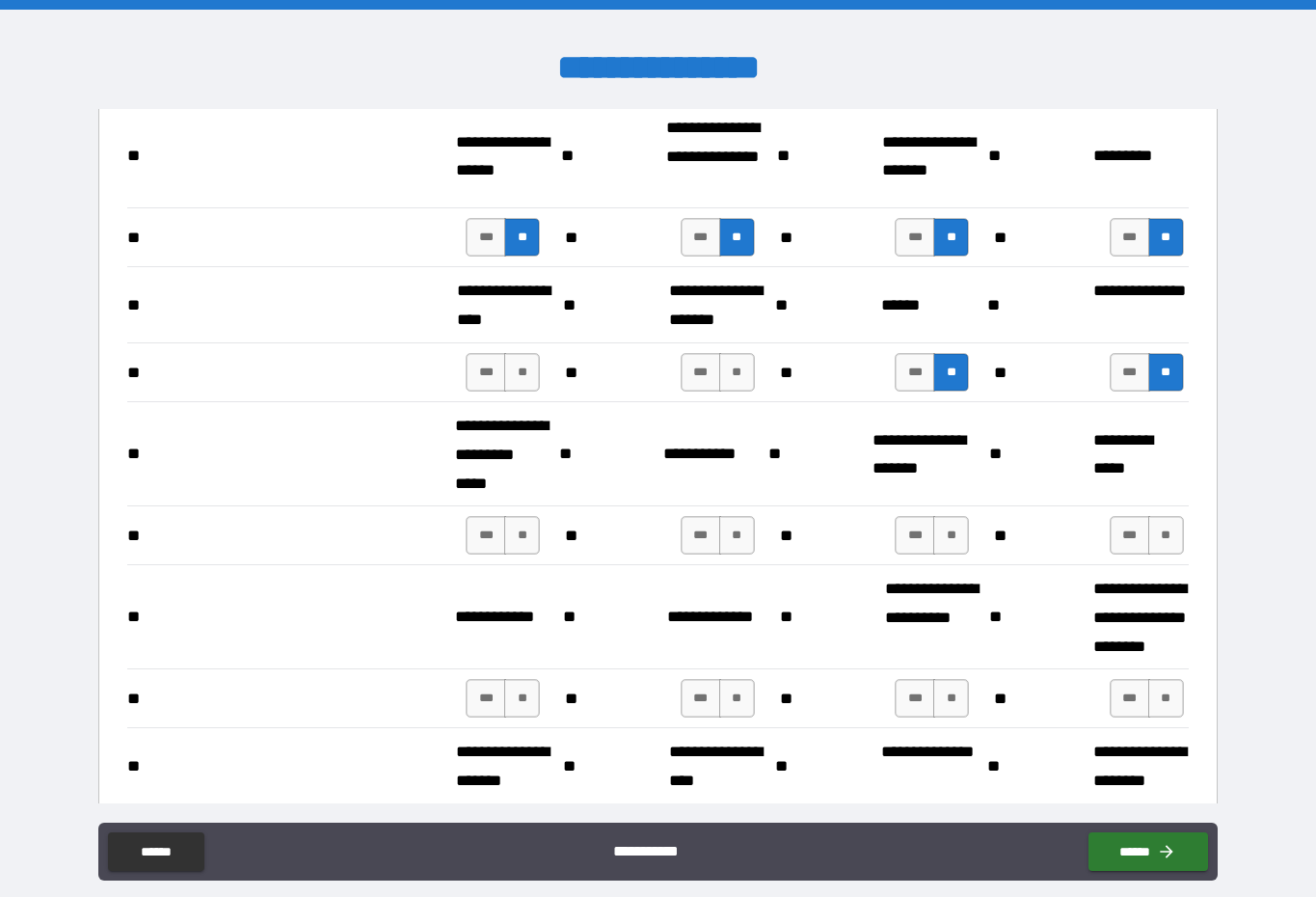 click on "**" at bounding box center (737, 372) 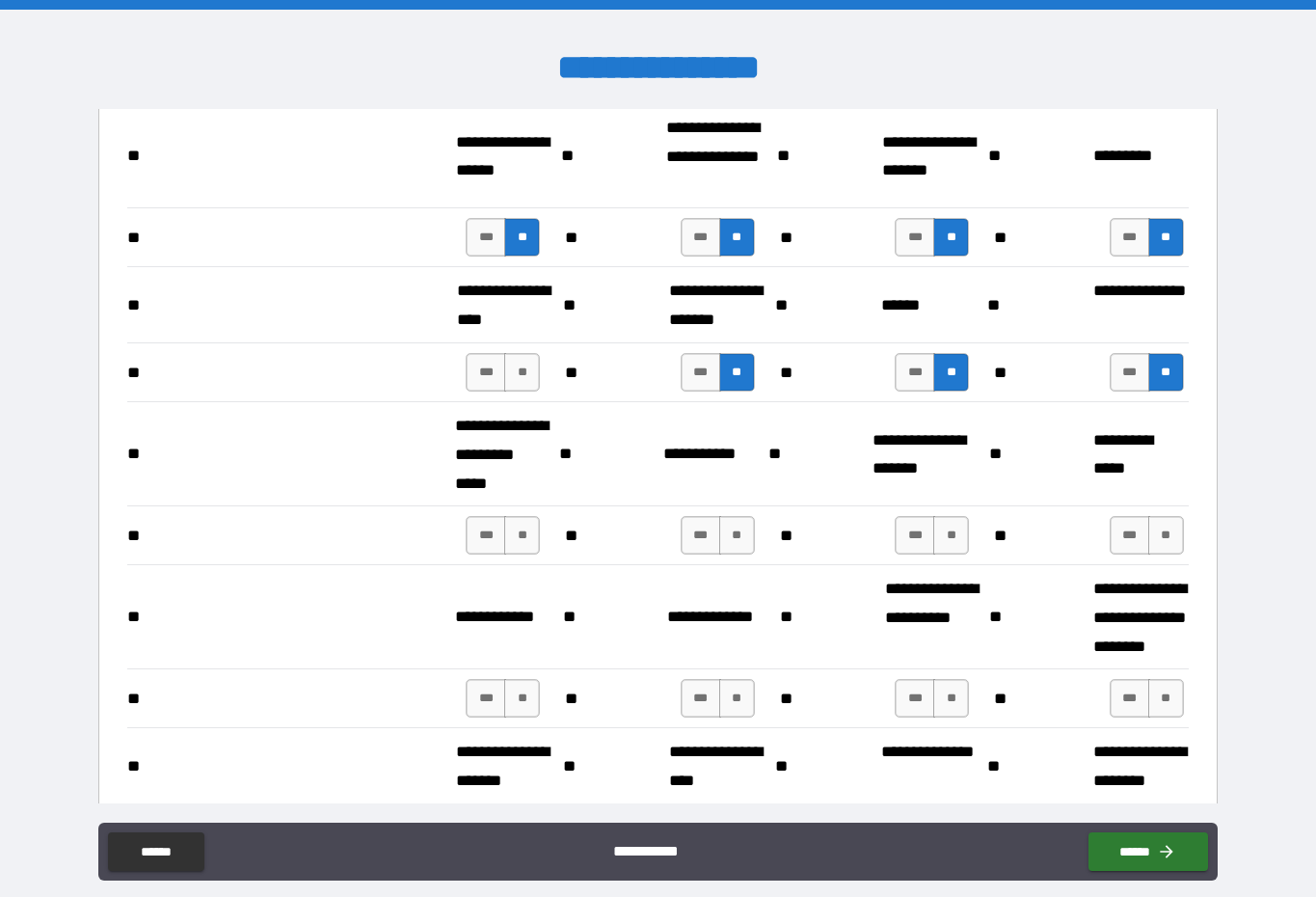 click on "**" at bounding box center [522, 372] 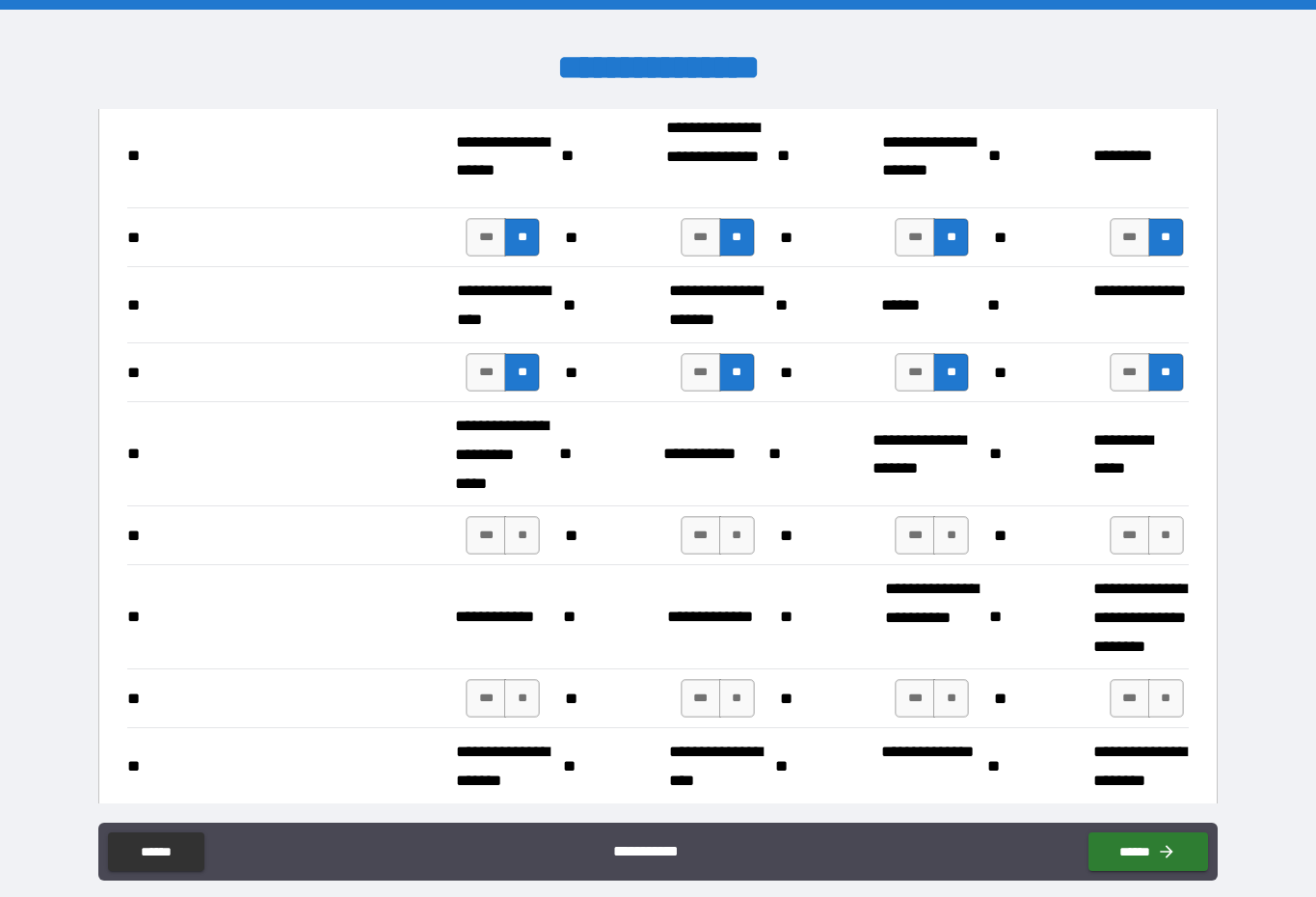 click on "**" at bounding box center [522, 535] 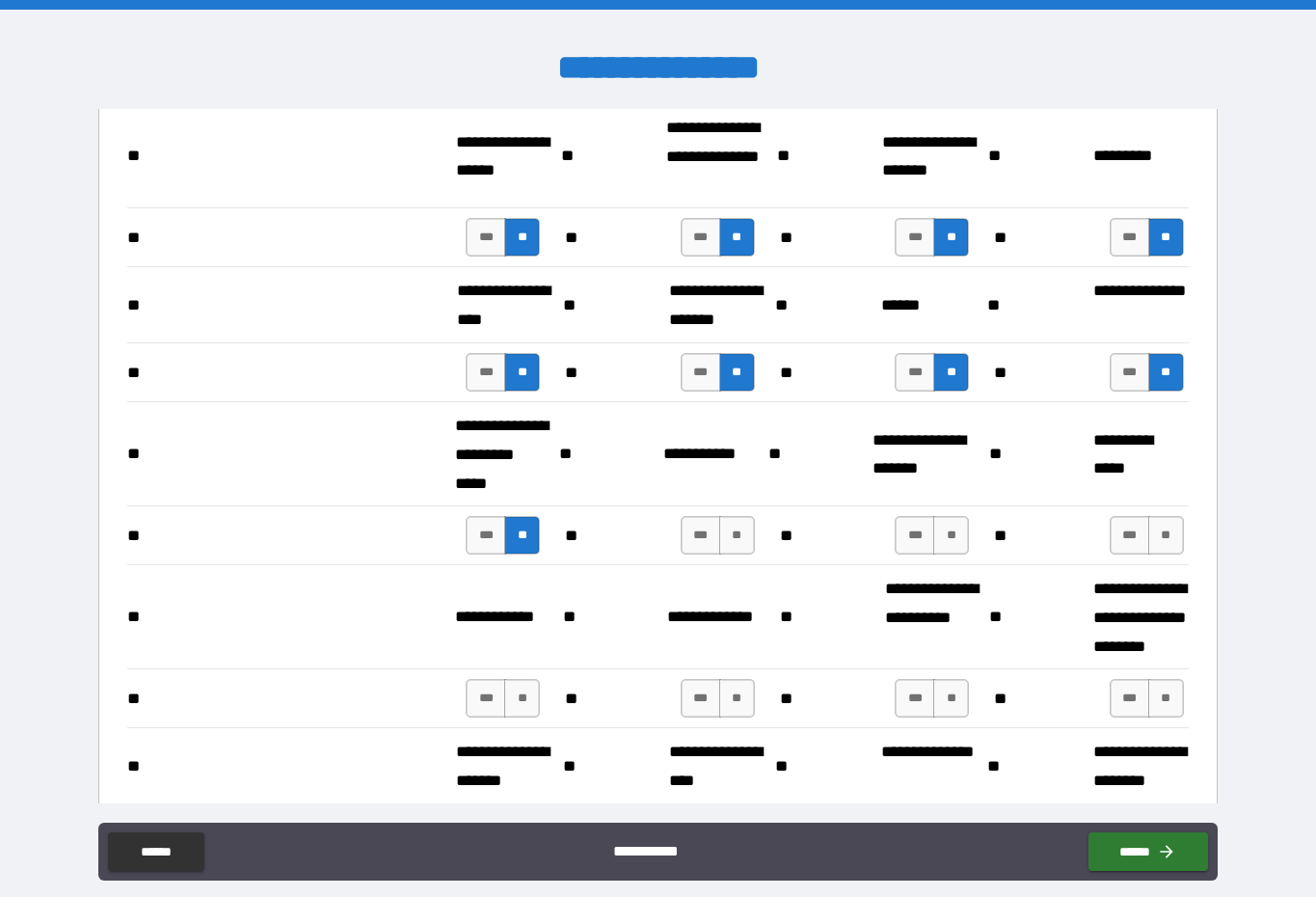 click on "**" at bounding box center [737, 535] 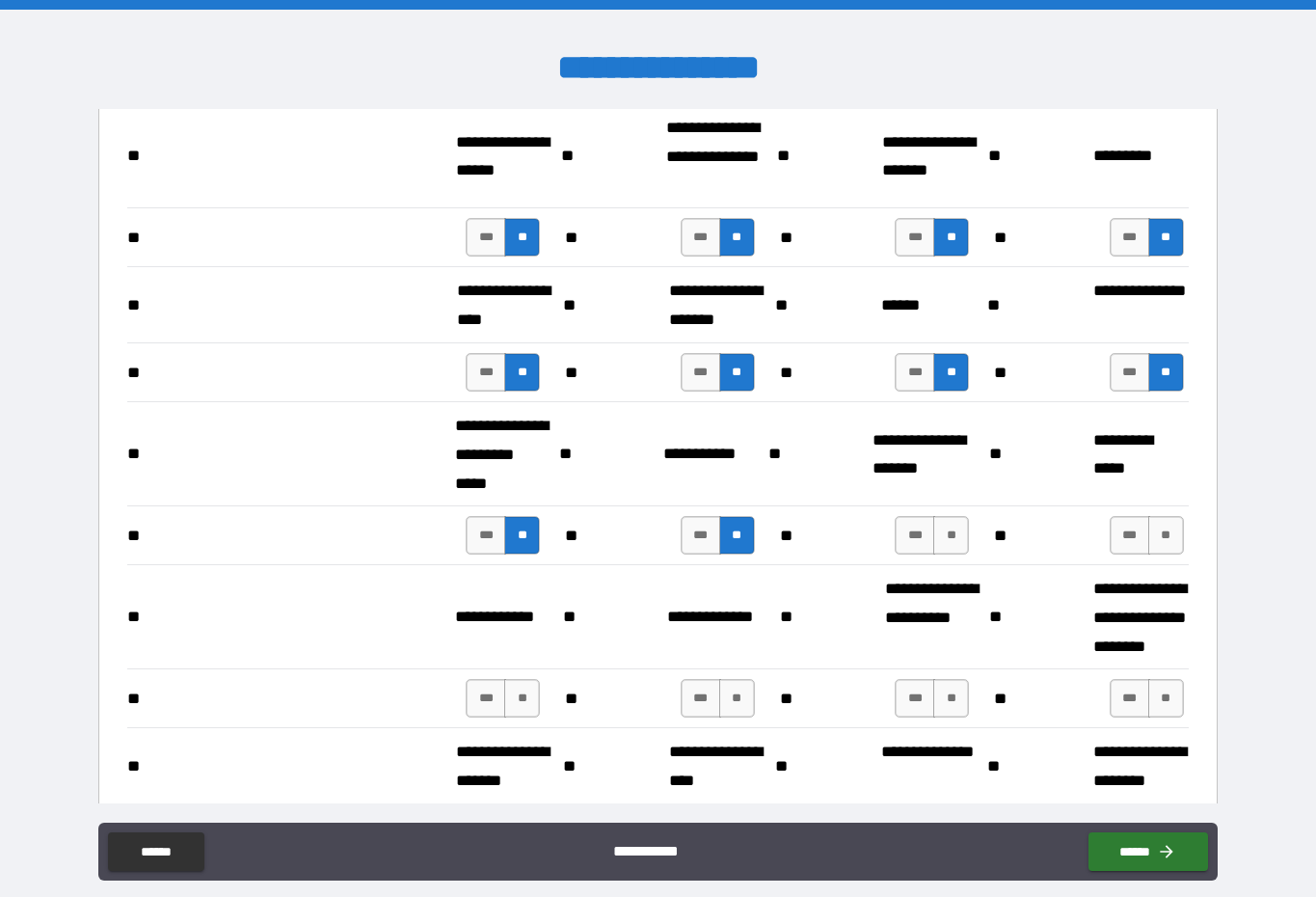 click on "**" at bounding box center (951, 535) 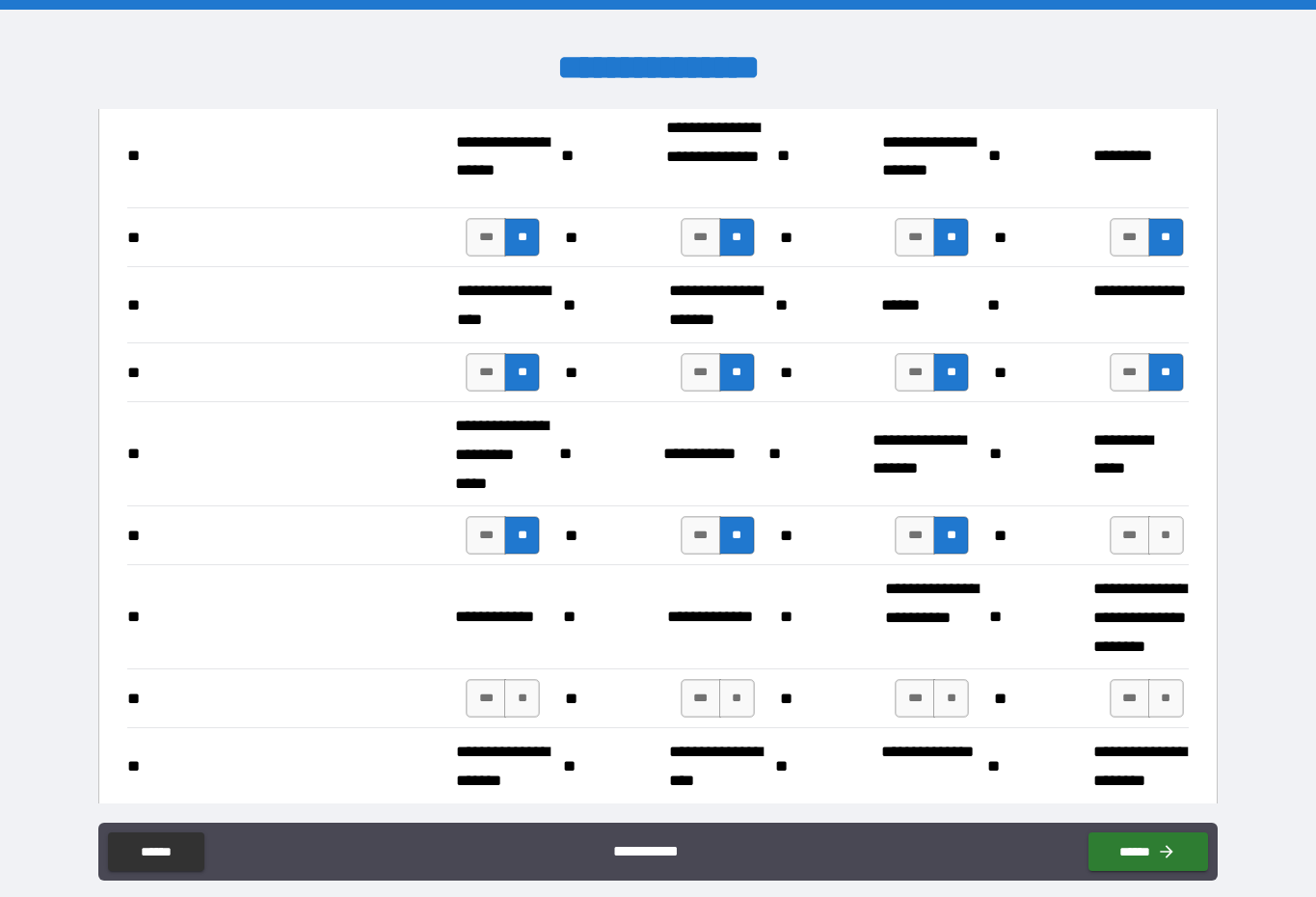 click on "**" at bounding box center [1166, 535] 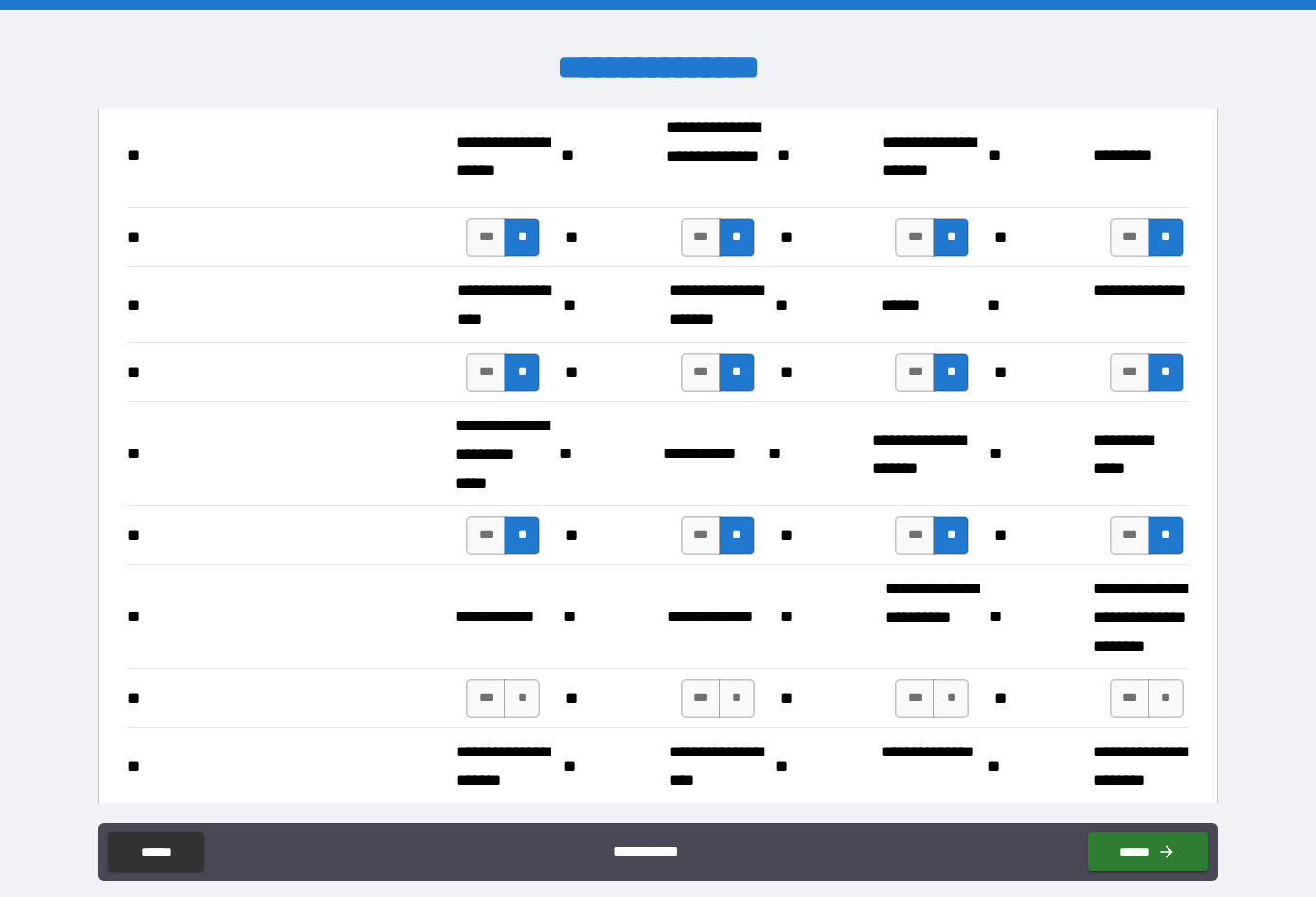 click on "**" at bounding box center (1166, 698) 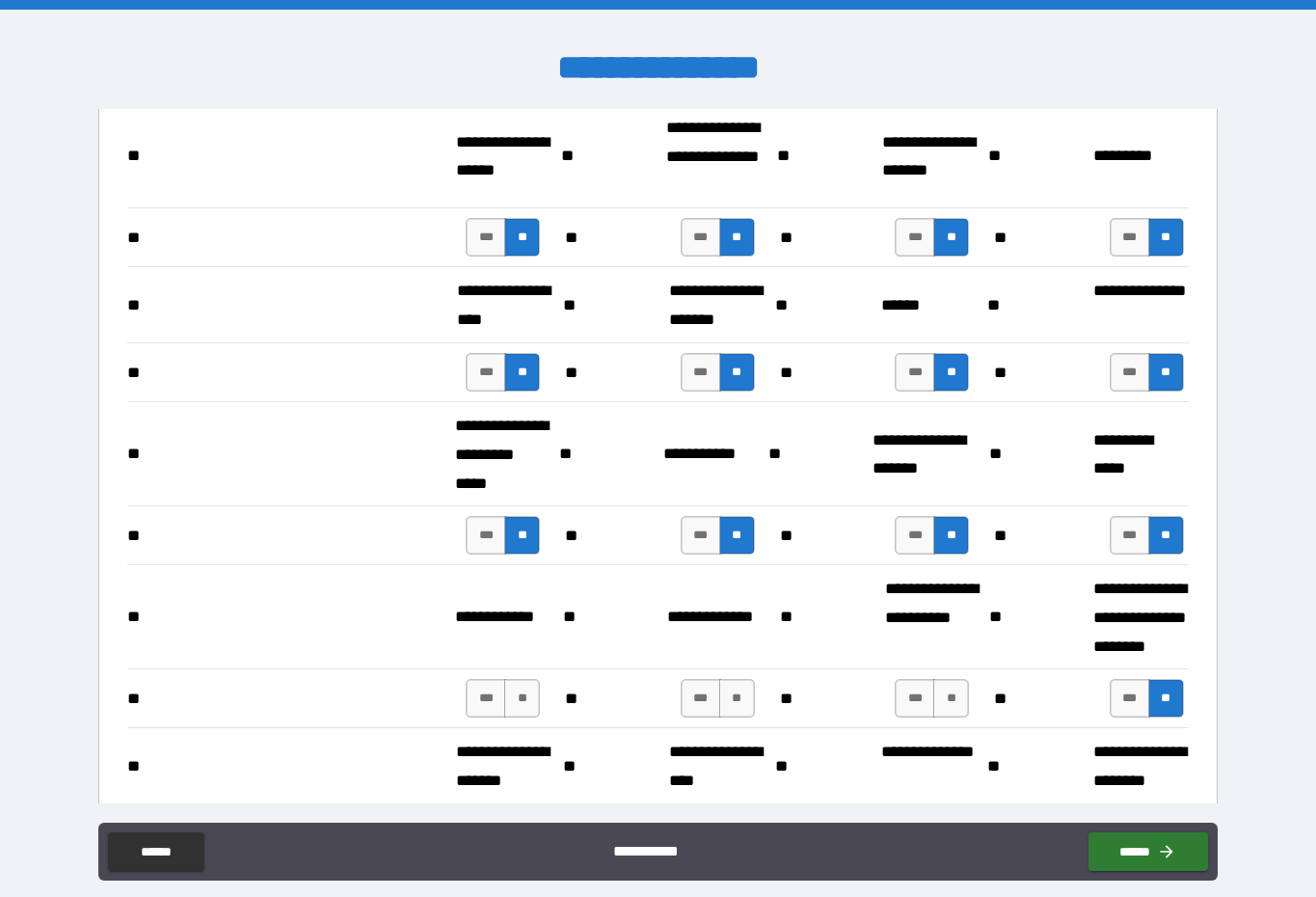 click on "**" at bounding box center (951, 698) 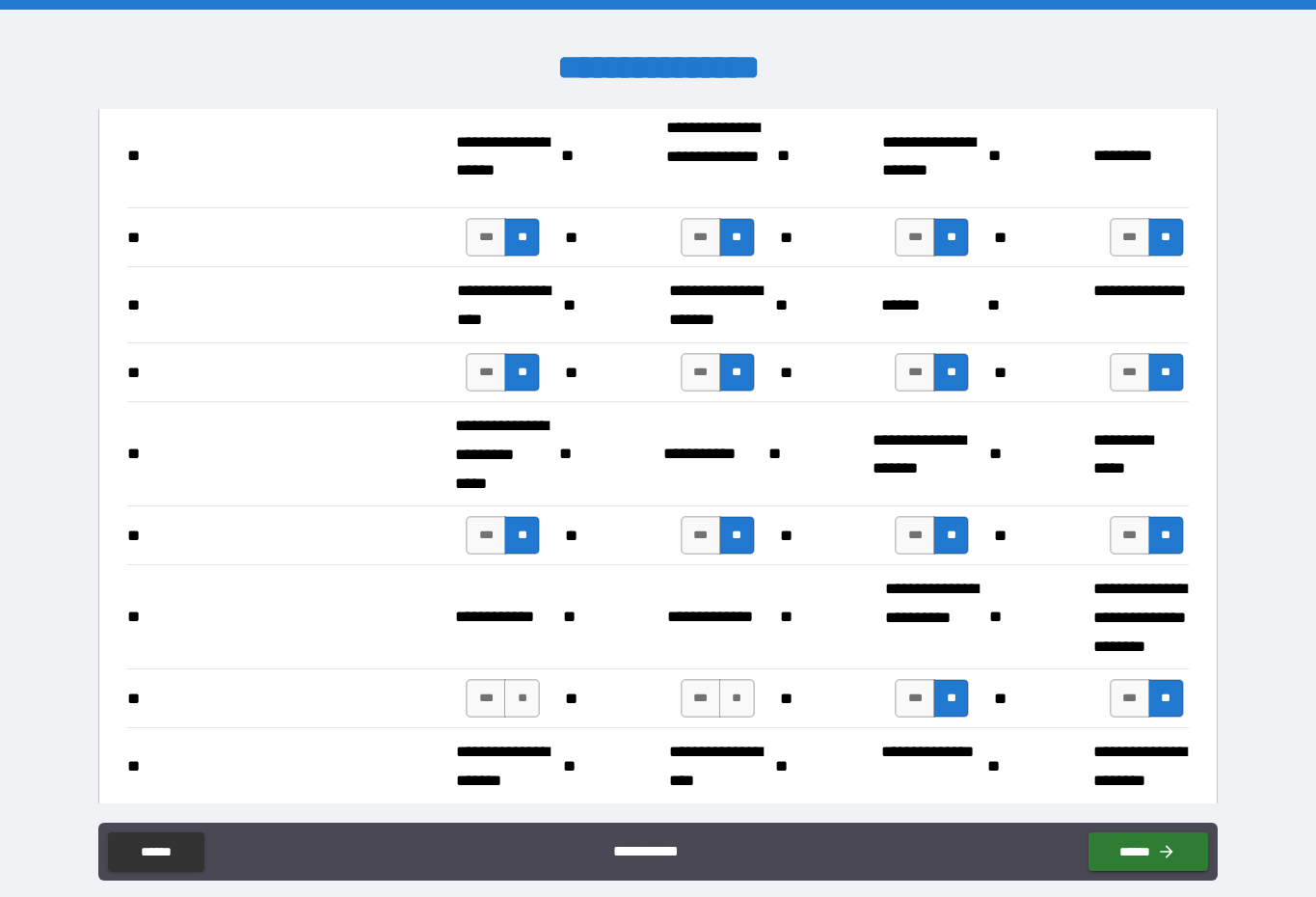 click on "**" at bounding box center [737, 698] 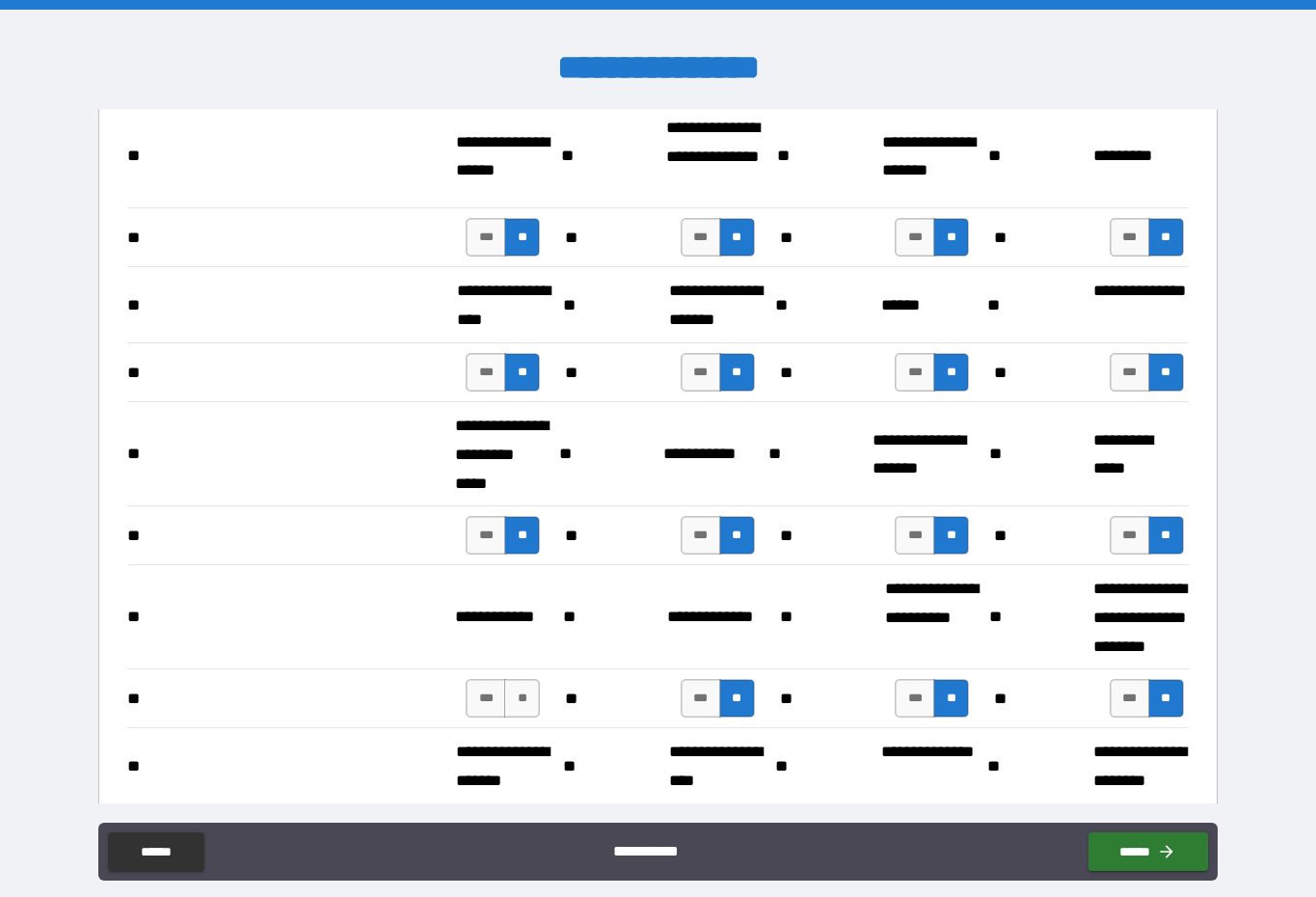 click on "**" at bounding box center (522, 698) 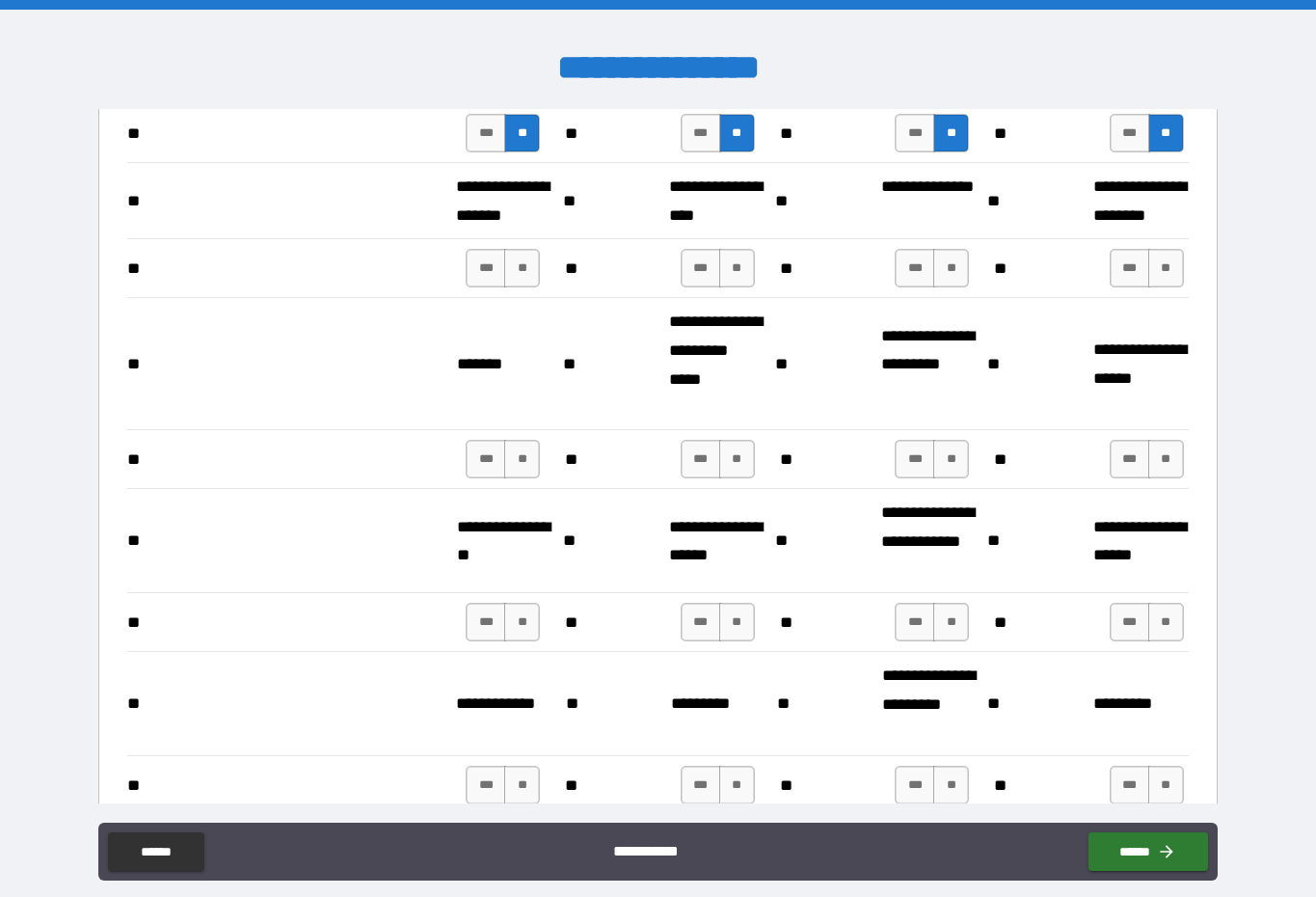 scroll, scrollTop: 3270, scrollLeft: 0, axis: vertical 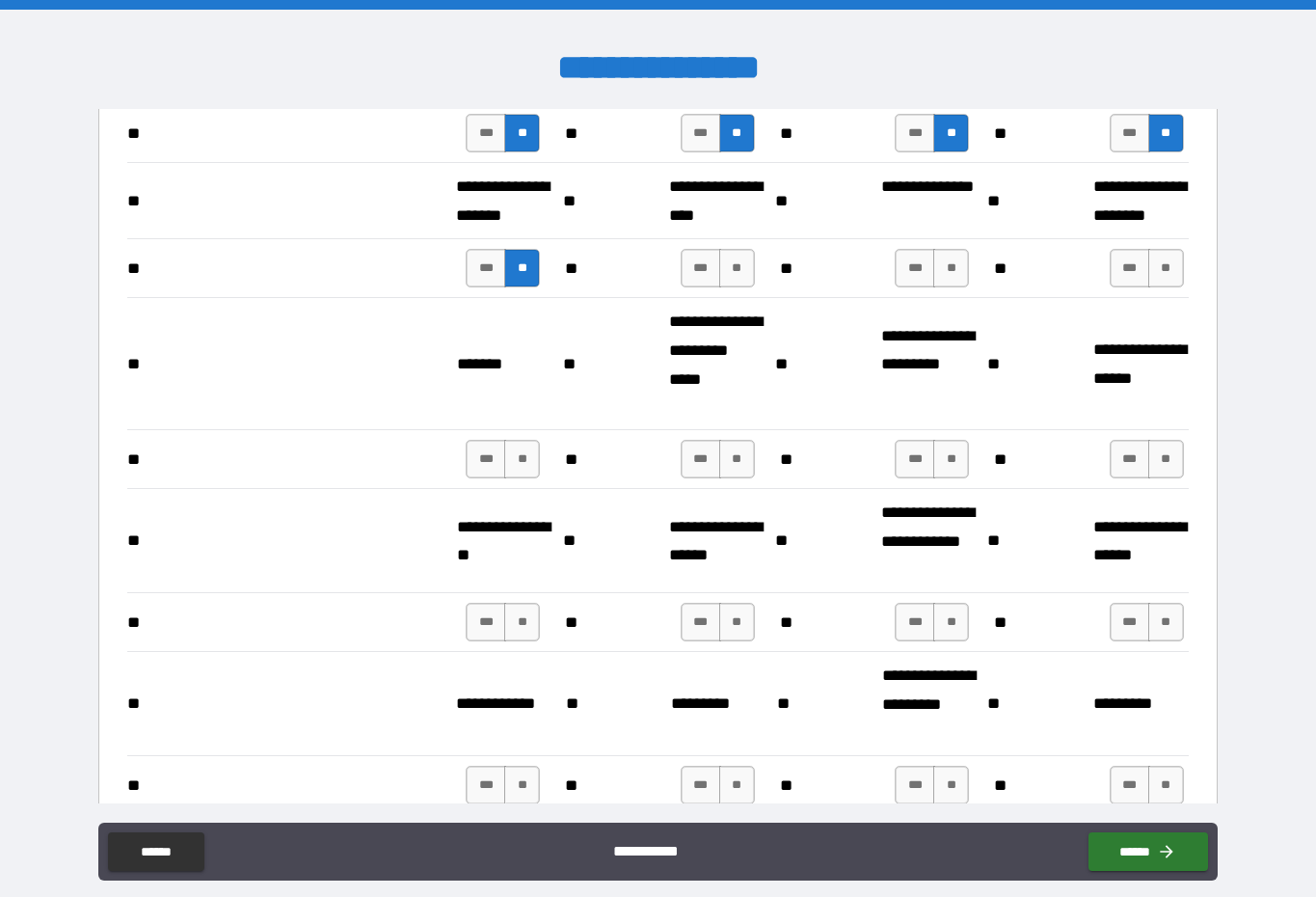 click on "**" at bounding box center [737, 268] 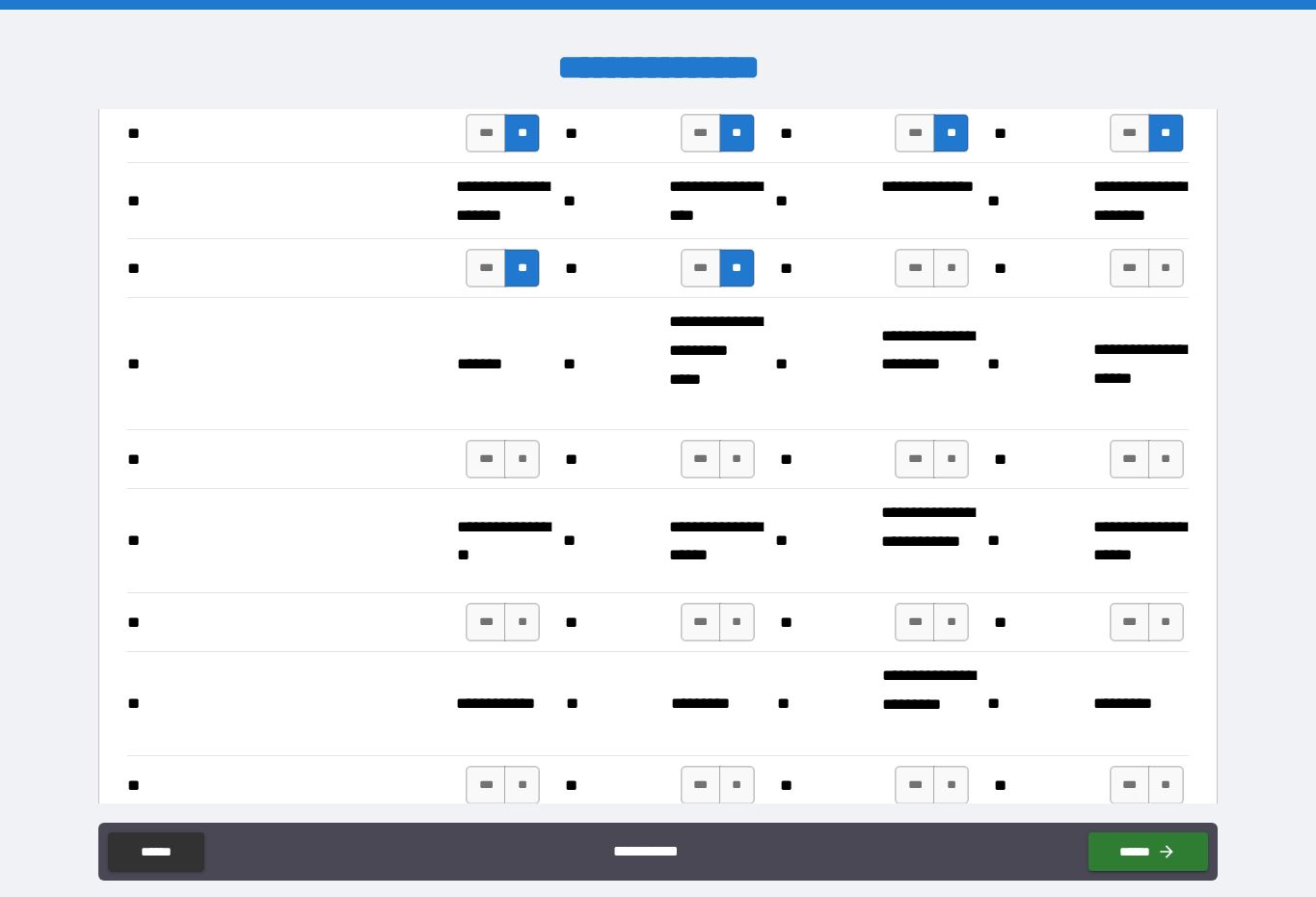 click on "**" at bounding box center [951, 268] 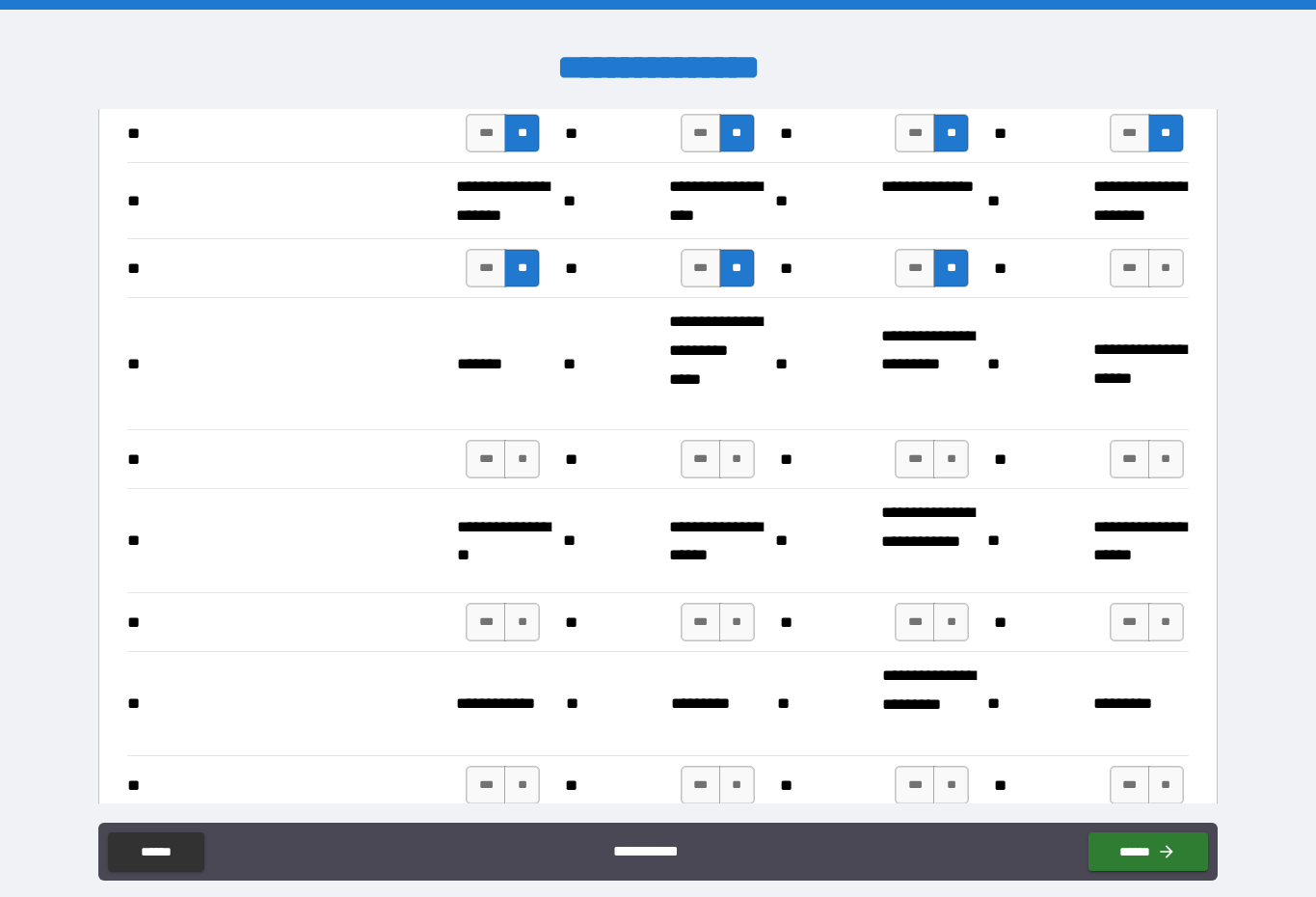 click on "**" at bounding box center [1166, 268] 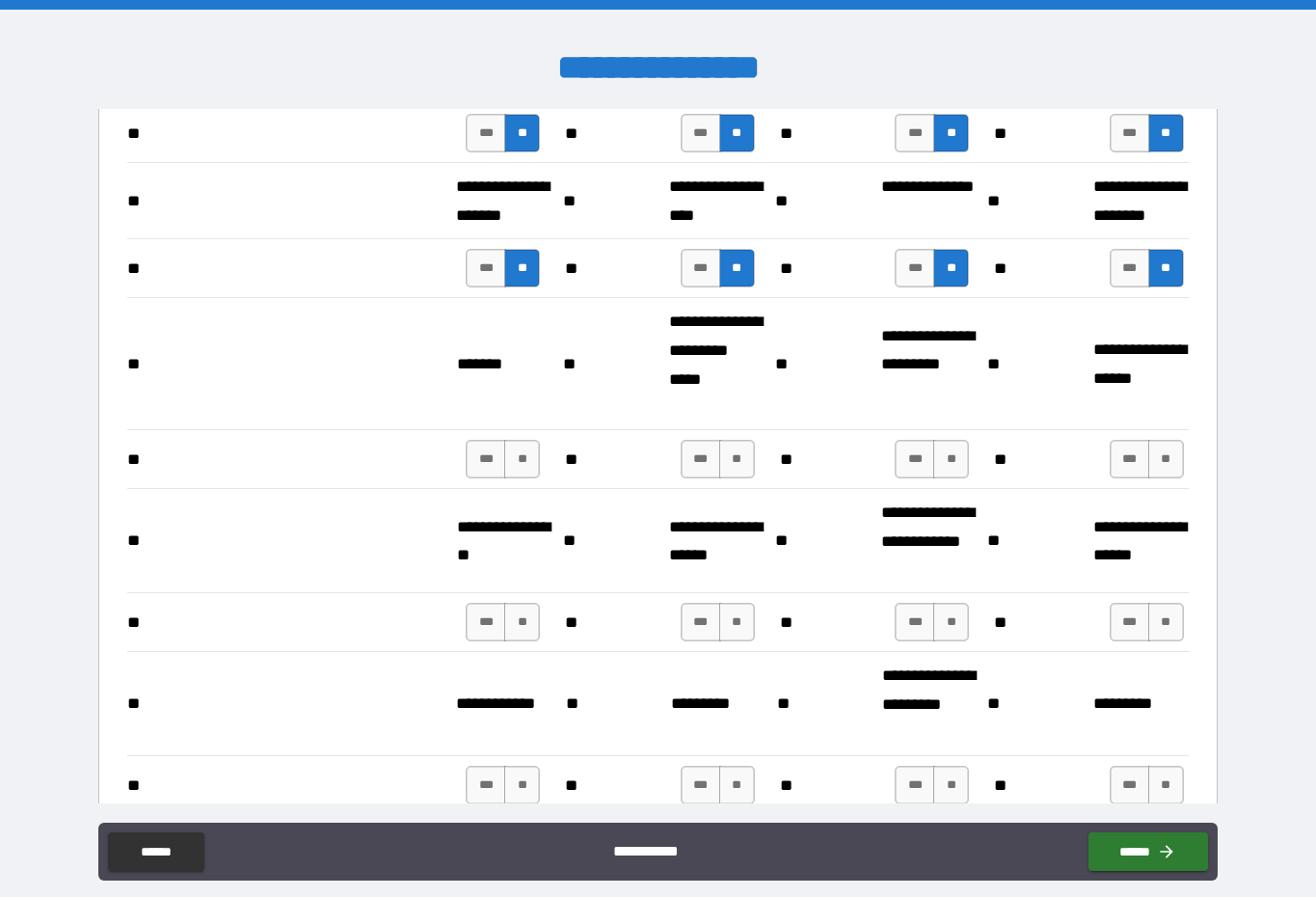 click on "**" at bounding box center (1166, 459) 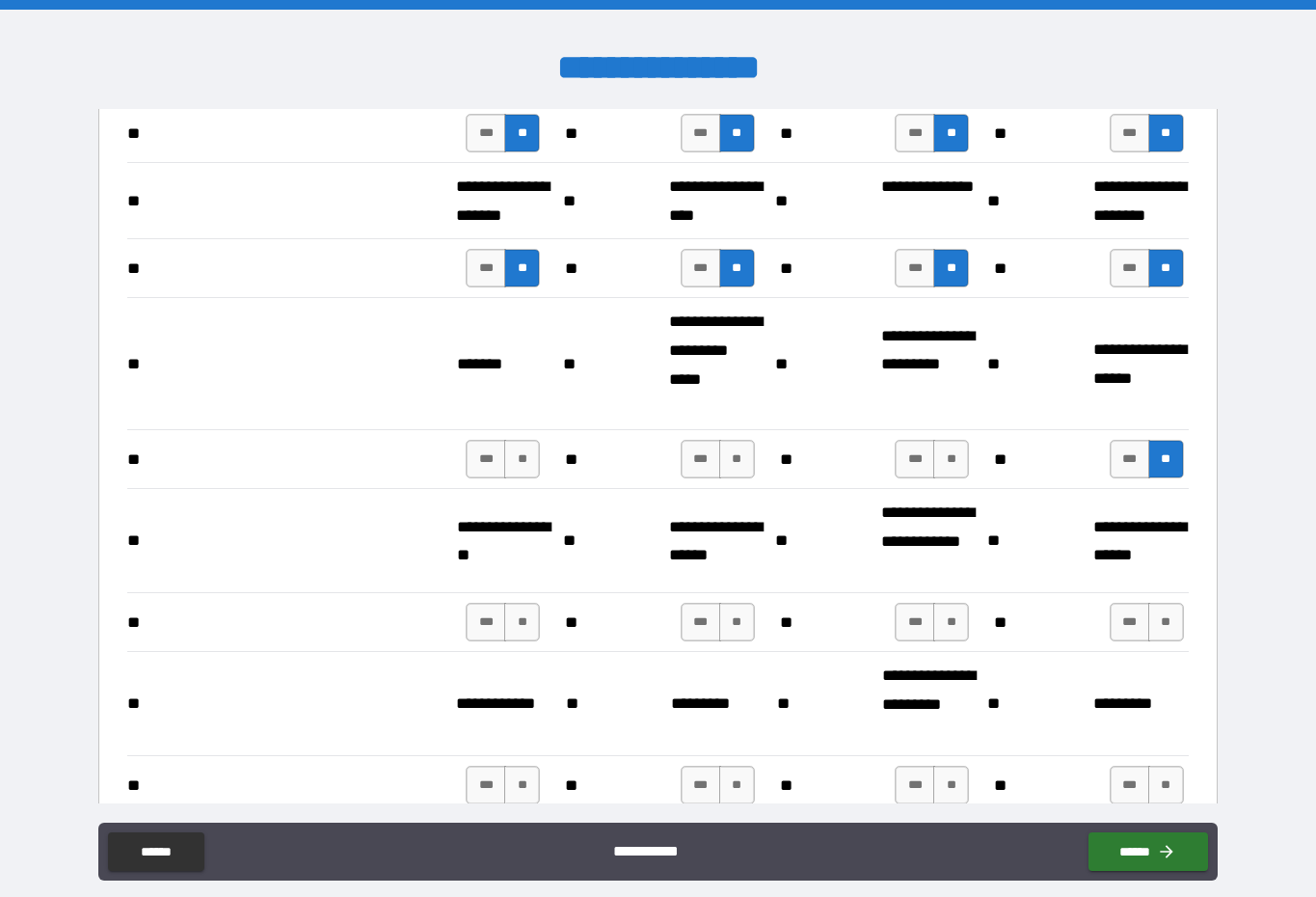 click on "**" at bounding box center (951, 459) 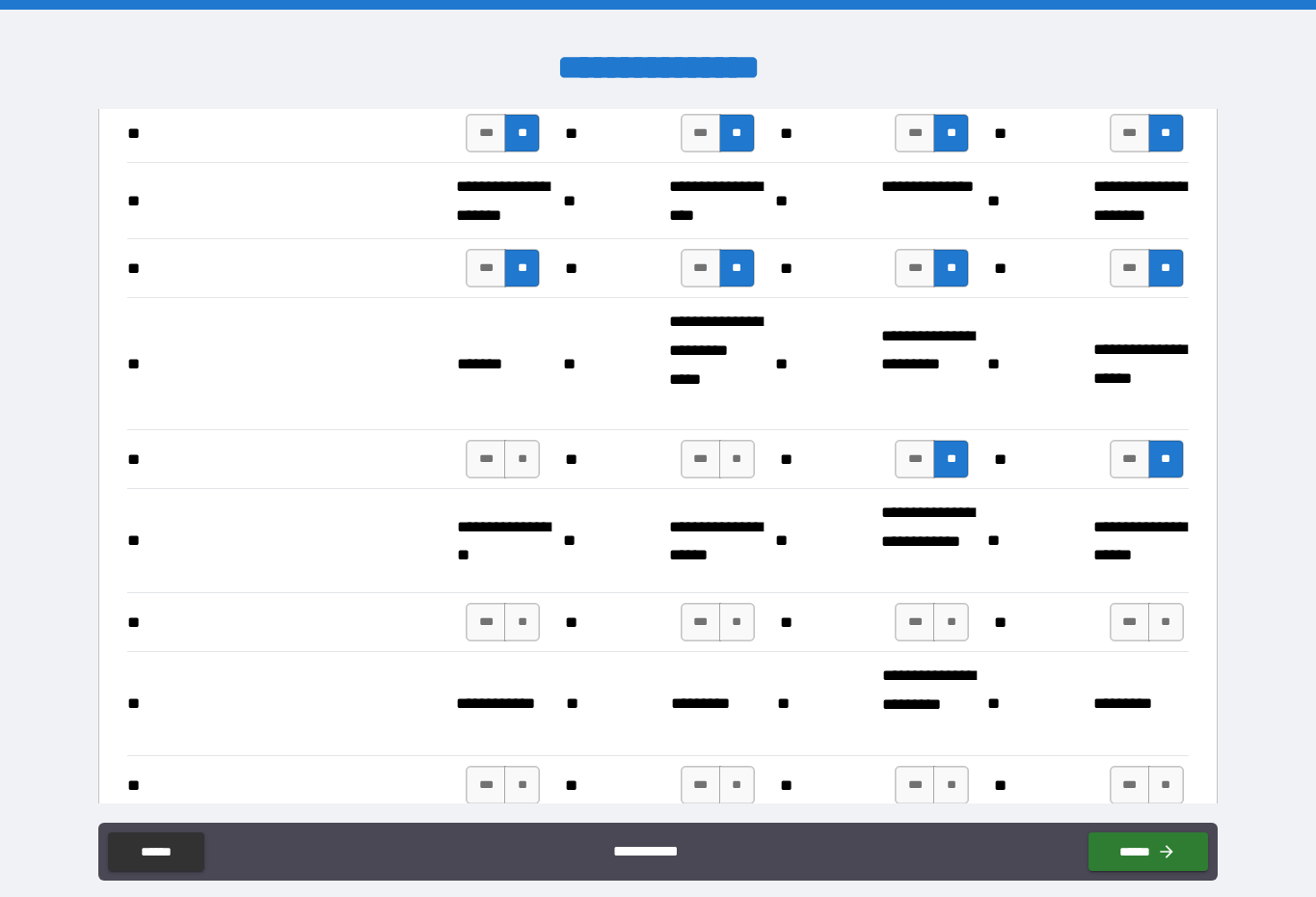 click on "**" at bounding box center (737, 459) 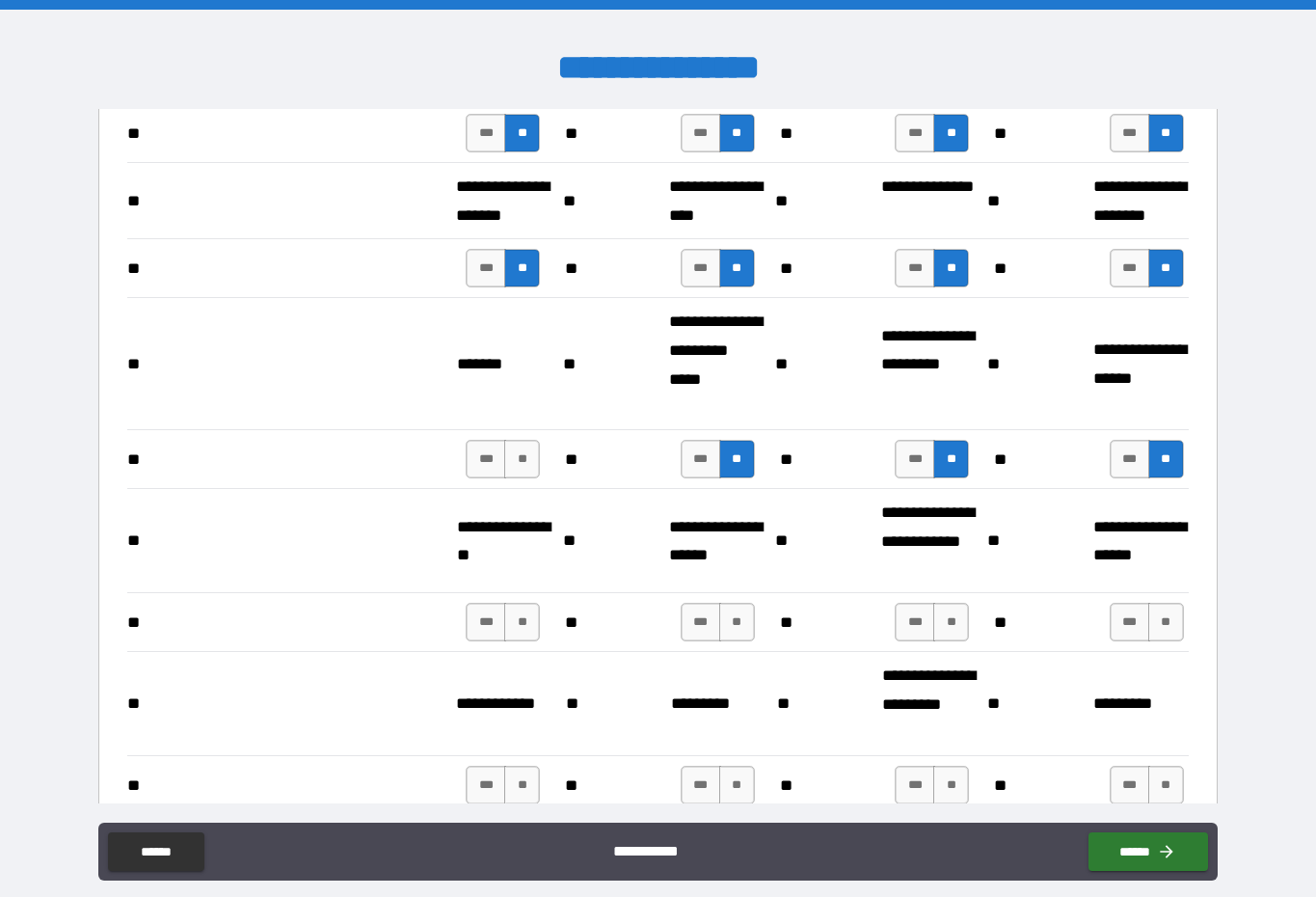 click on "**" at bounding box center [522, 459] 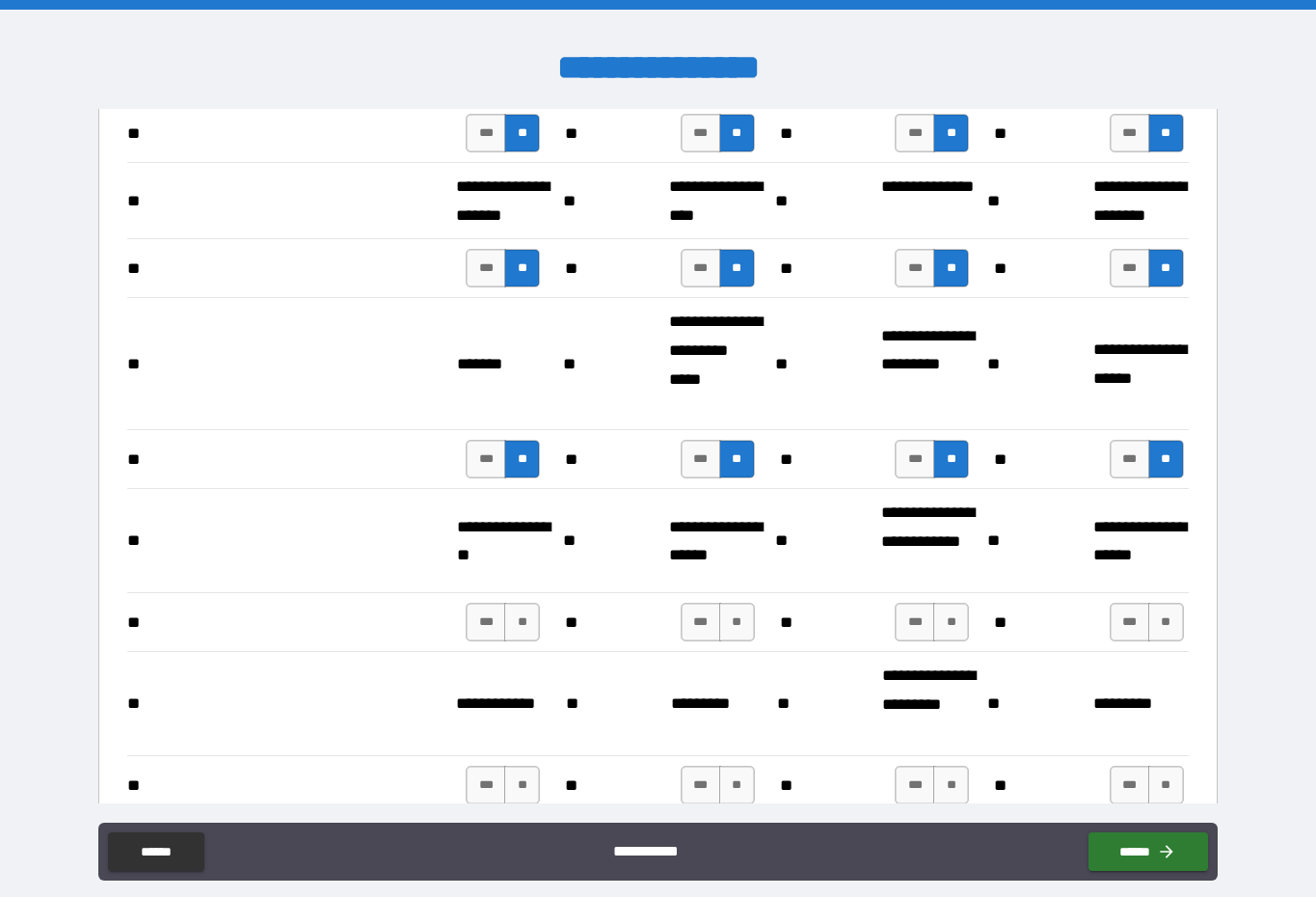 click on "**" at bounding box center (522, 622) 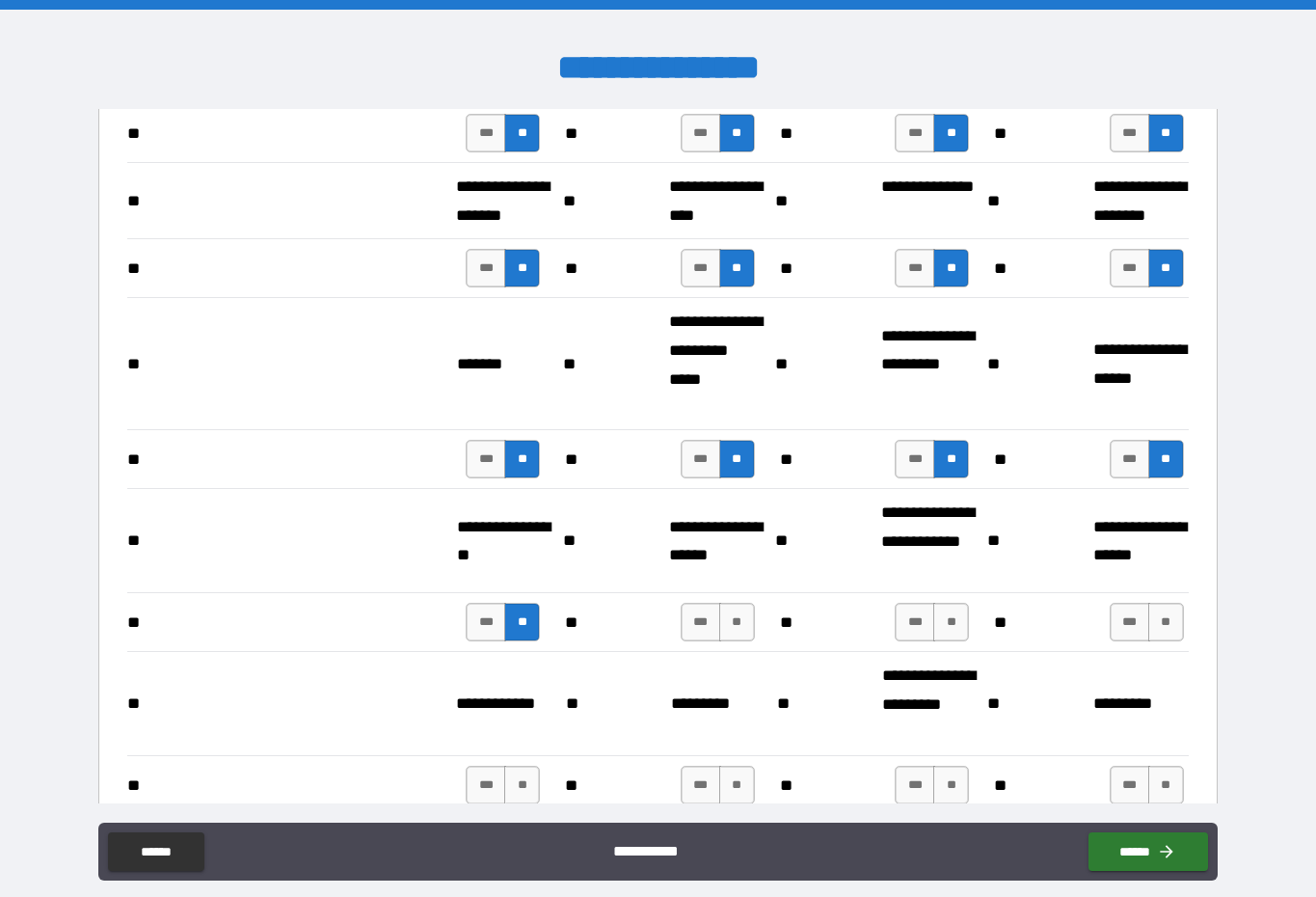 click on "**" at bounding box center (737, 622) 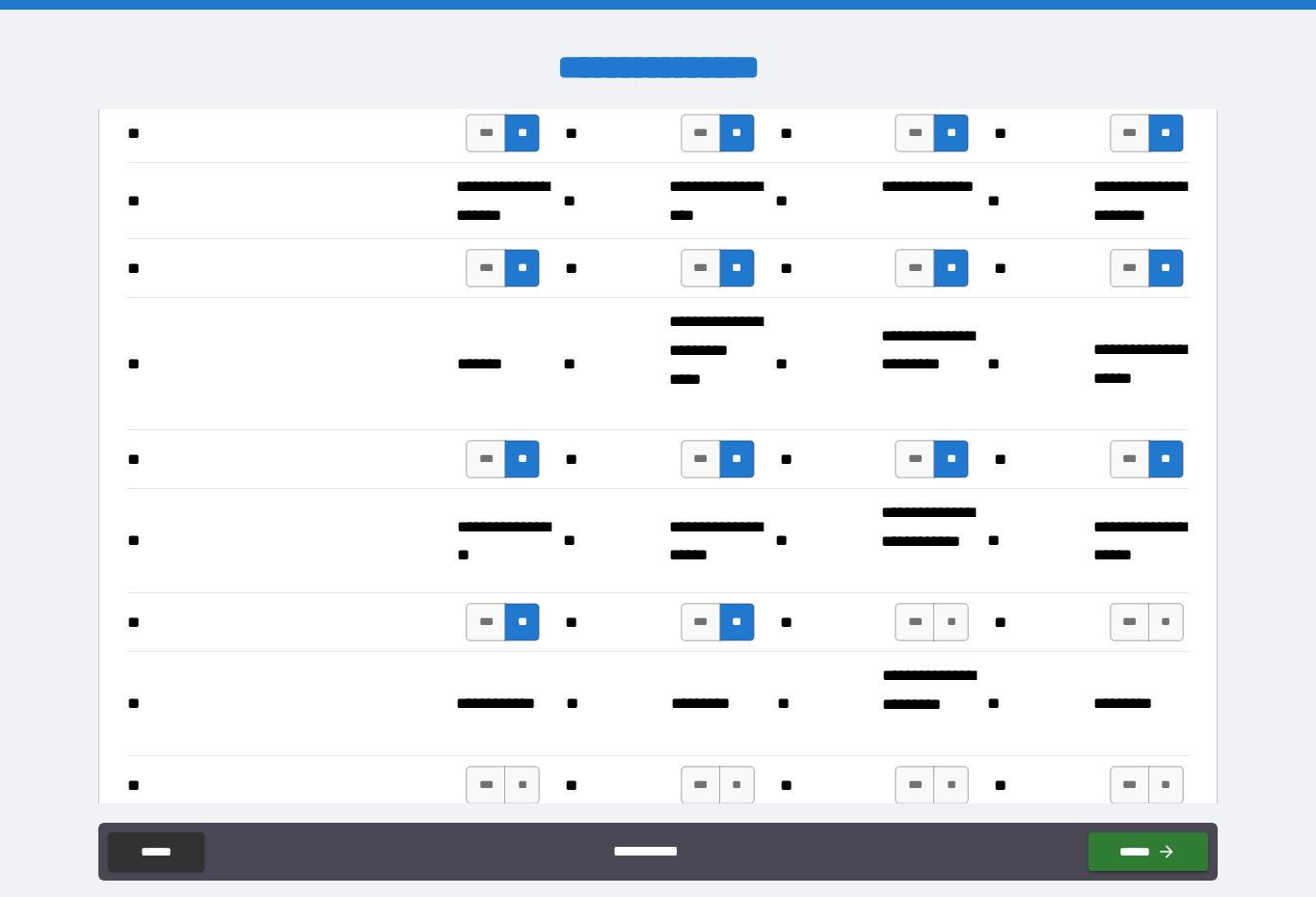 click on "**" at bounding box center (951, 622) 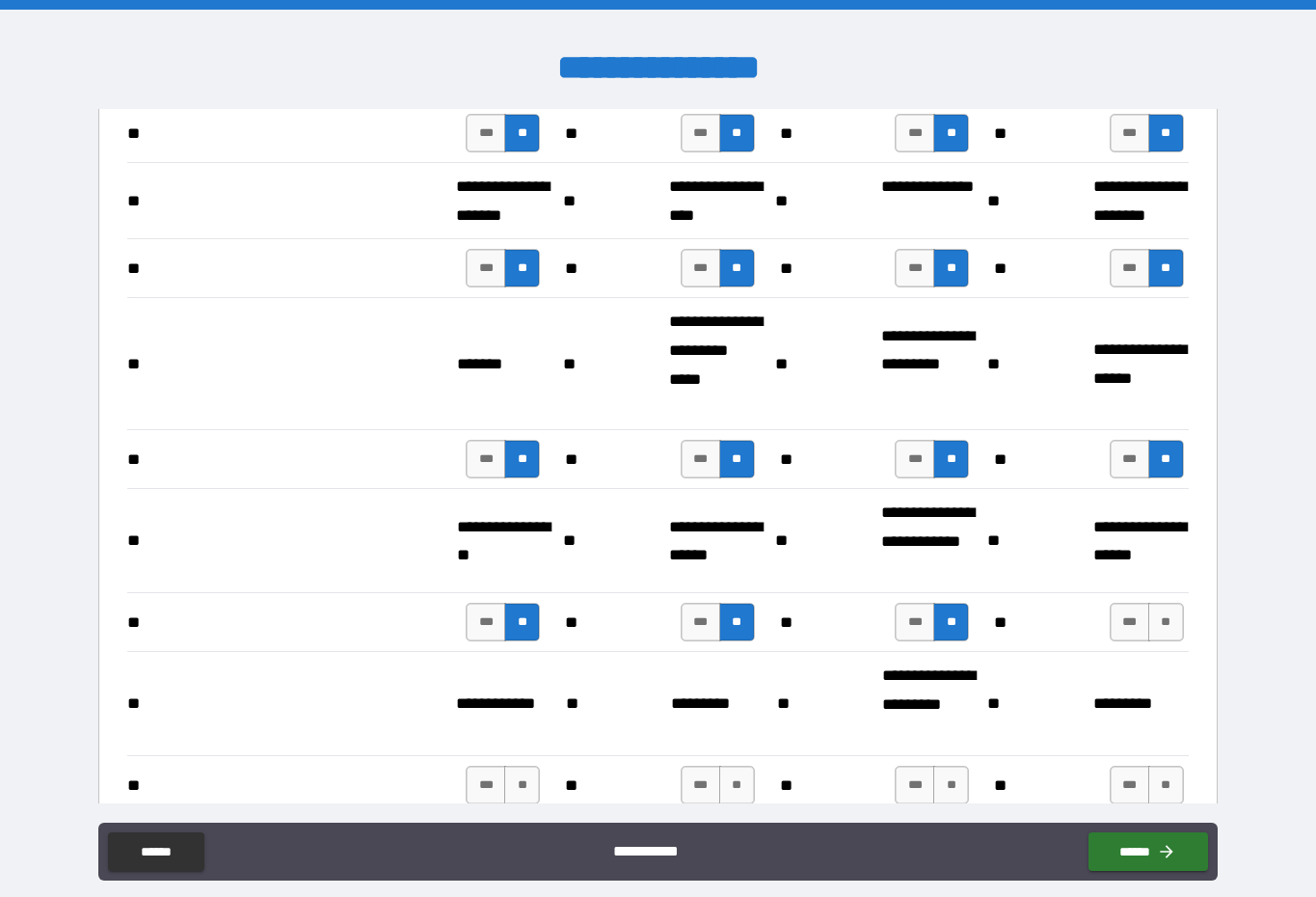 click on "**" at bounding box center (1166, 622) 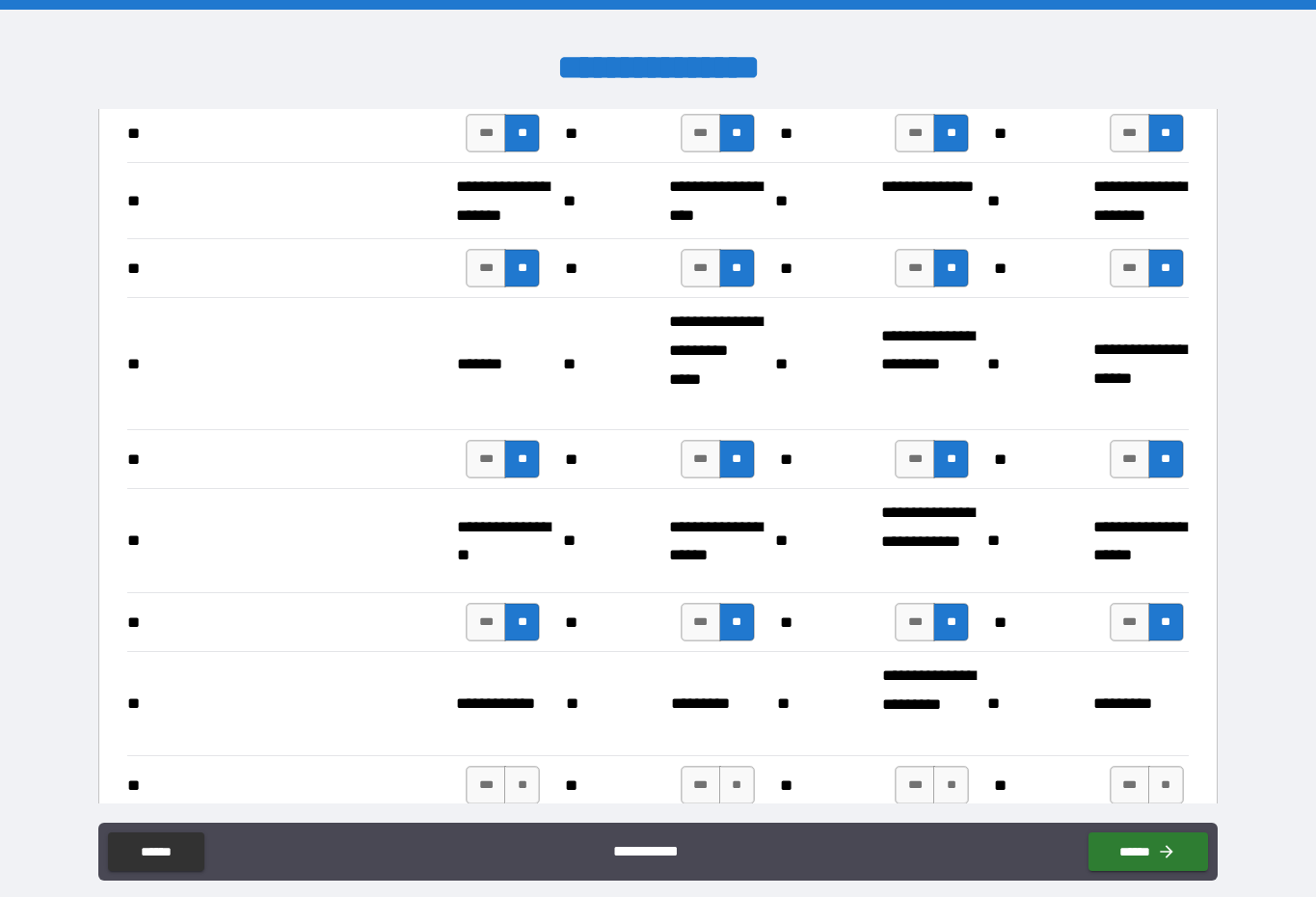 click on "**" at bounding box center [1166, 785] 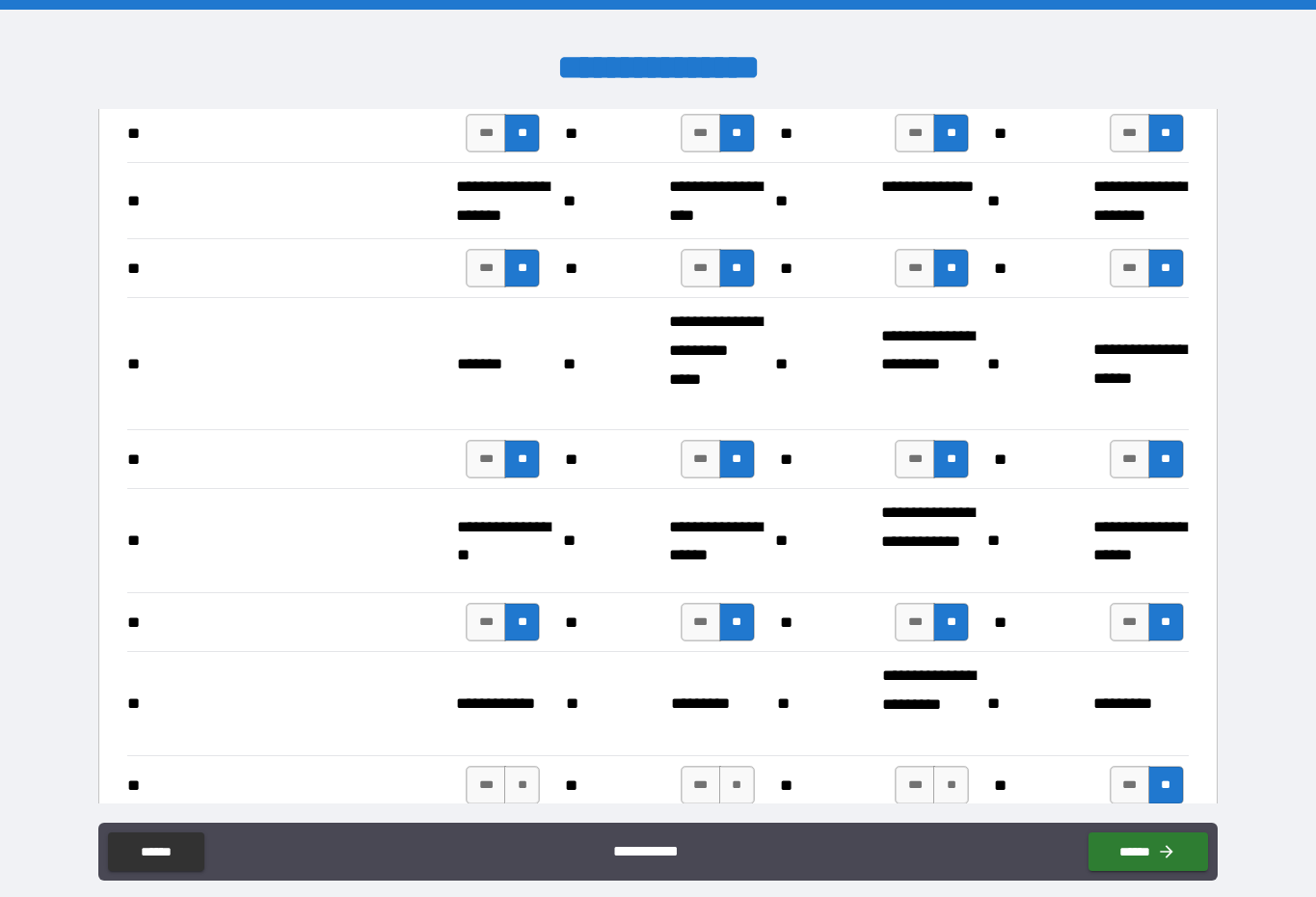 click on "**" at bounding box center (951, 785) 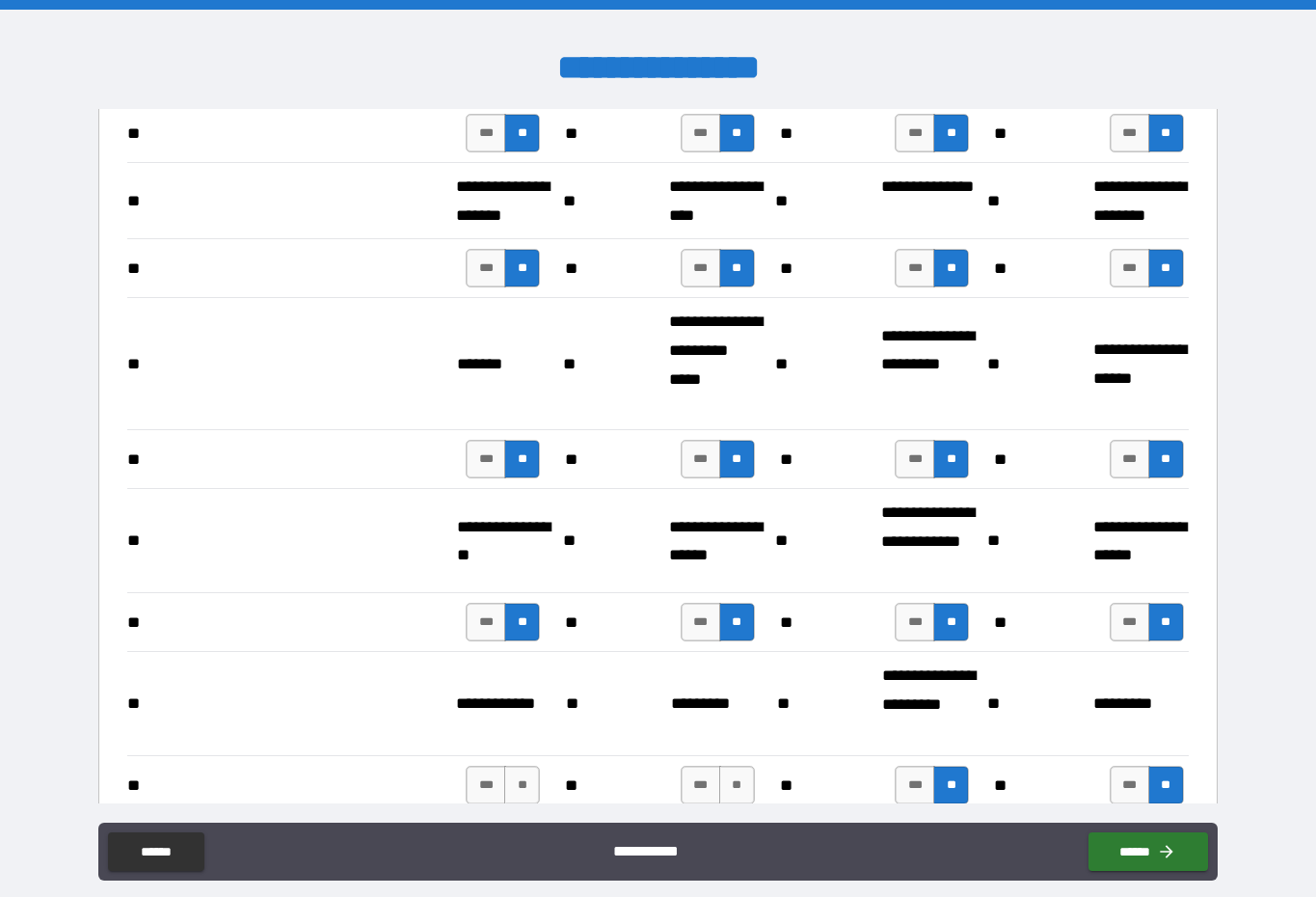 click on "**" at bounding box center (737, 785) 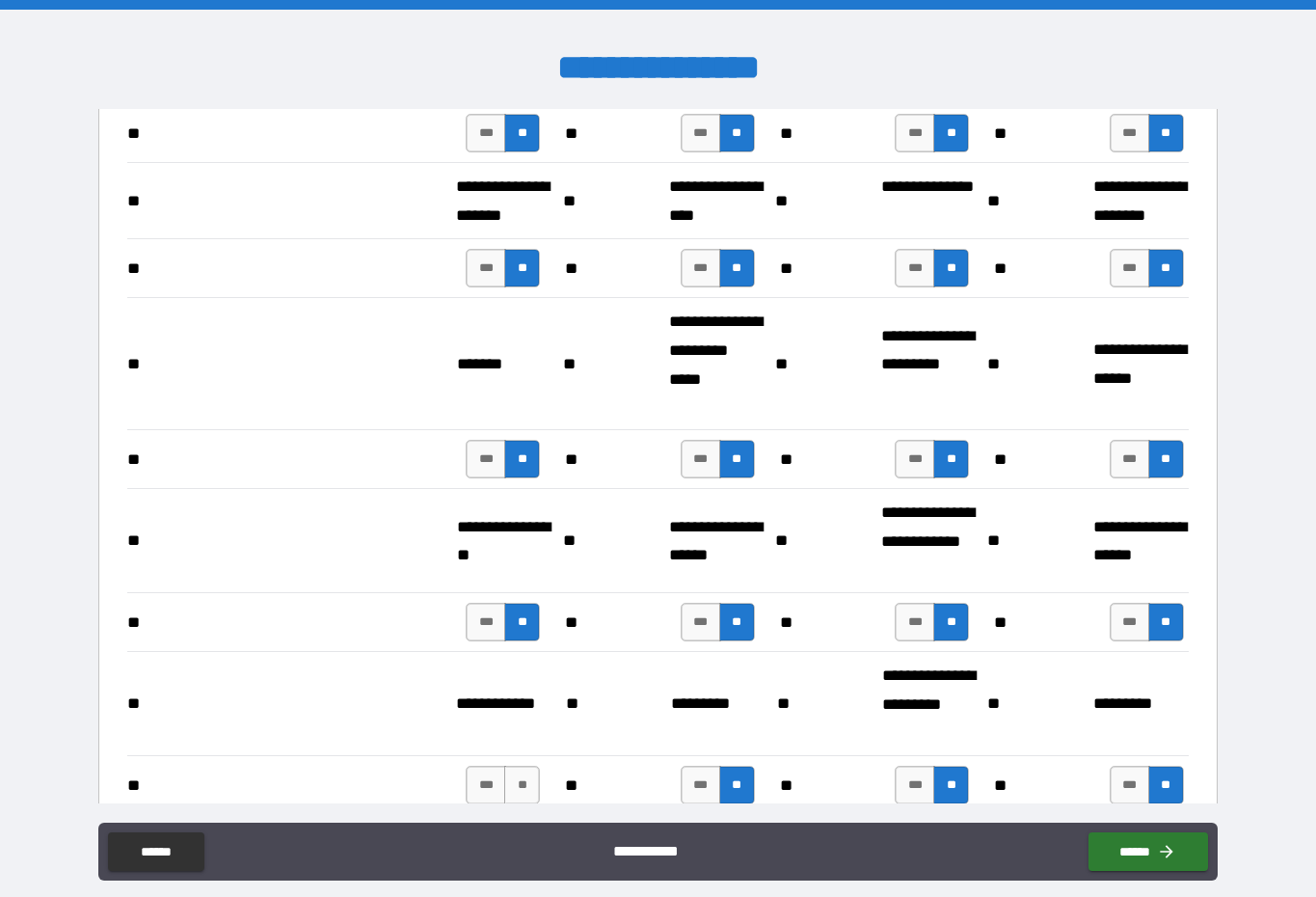 click on "**" at bounding box center [522, 785] 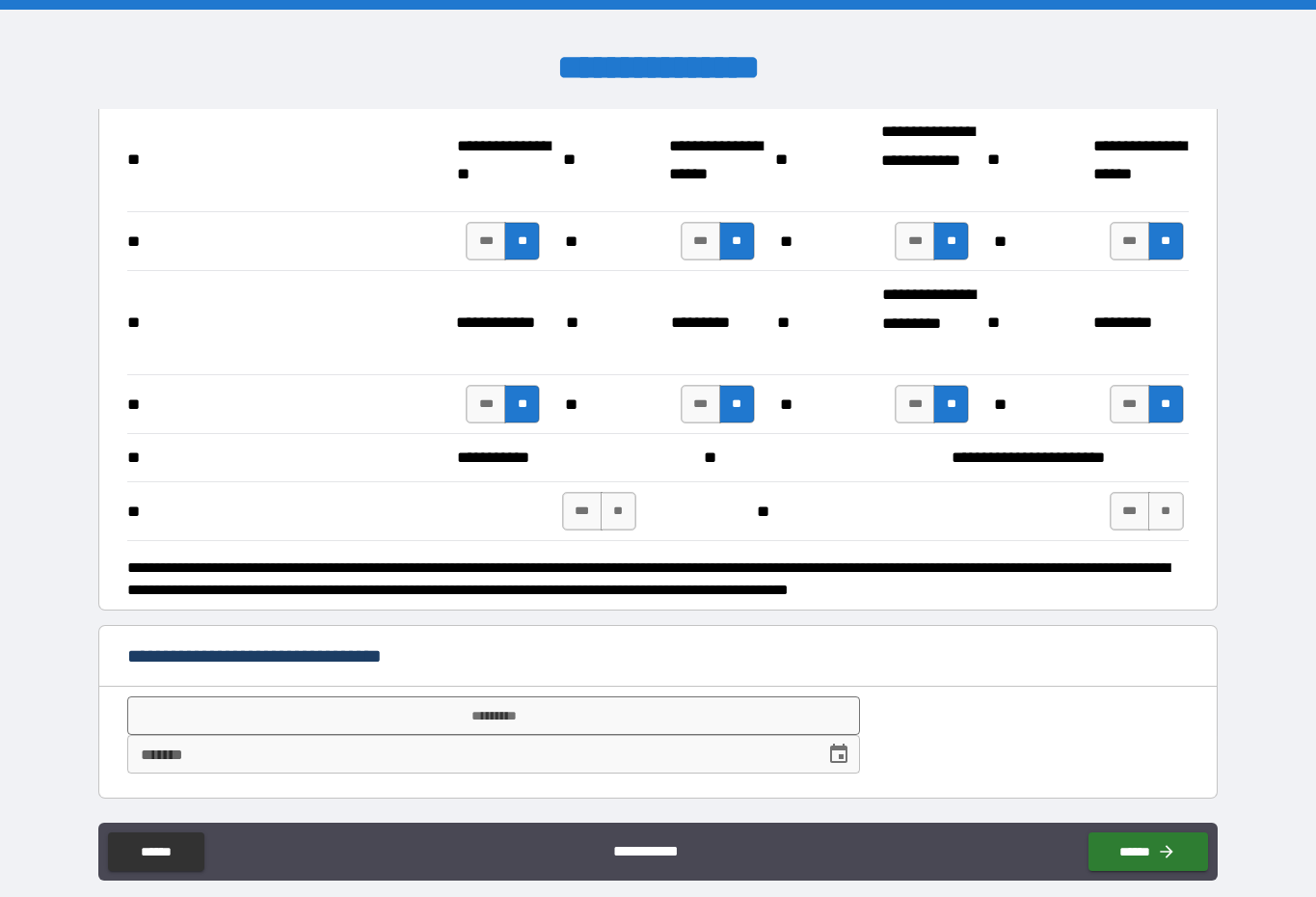 scroll, scrollTop: 3651, scrollLeft: 0, axis: vertical 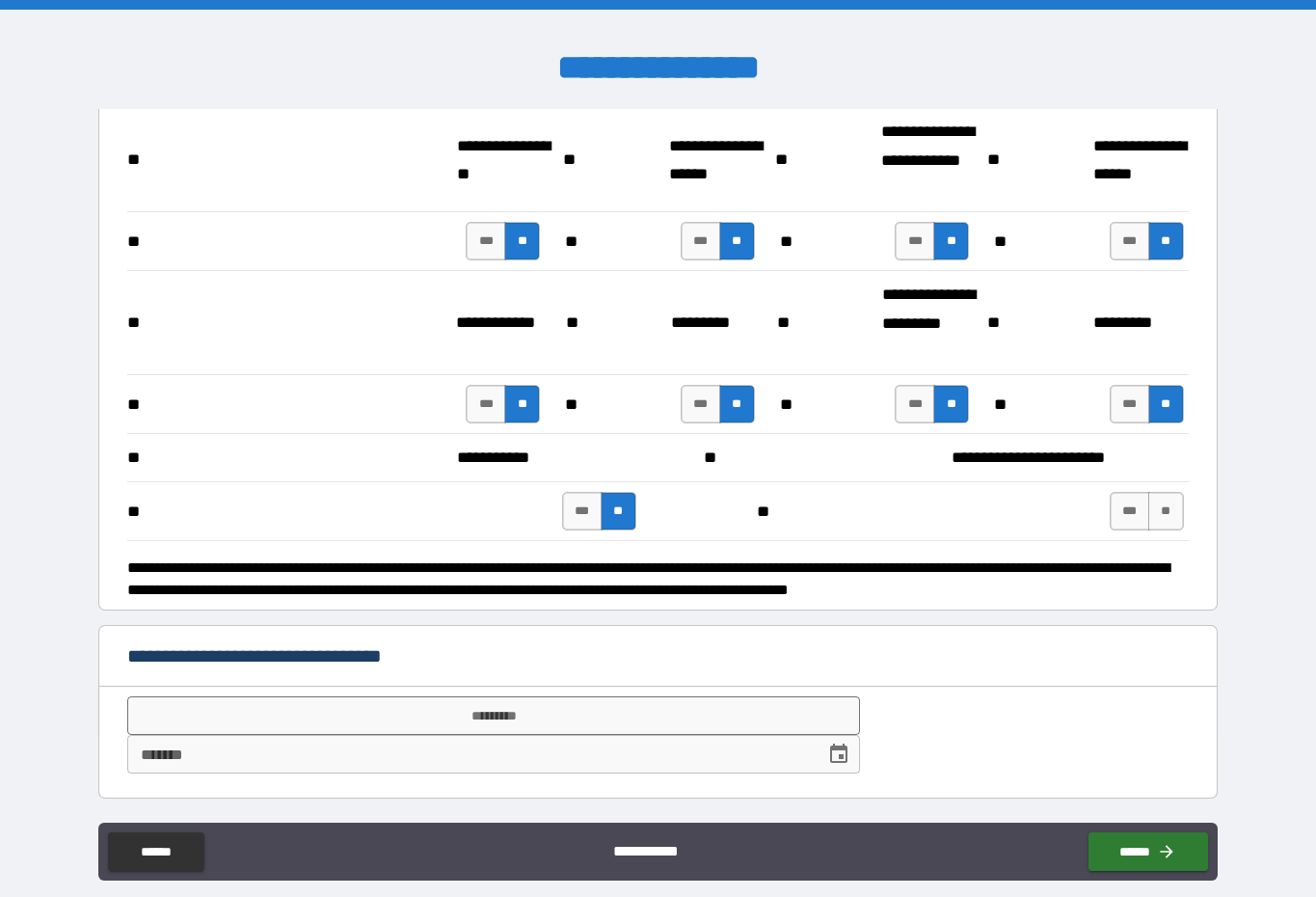 click on "**" at bounding box center (1166, 511) 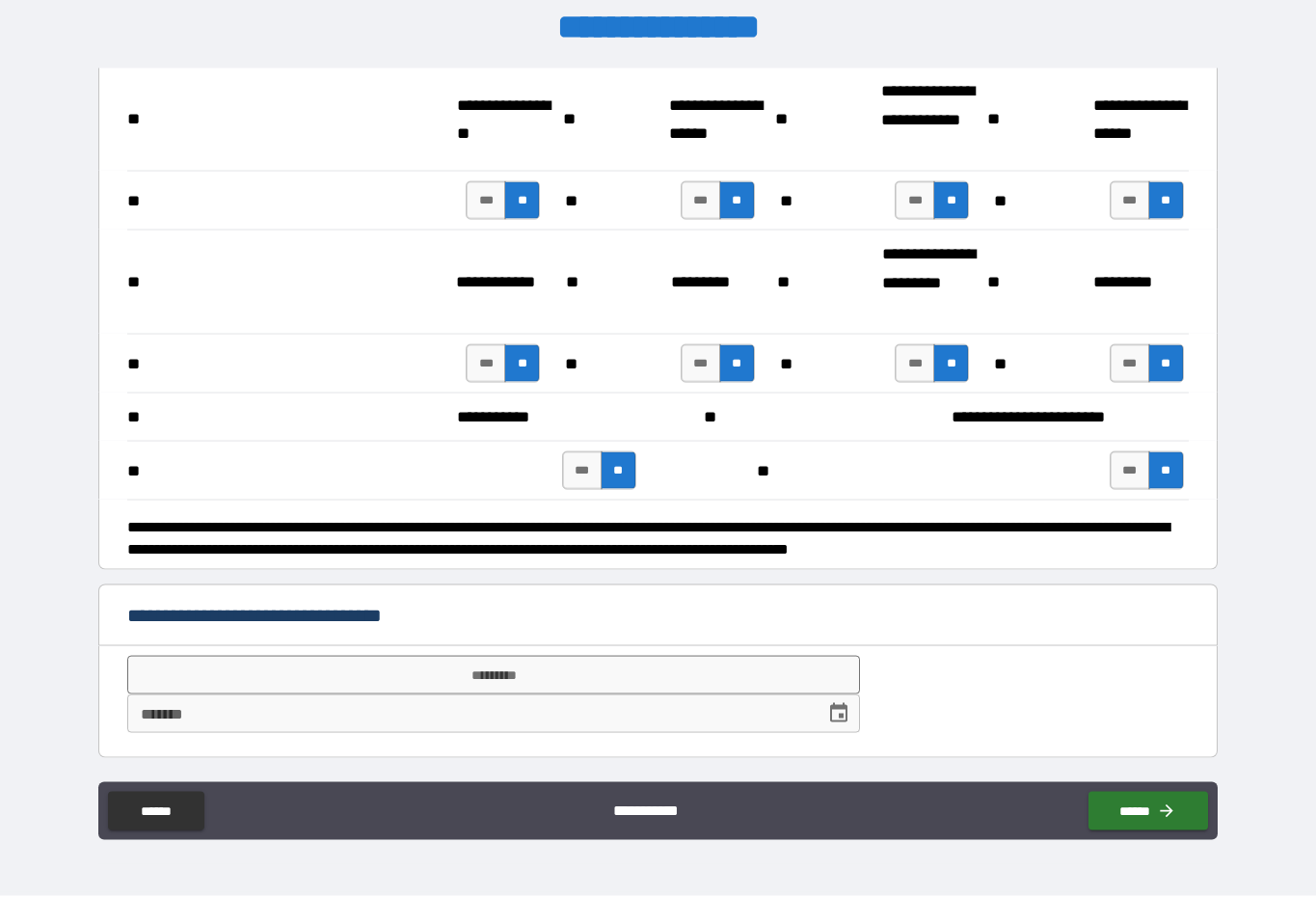 scroll, scrollTop: 40, scrollLeft: 0, axis: vertical 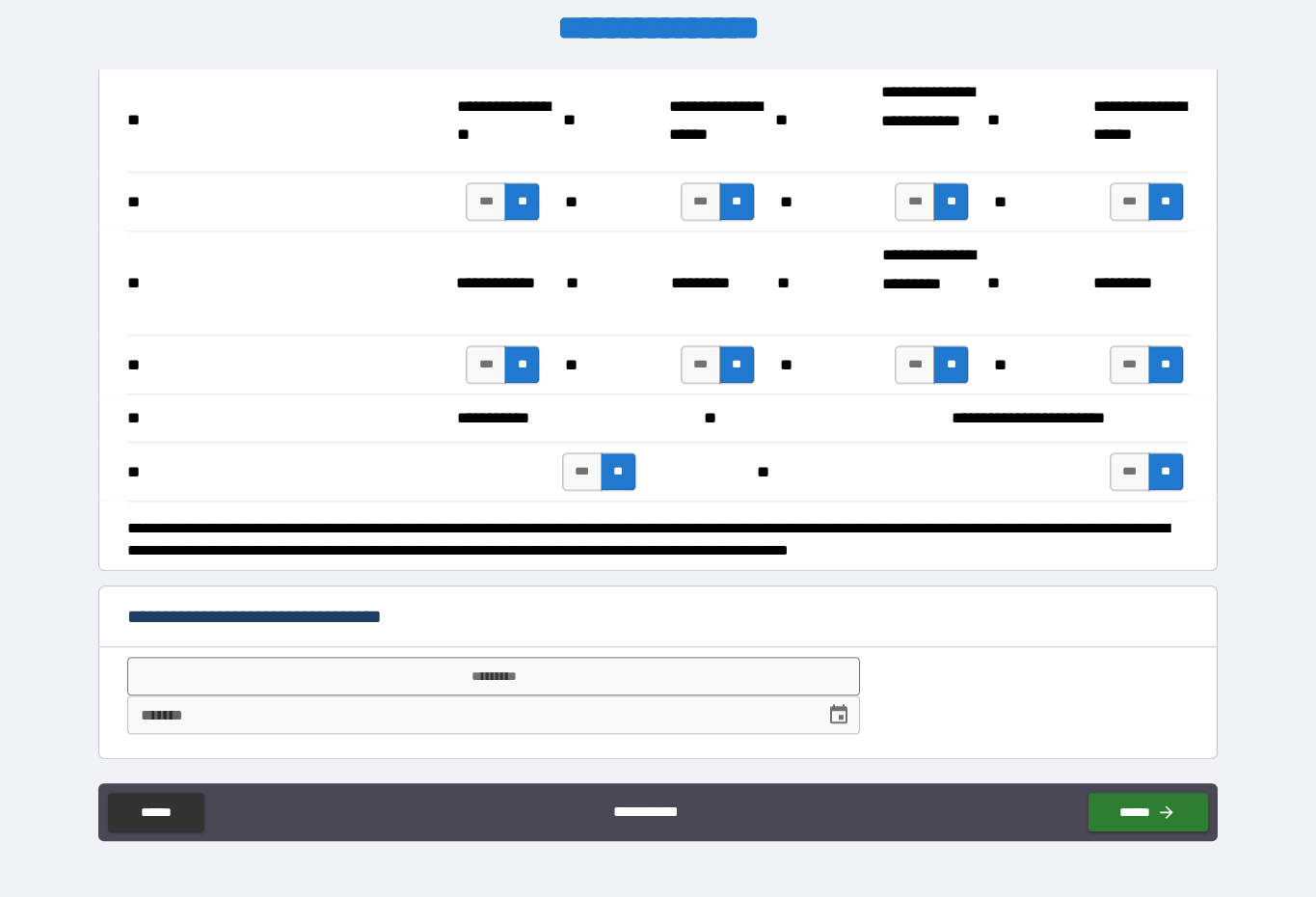 click on "*********" at bounding box center (493, 676) 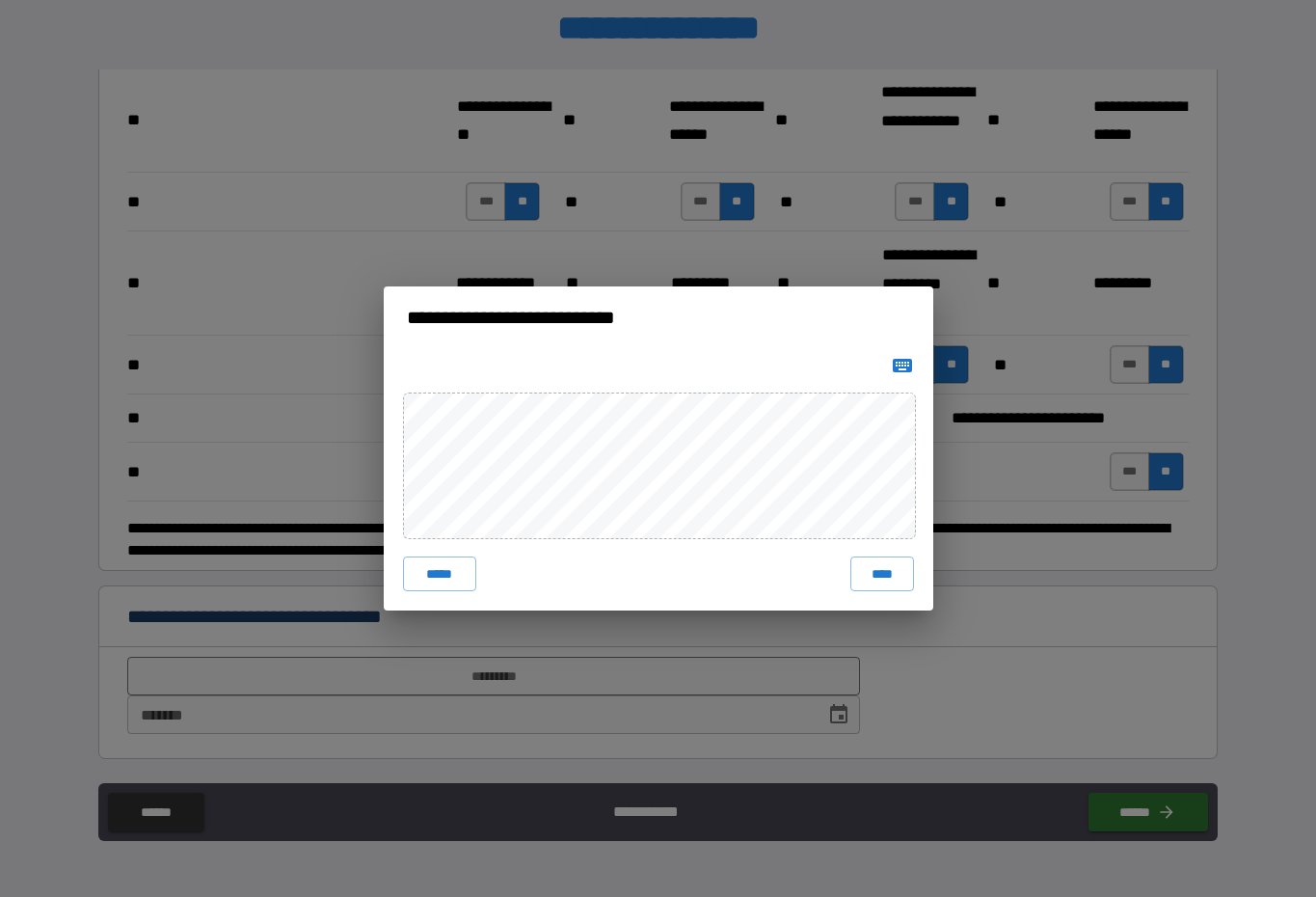 click on "****" at bounding box center (882, 574) 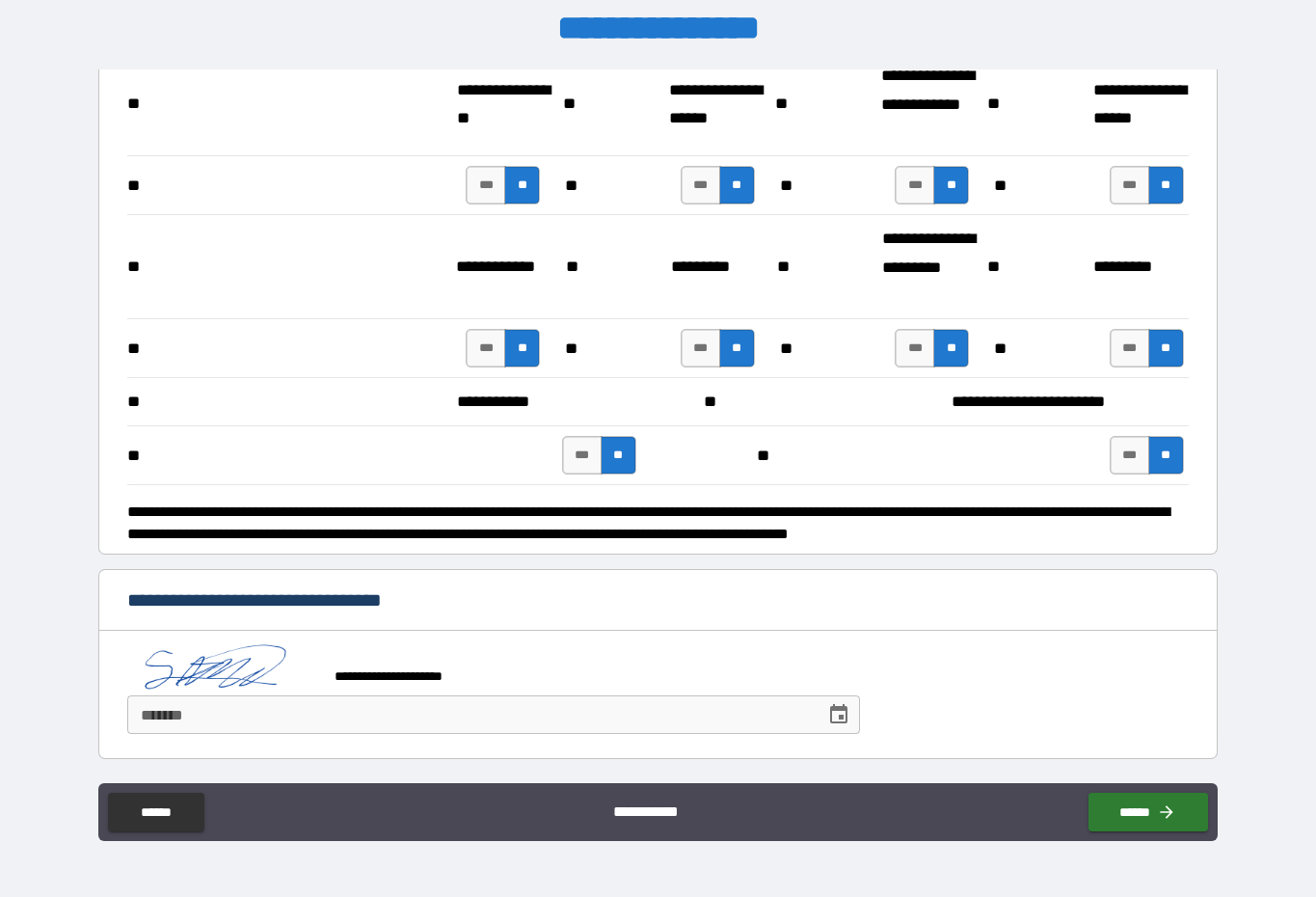 scroll, scrollTop: 3667, scrollLeft: 0, axis: vertical 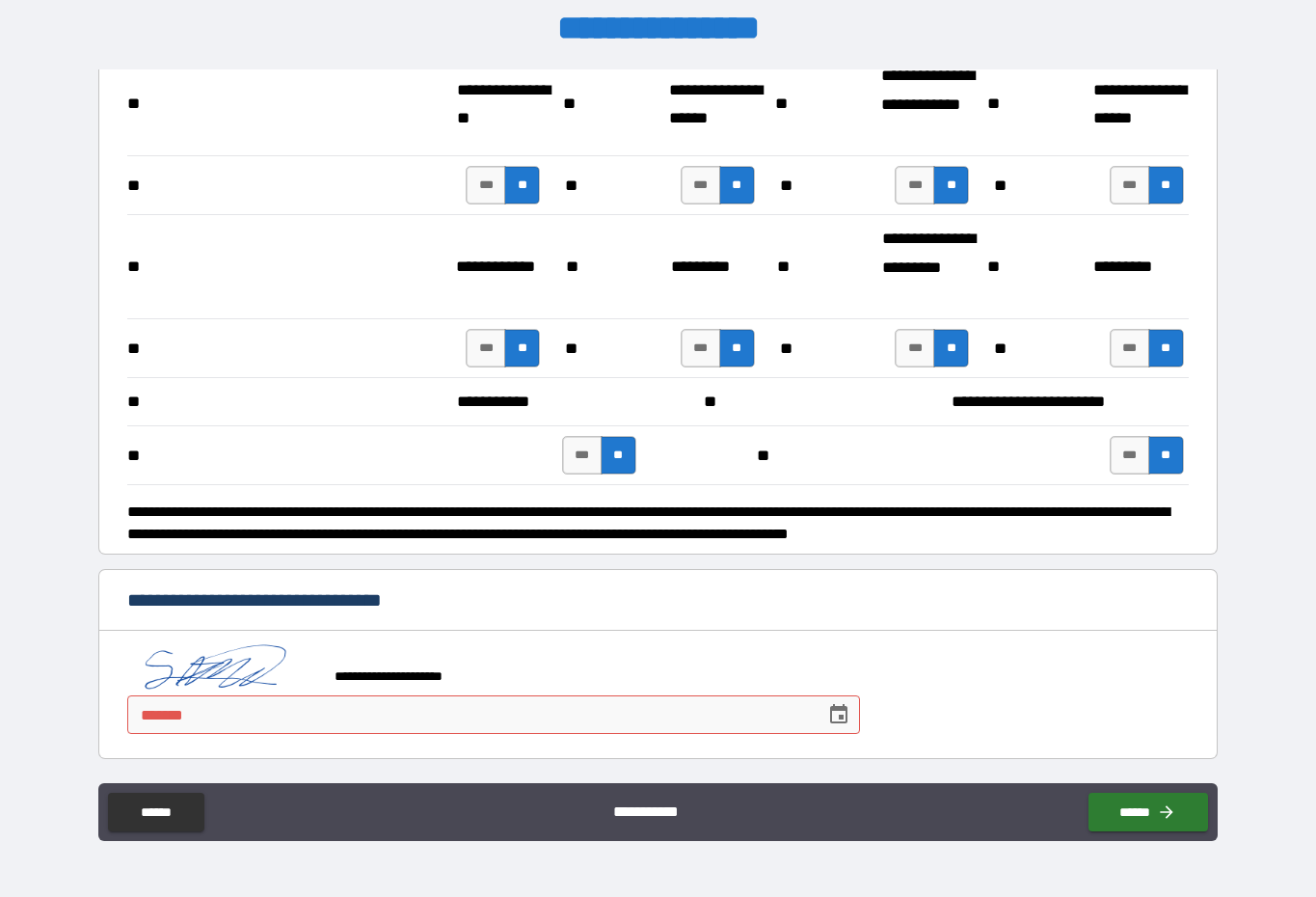 click on "*****   *" at bounding box center [469, 715] 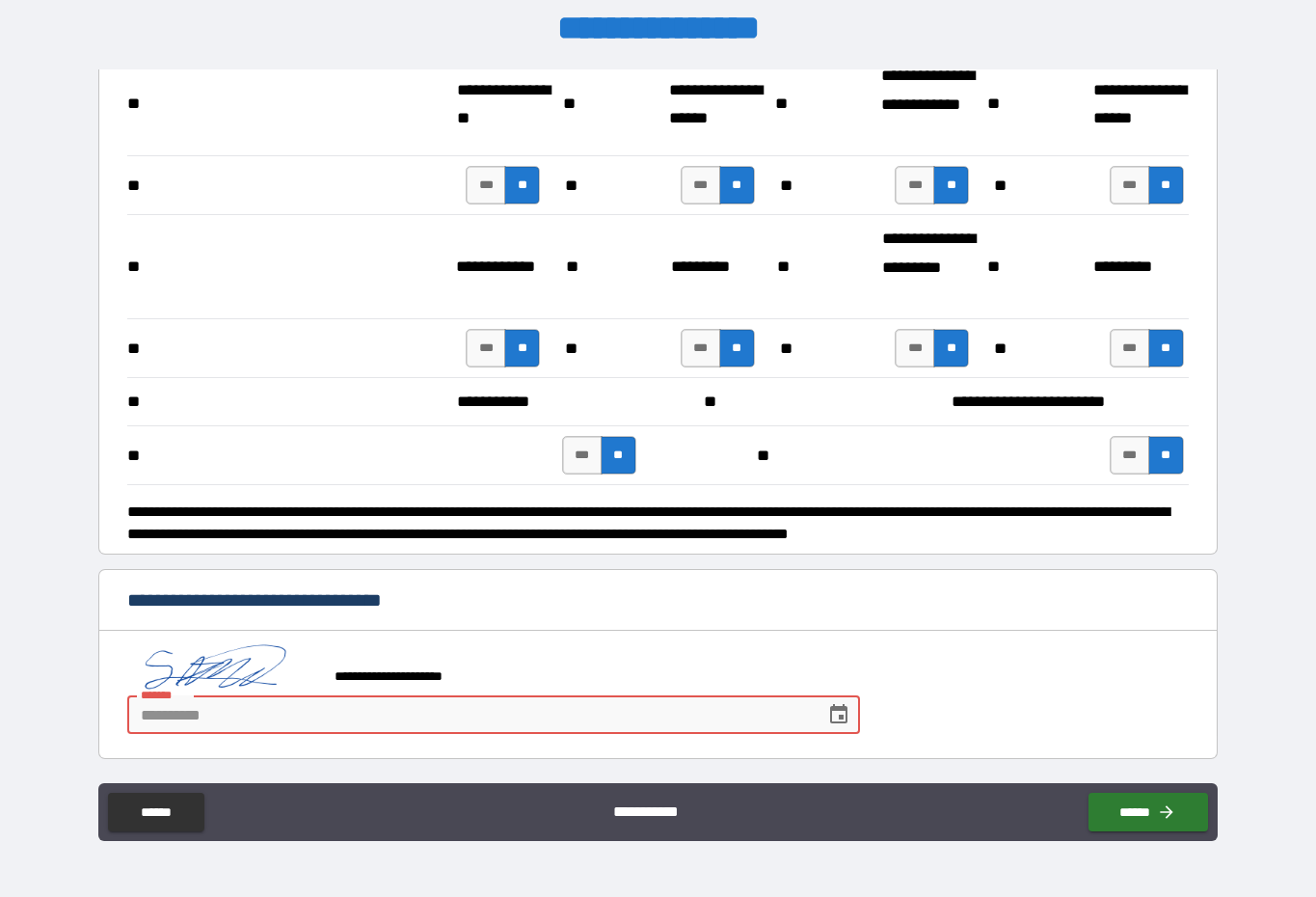 scroll, scrollTop: 40, scrollLeft: 0, axis: vertical 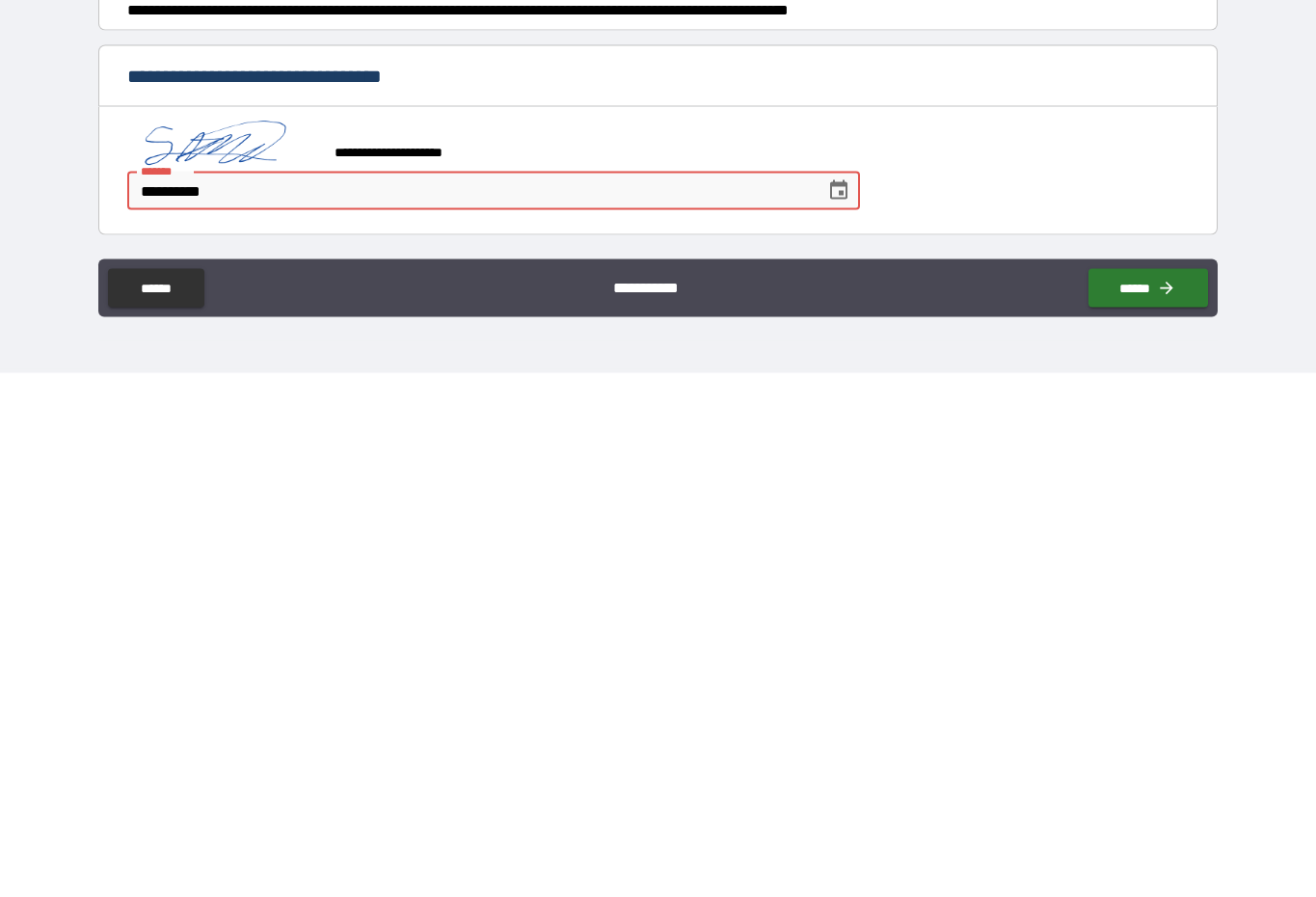 click on "******" at bounding box center (1148, 812) 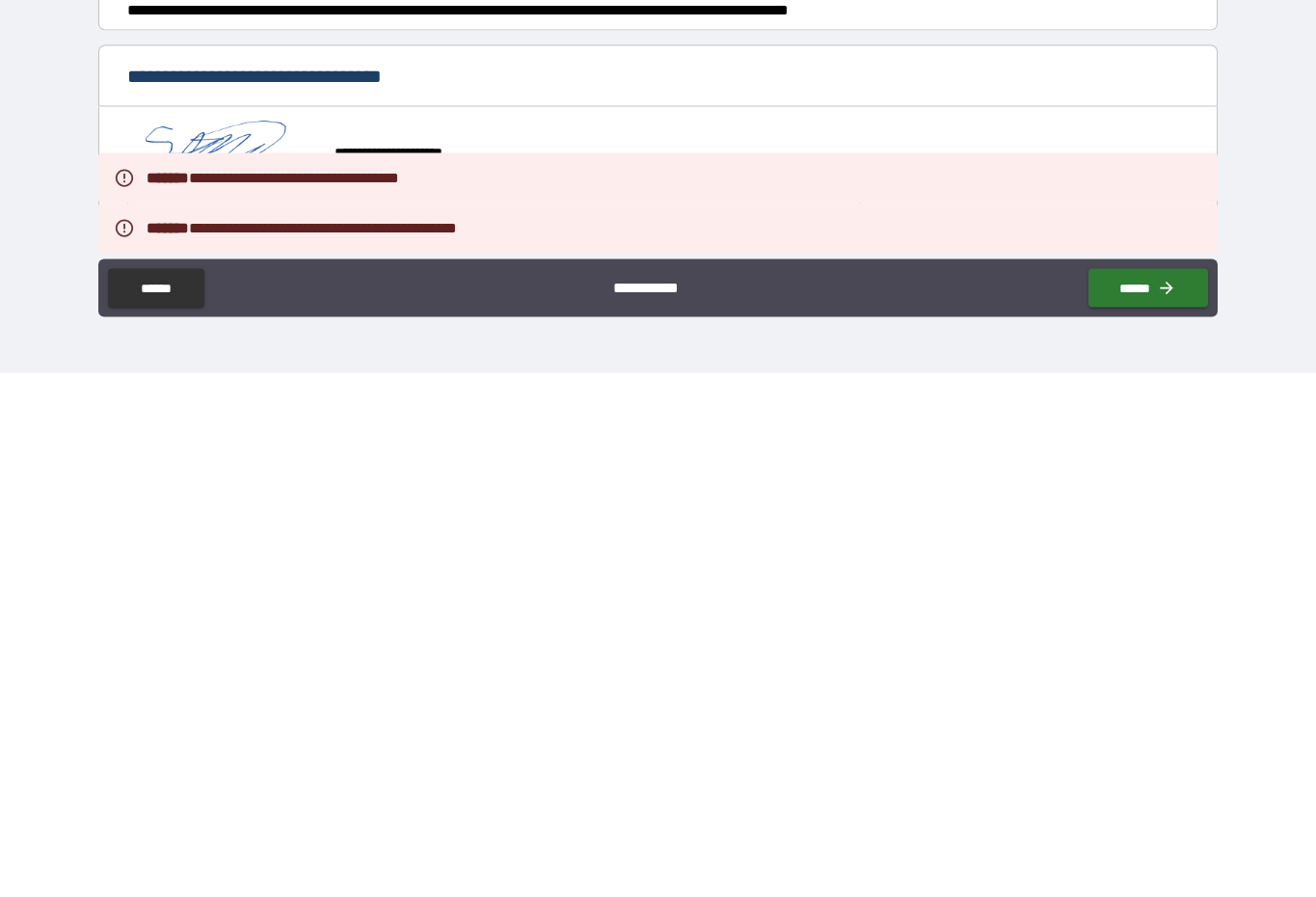 scroll, scrollTop: 40, scrollLeft: 0, axis: vertical 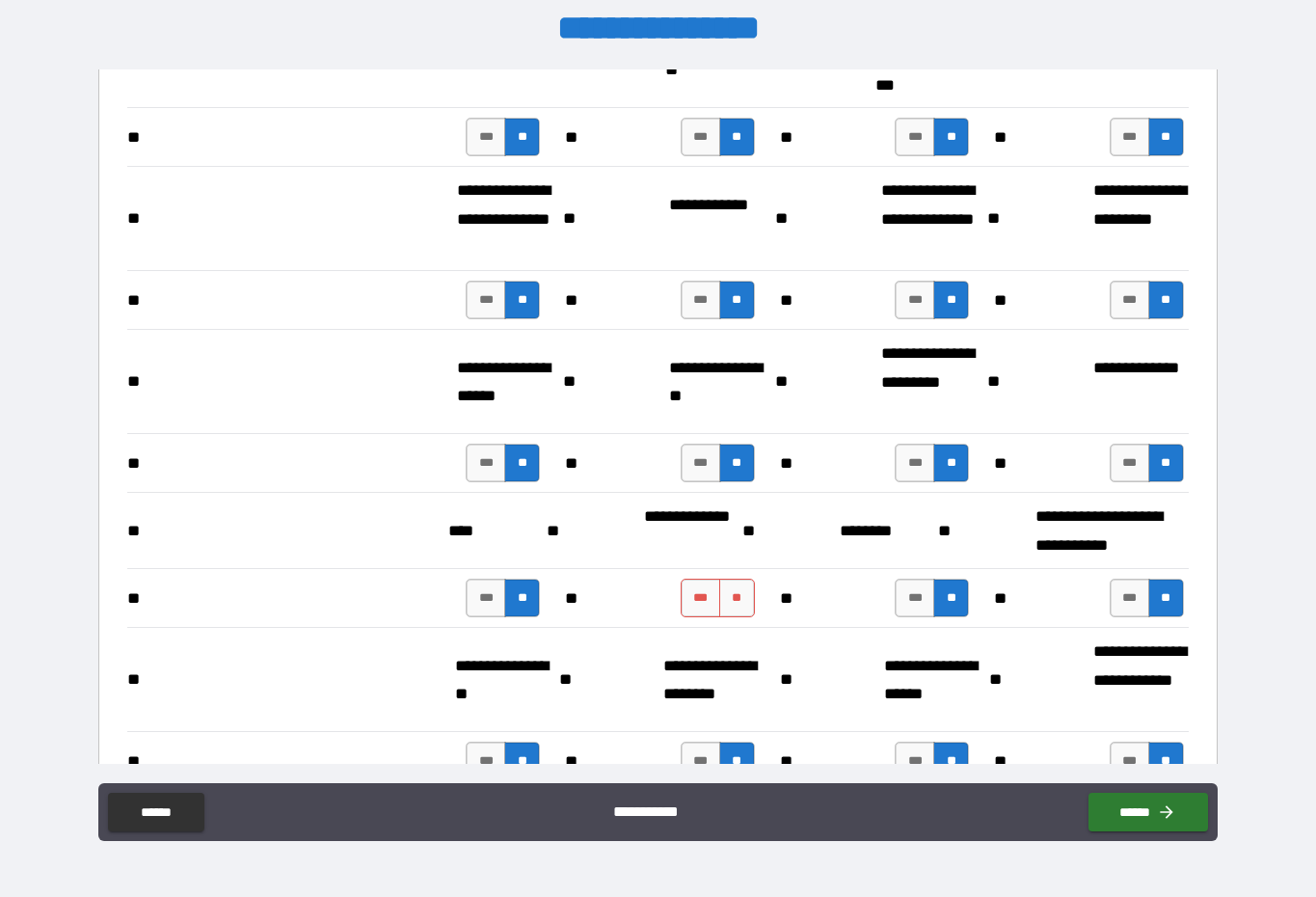 click on "**" at bounding box center [737, 598] 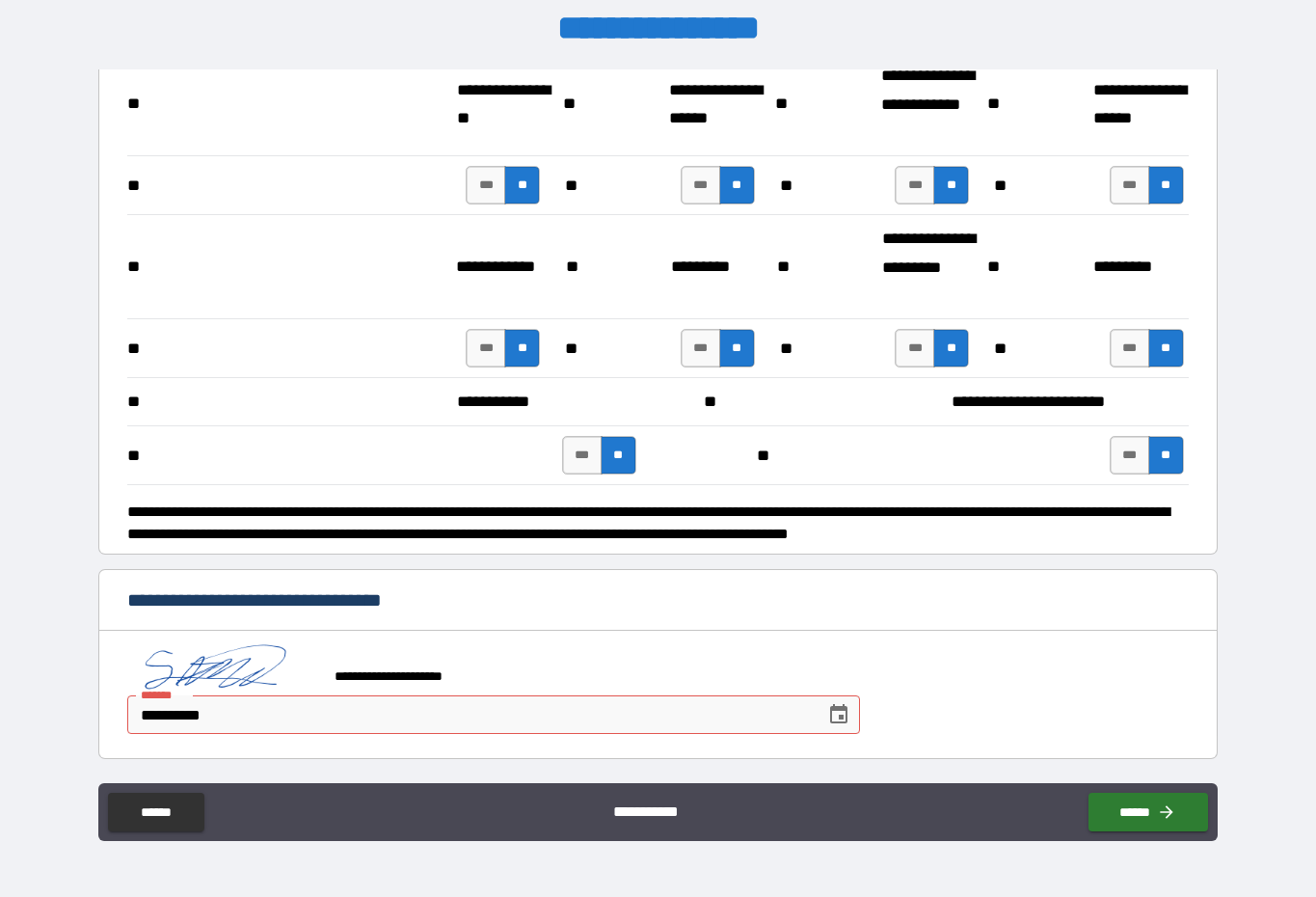 scroll, scrollTop: 3667, scrollLeft: 0, axis: vertical 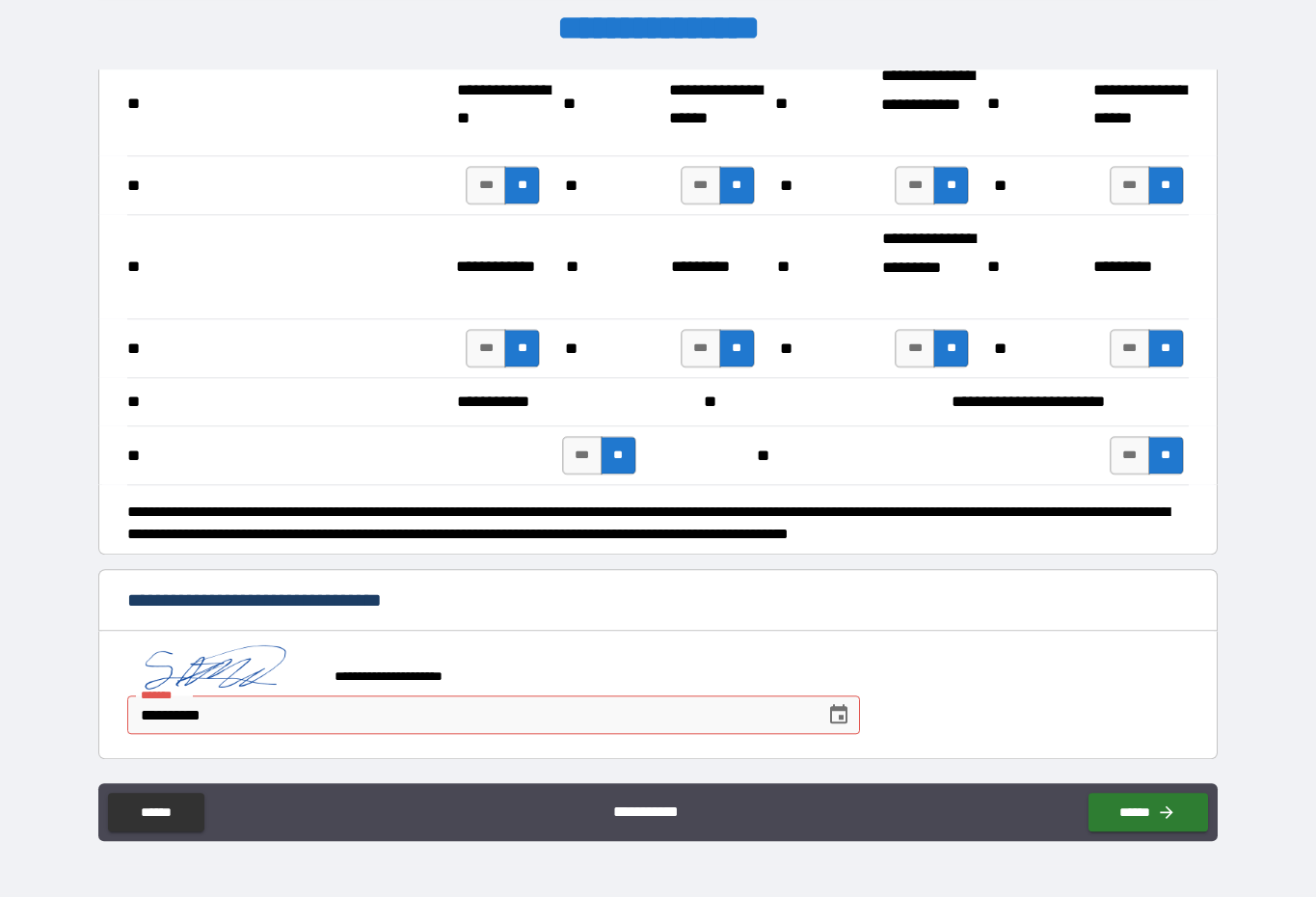click 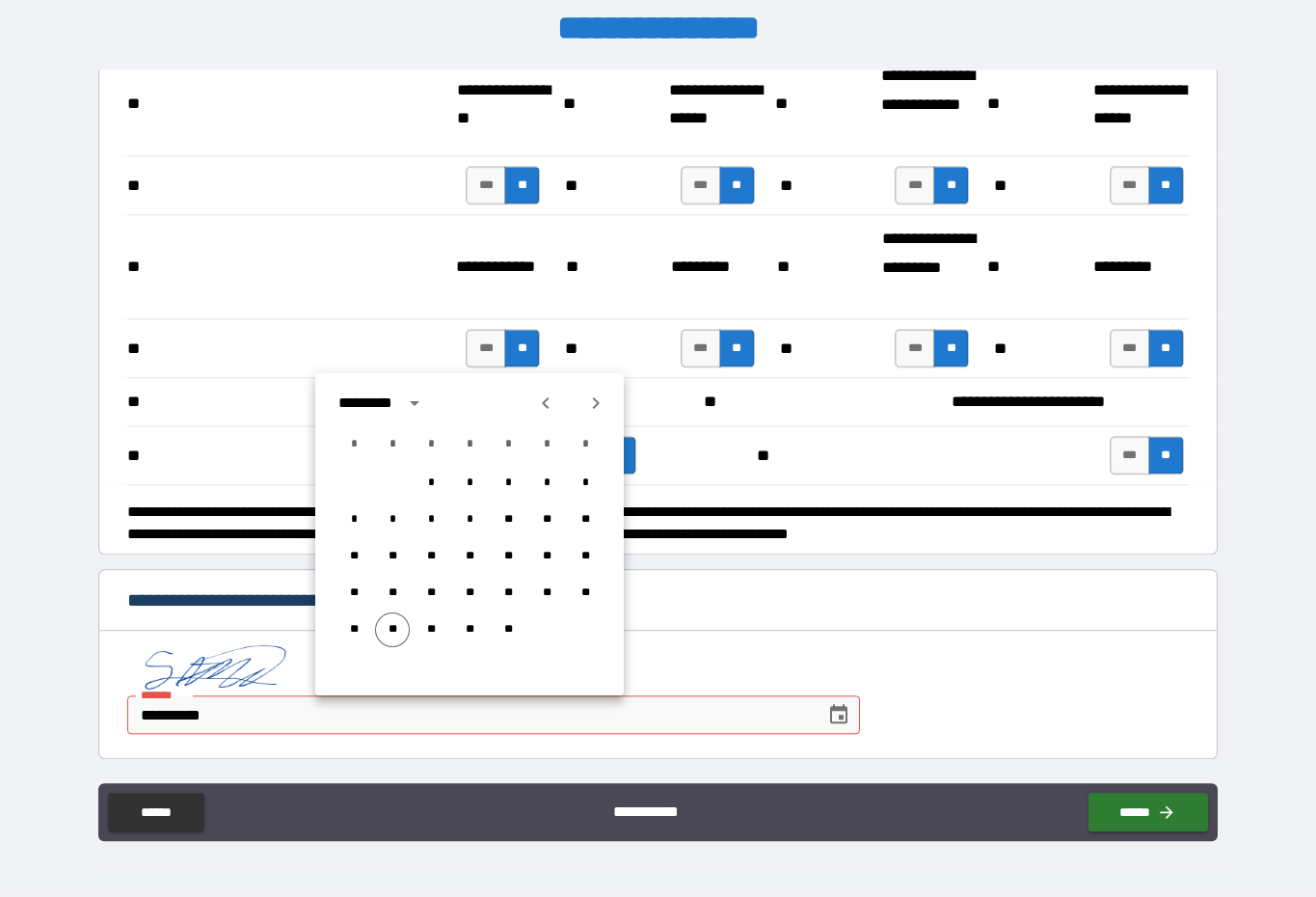 scroll, scrollTop: 40, scrollLeft: 0, axis: vertical 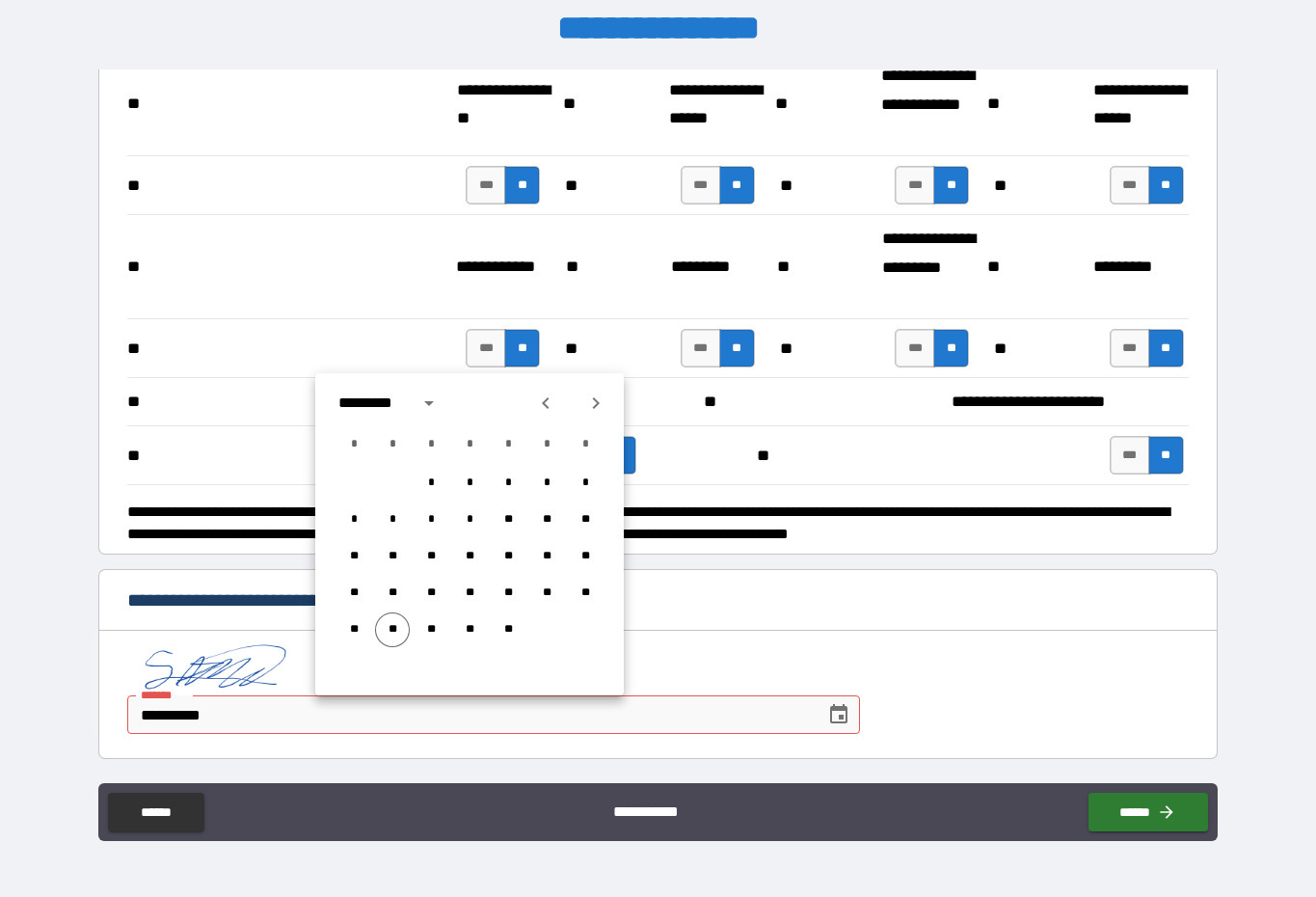 click on "**" at bounding box center [392, 630] 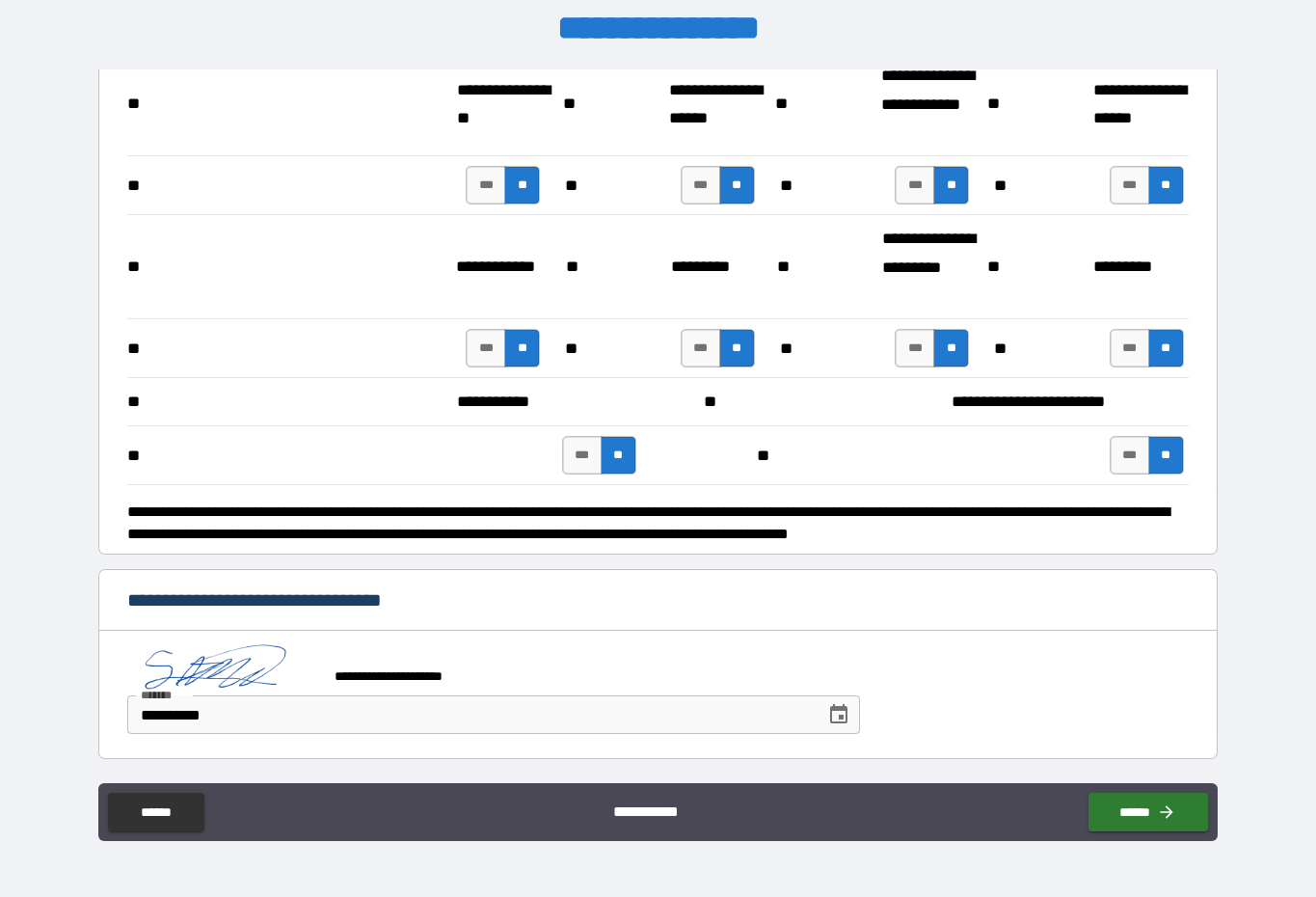 type on "**********" 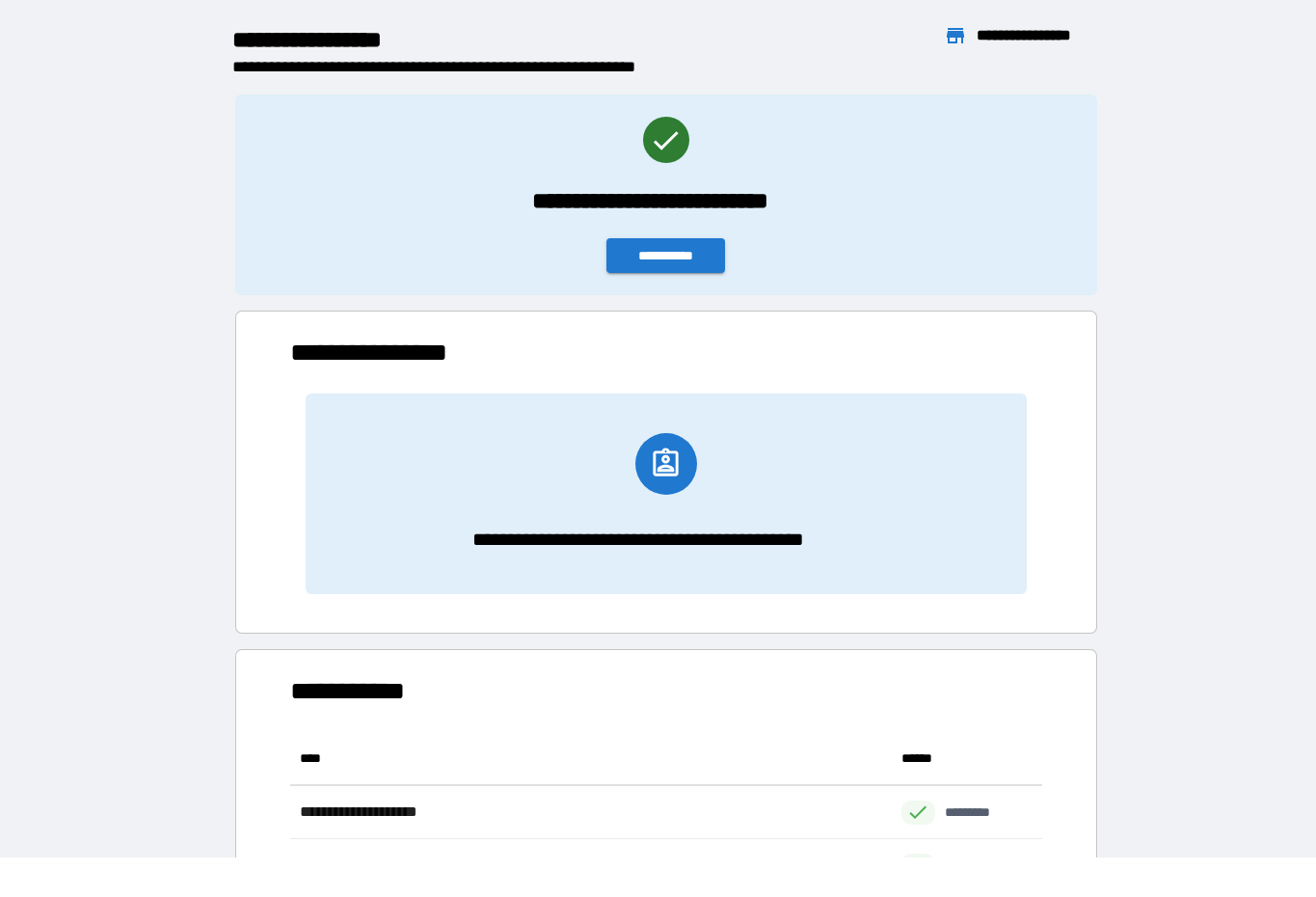 scroll, scrollTop: 160, scrollLeft: 752, axis: both 